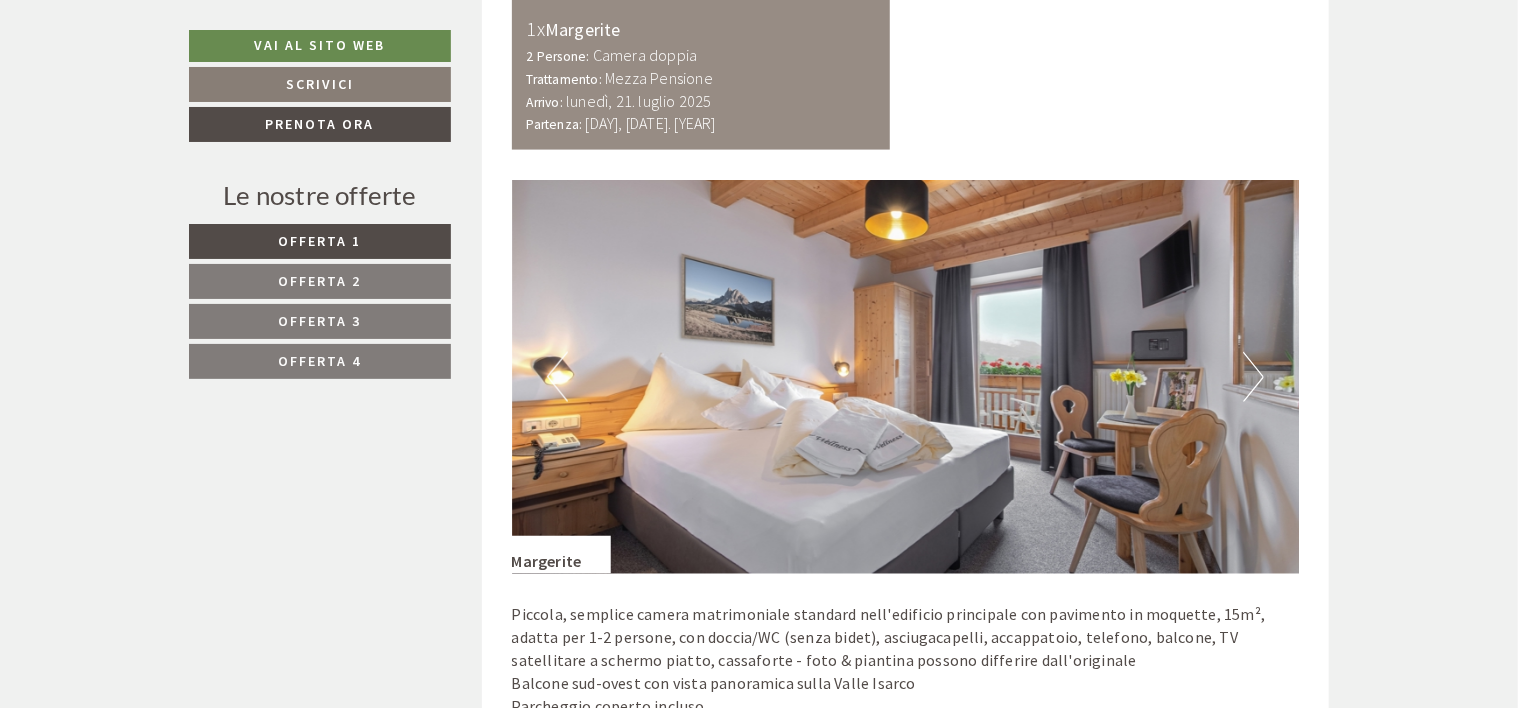 scroll, scrollTop: 5200, scrollLeft: 0, axis: vertical 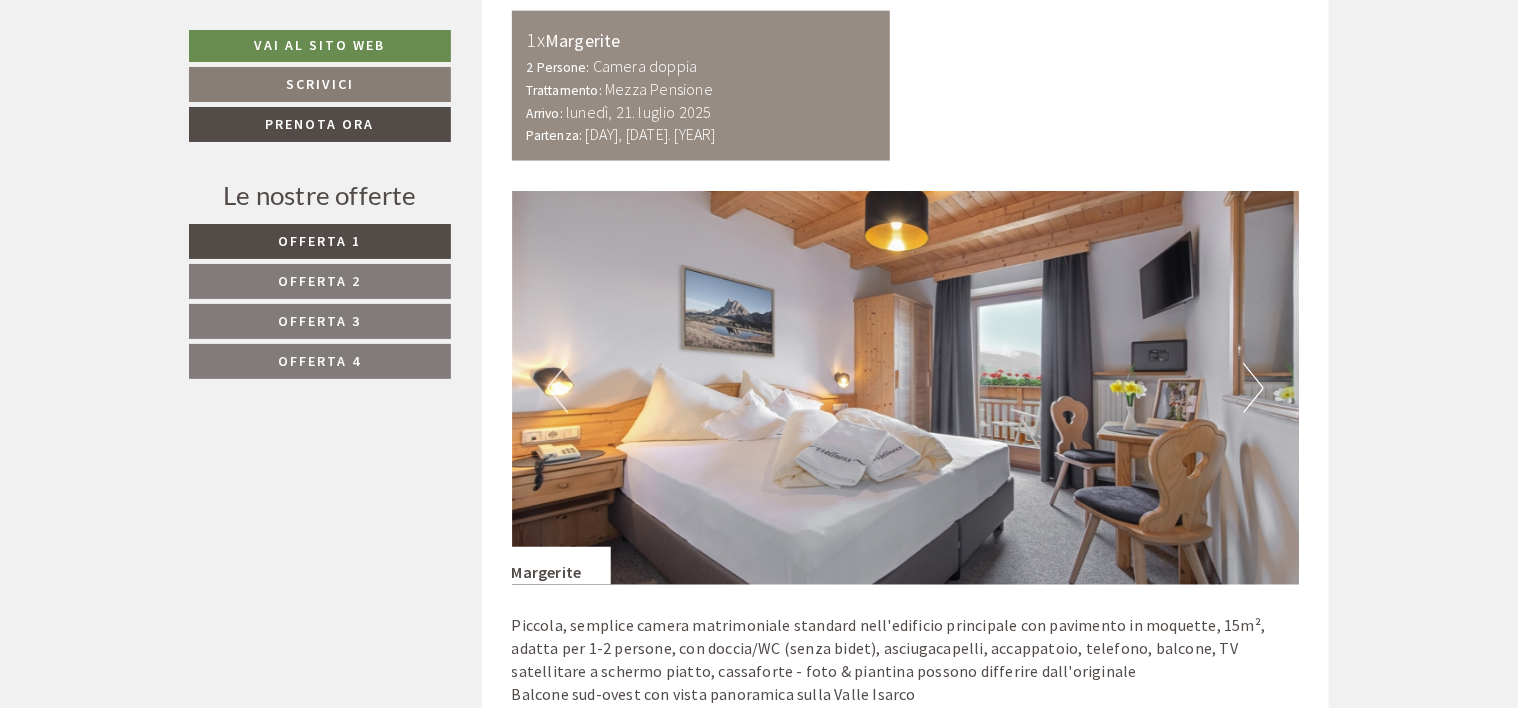 click on "Next" at bounding box center [1253, 388] 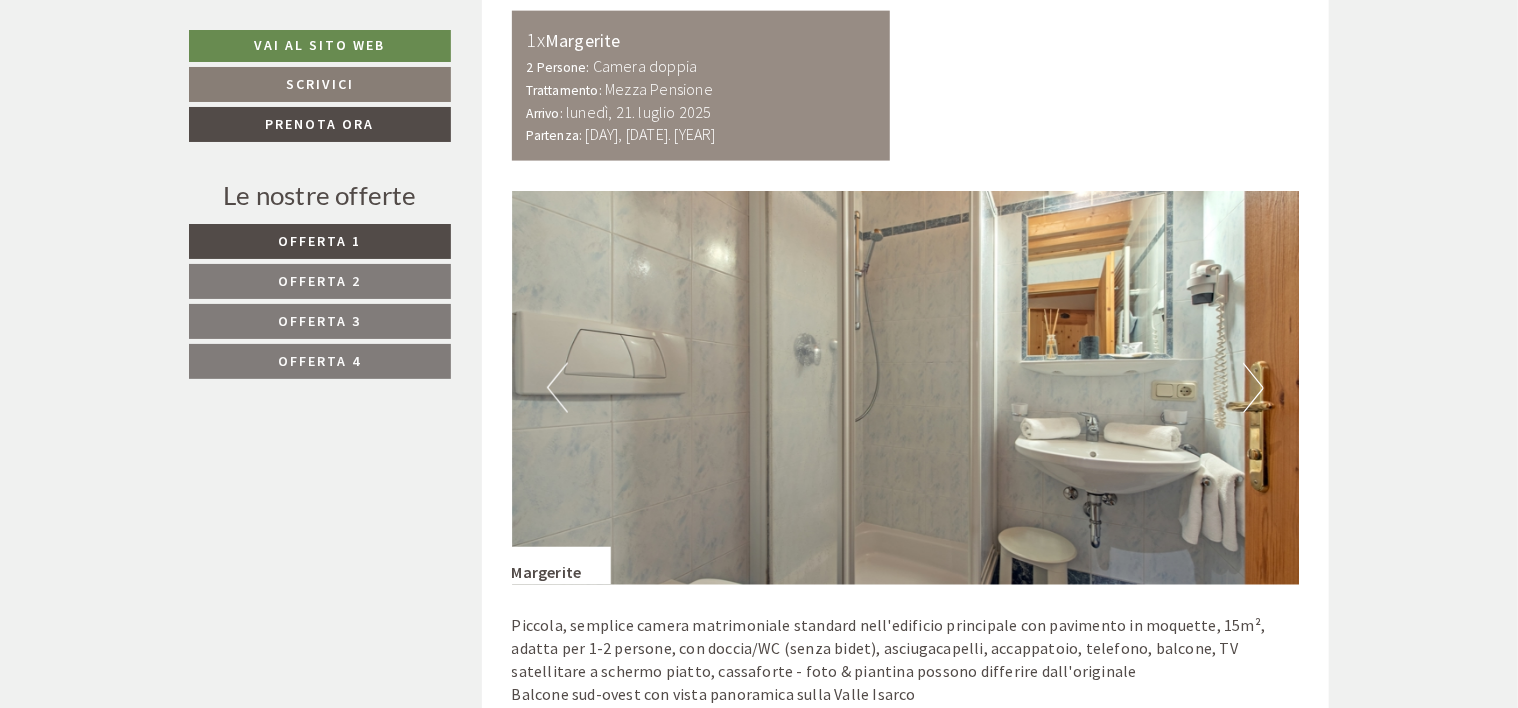 click on "Next" at bounding box center (1253, 388) 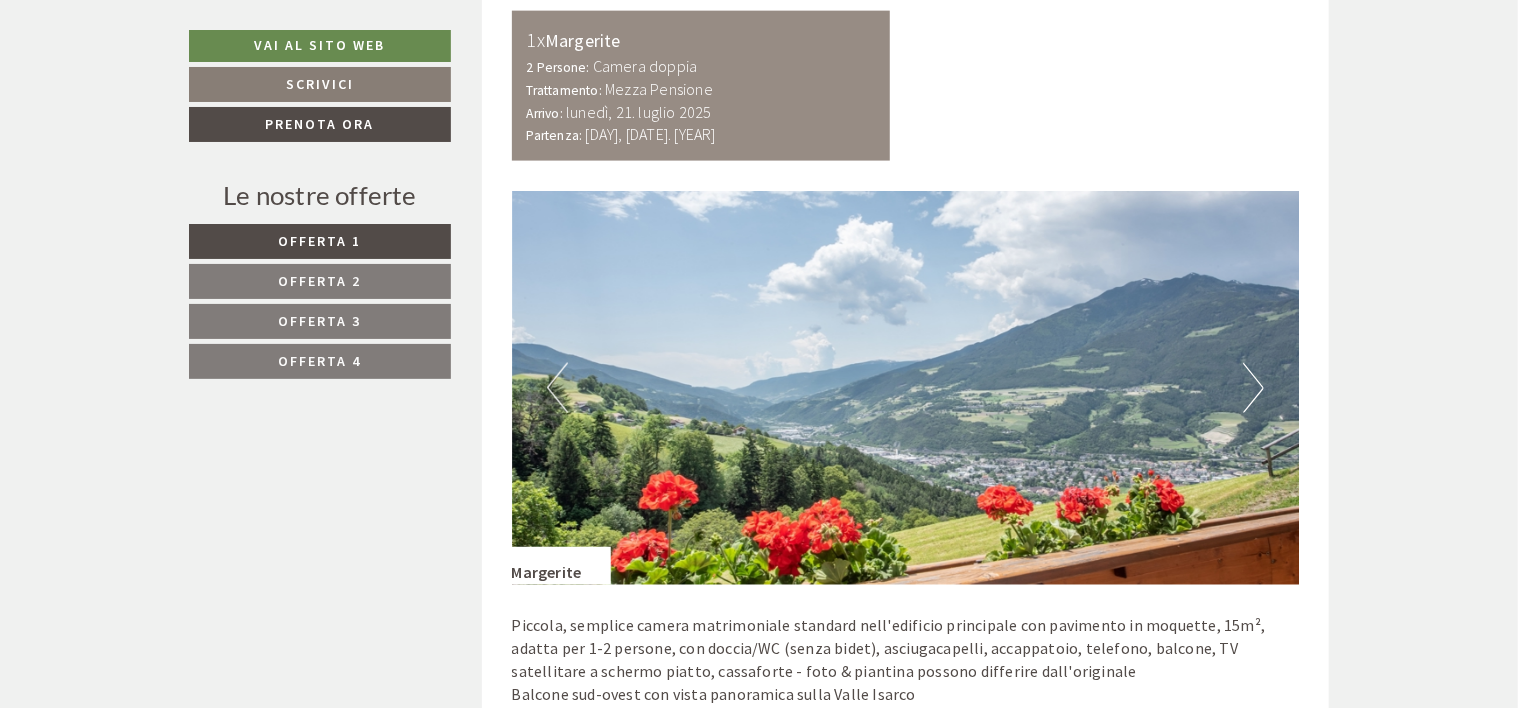 click on "Next" at bounding box center (1253, 388) 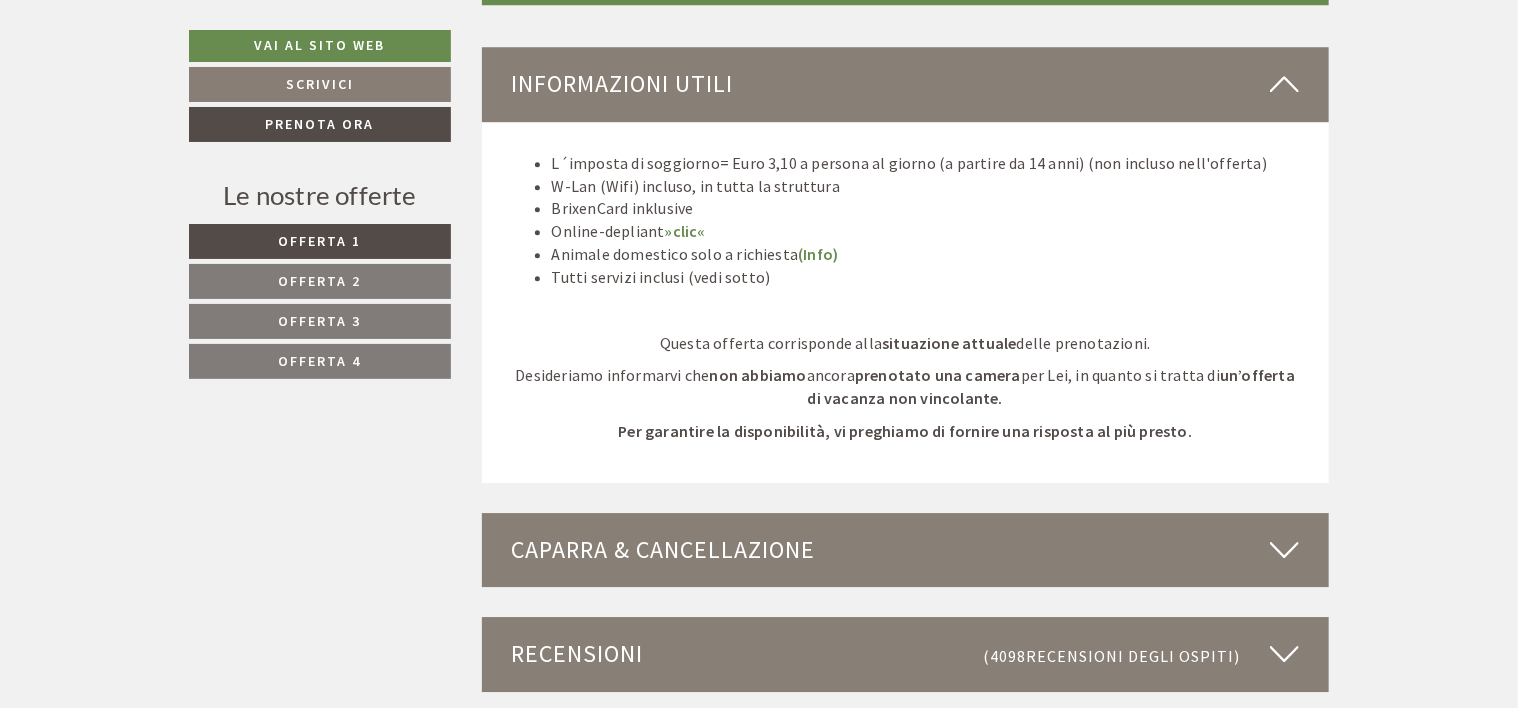 scroll, scrollTop: 6700, scrollLeft: 0, axis: vertical 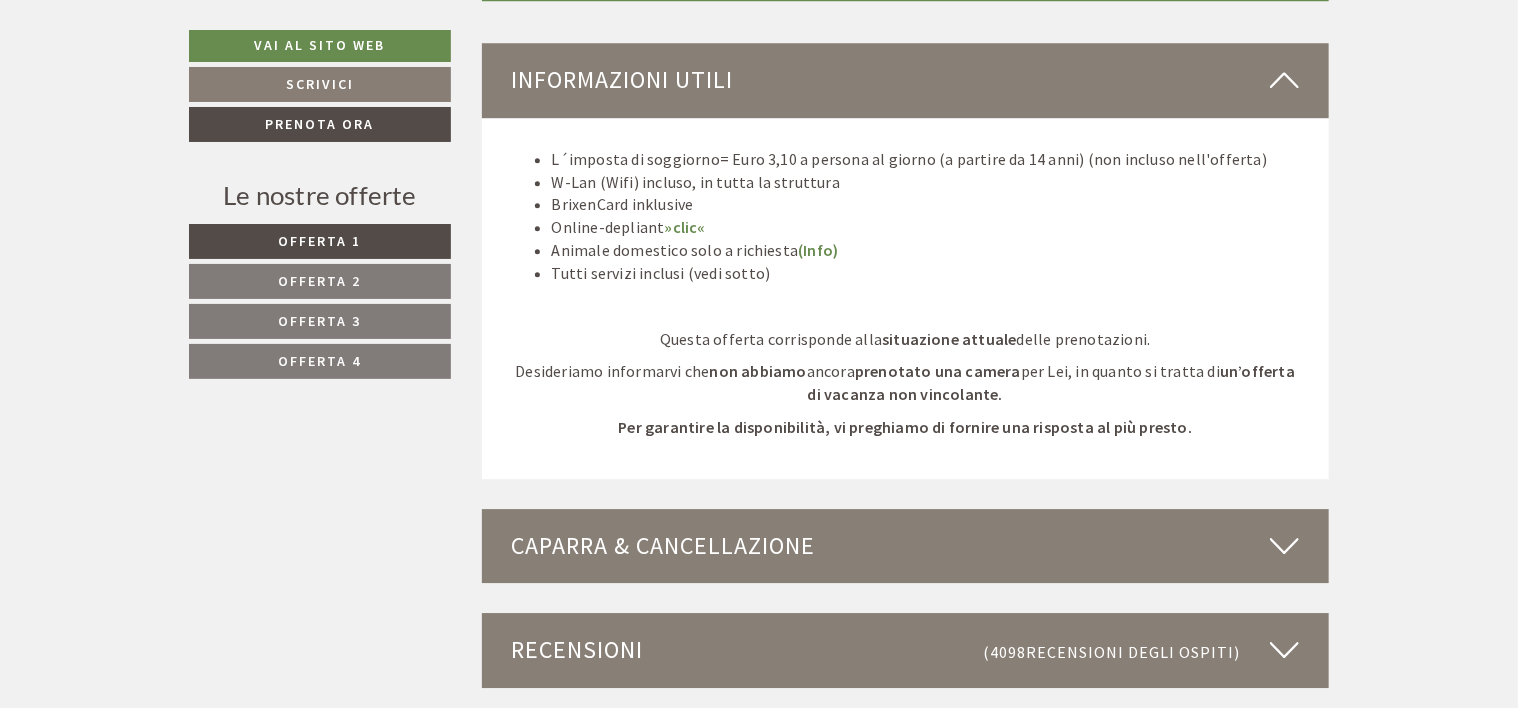 click on "Offerta 4" at bounding box center [320, 361] 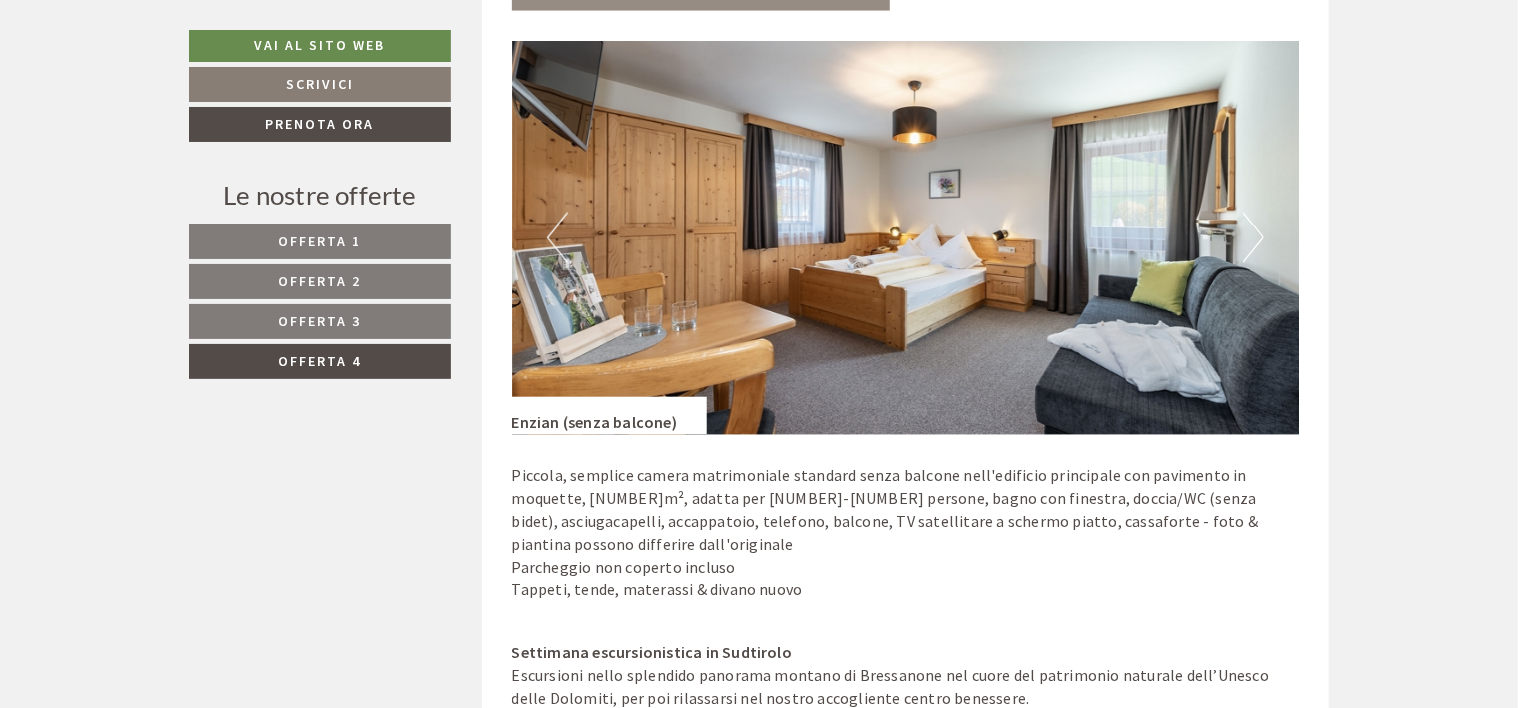 scroll, scrollTop: 1638, scrollLeft: 0, axis: vertical 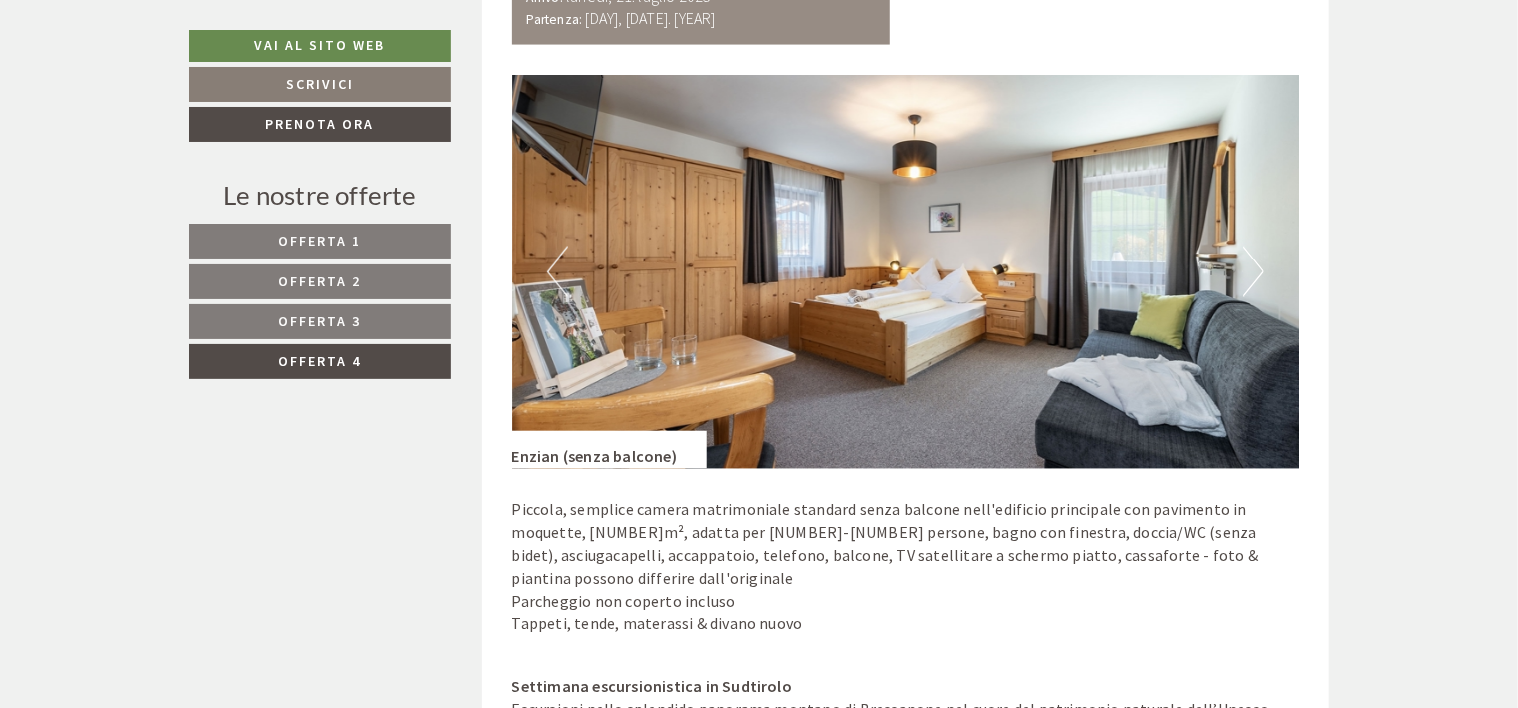 click on "Offerta 3" at bounding box center (320, 321) 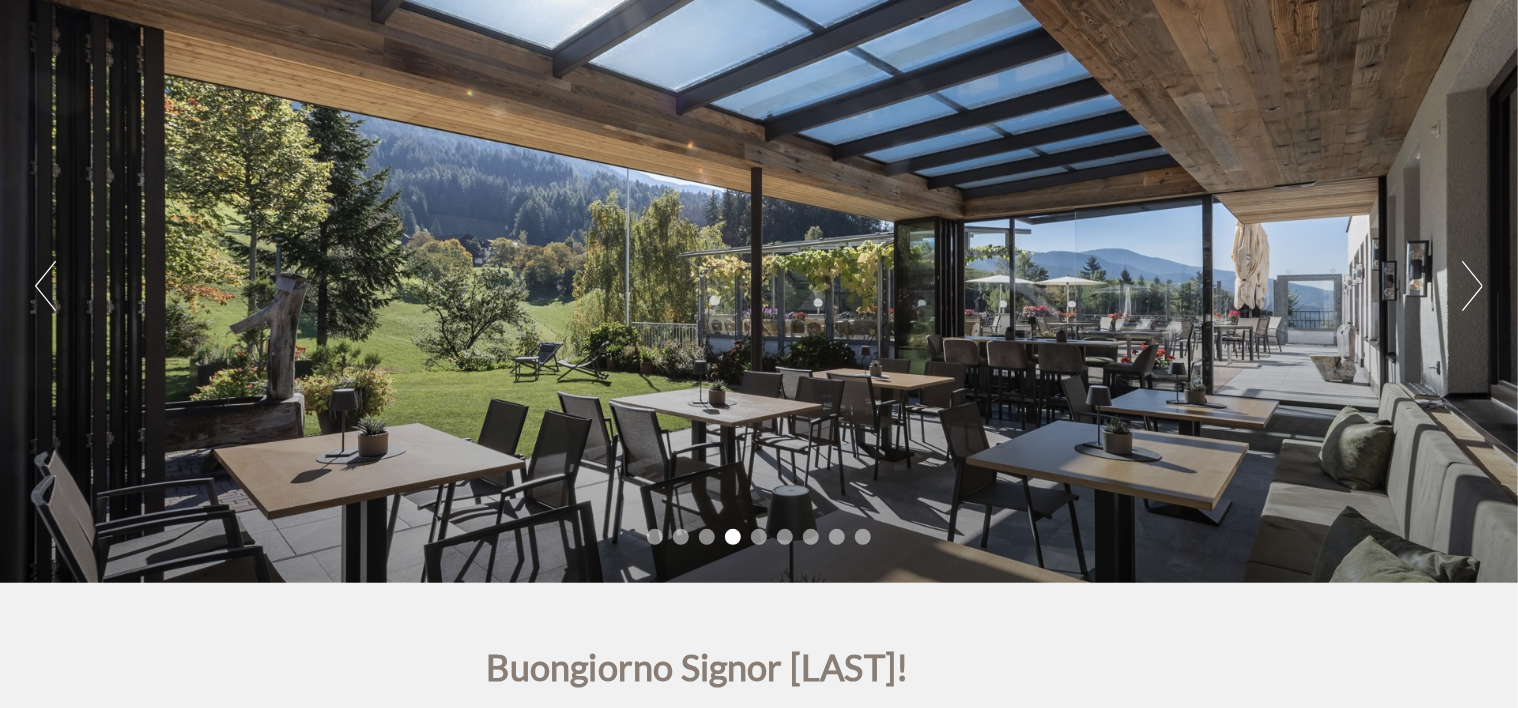 scroll, scrollTop: 0, scrollLeft: 0, axis: both 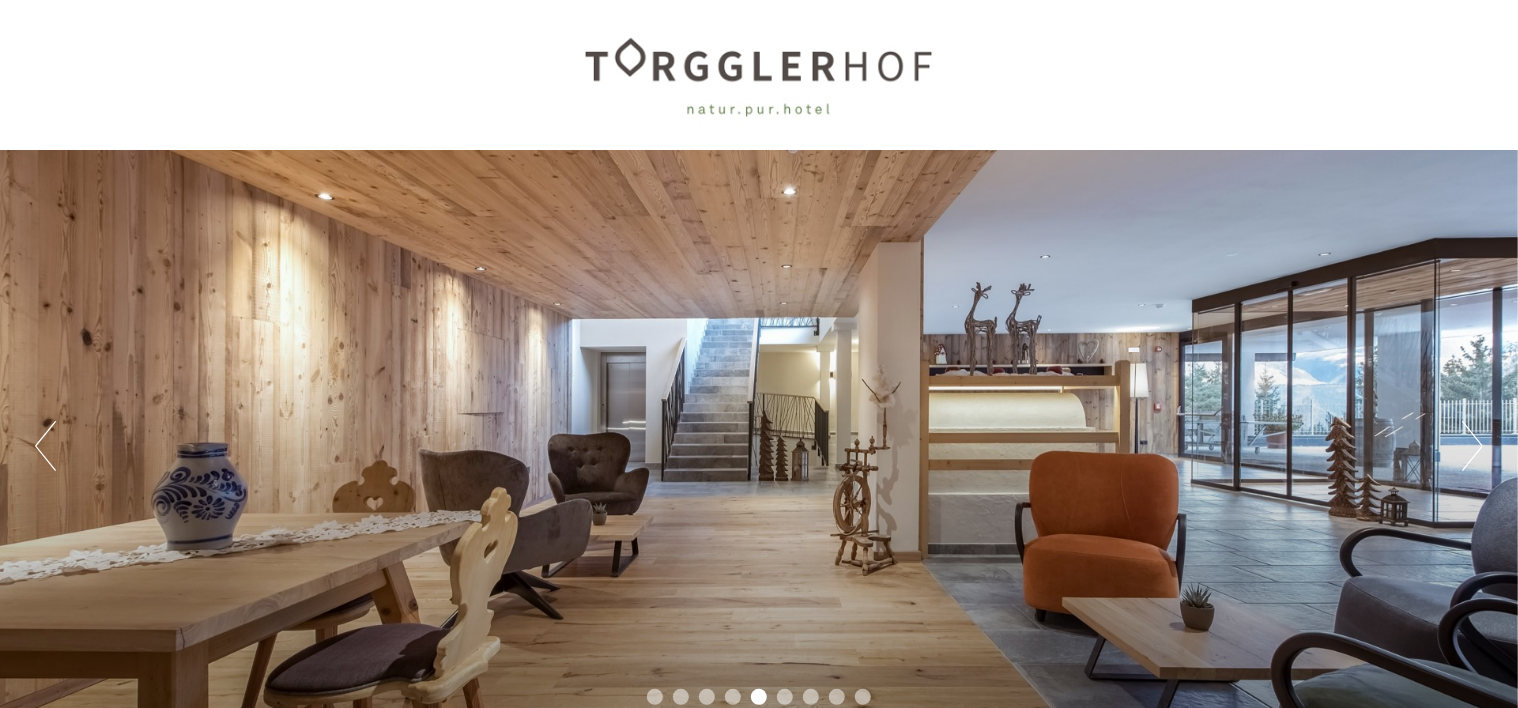 click on "Previous
Next [NUMBER] [NUMBER] [NUMBER] [NUMBER] [NUMBER] [NUMBER] [NUMBER] [NUMBER] [NUMBER]" at bounding box center [759, 446] 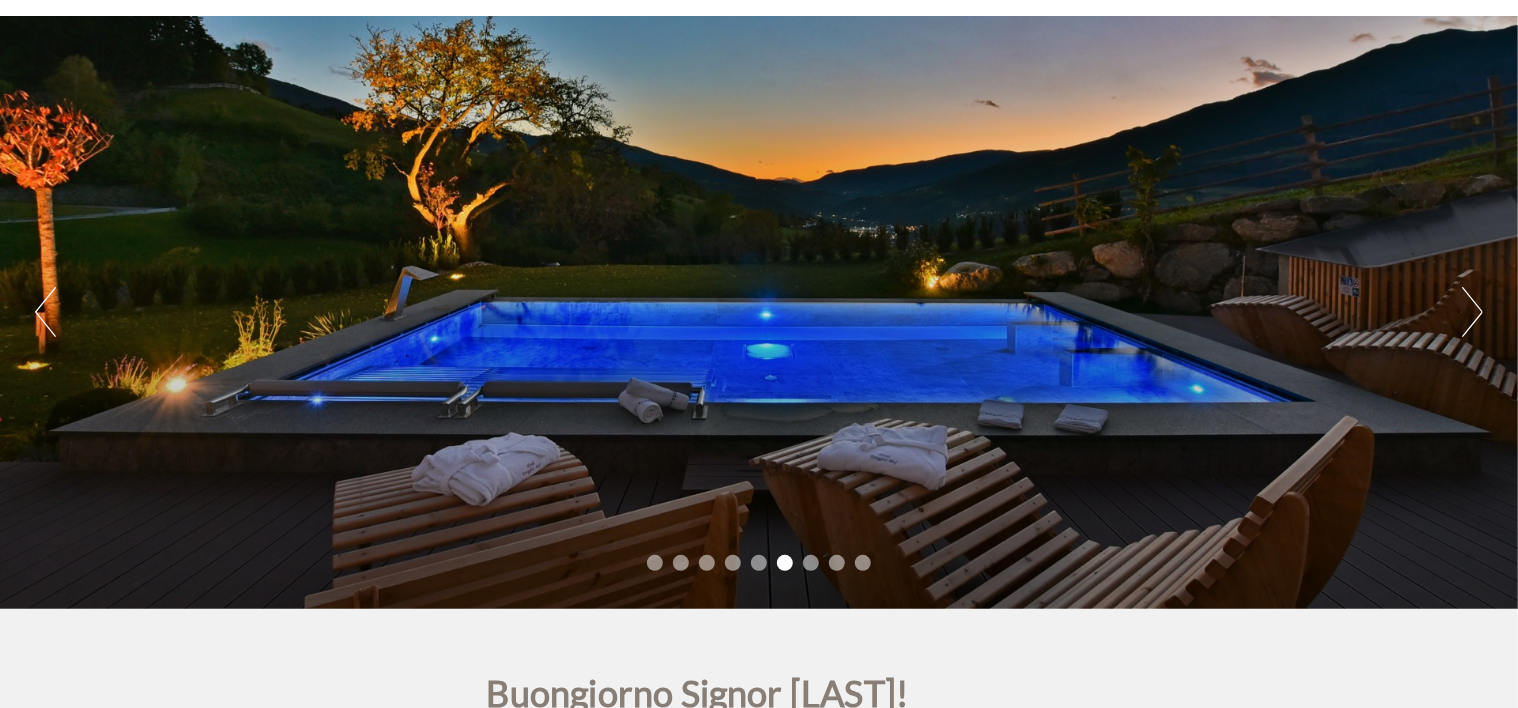 scroll, scrollTop: 100, scrollLeft: 0, axis: vertical 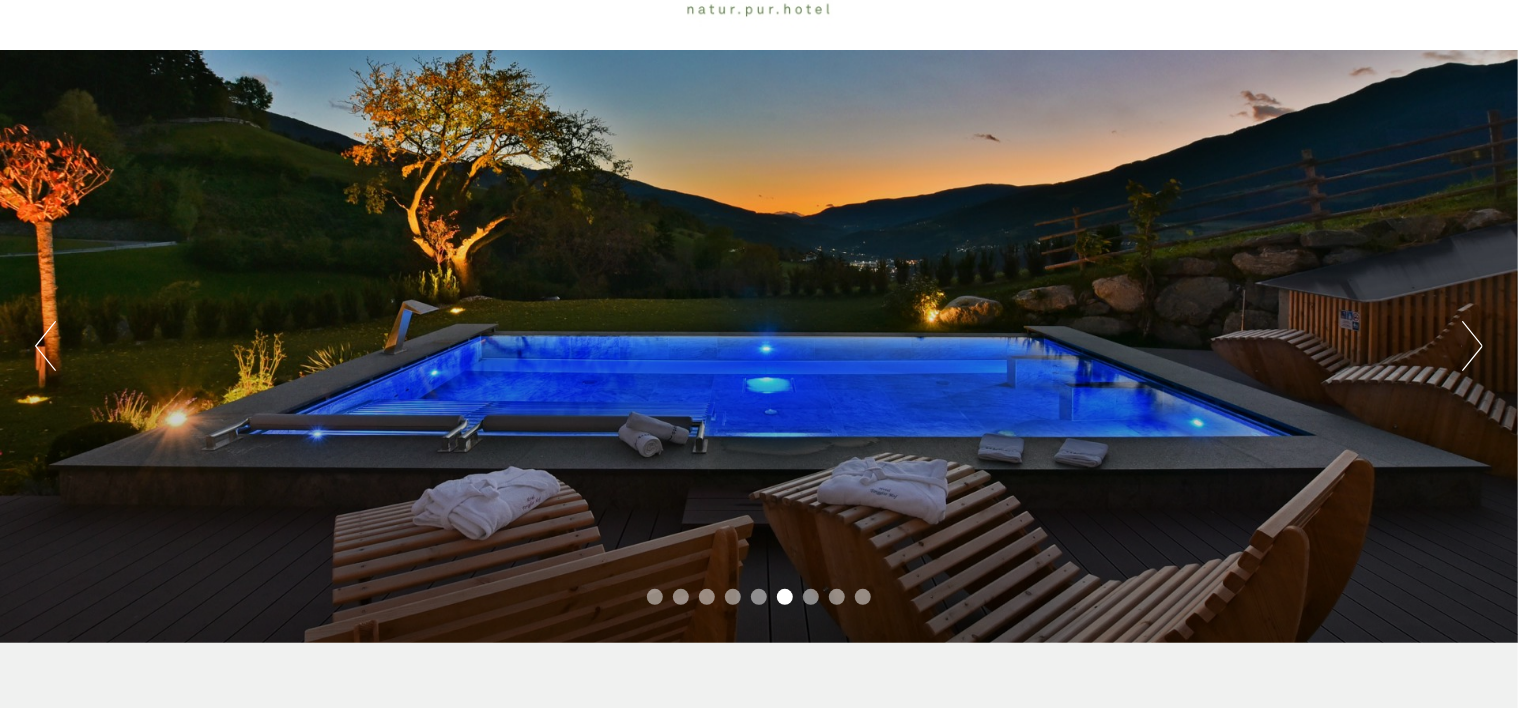 click on "Next" at bounding box center (1472, 346) 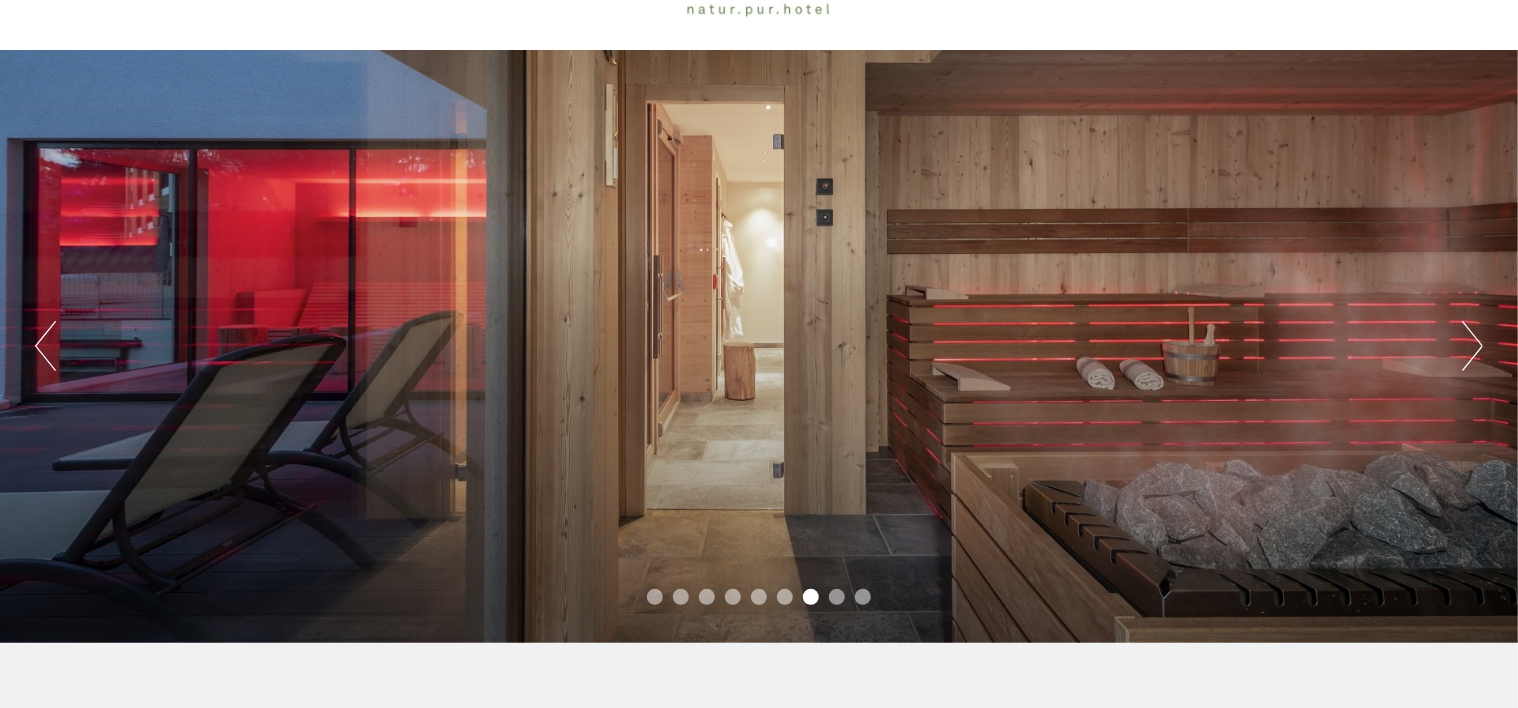click on "Next" at bounding box center (1472, 346) 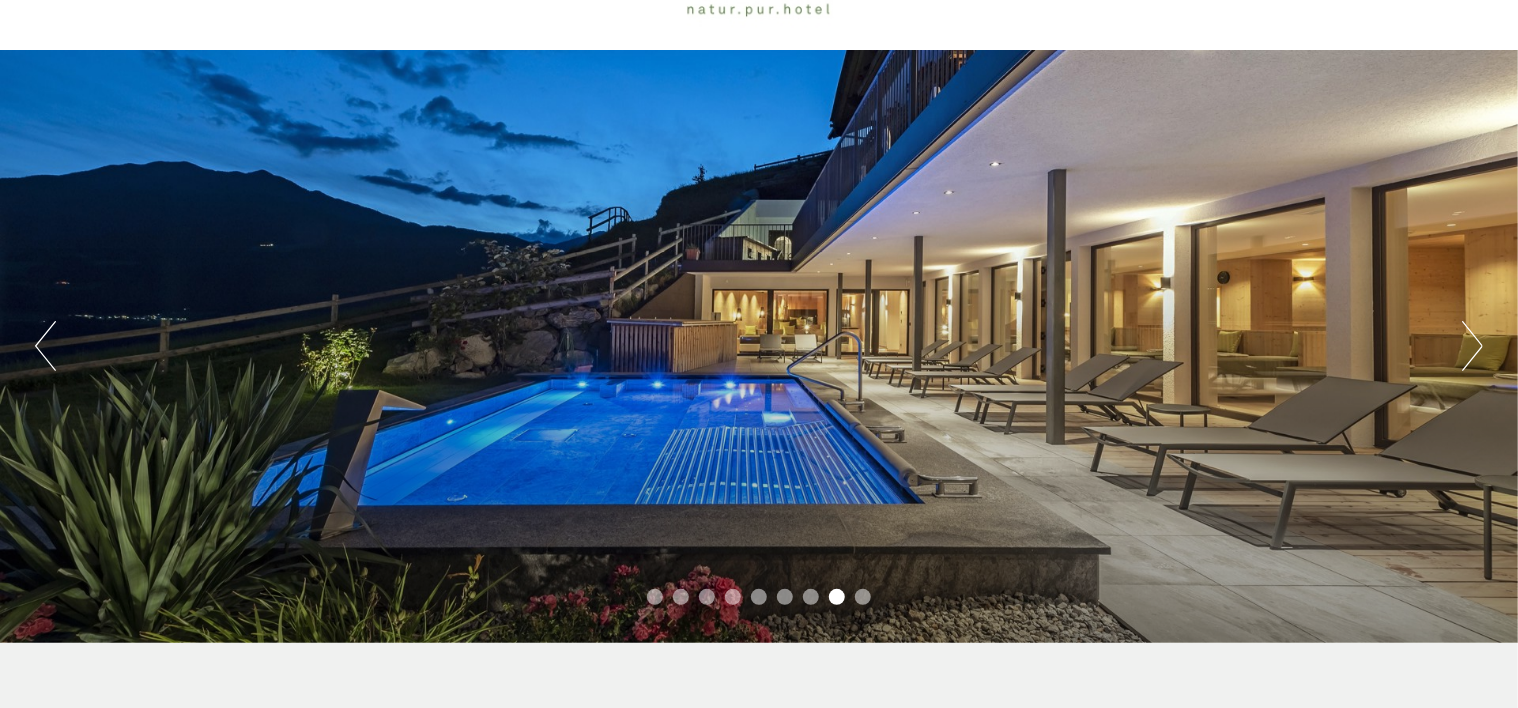 click on "Next" at bounding box center (1472, 346) 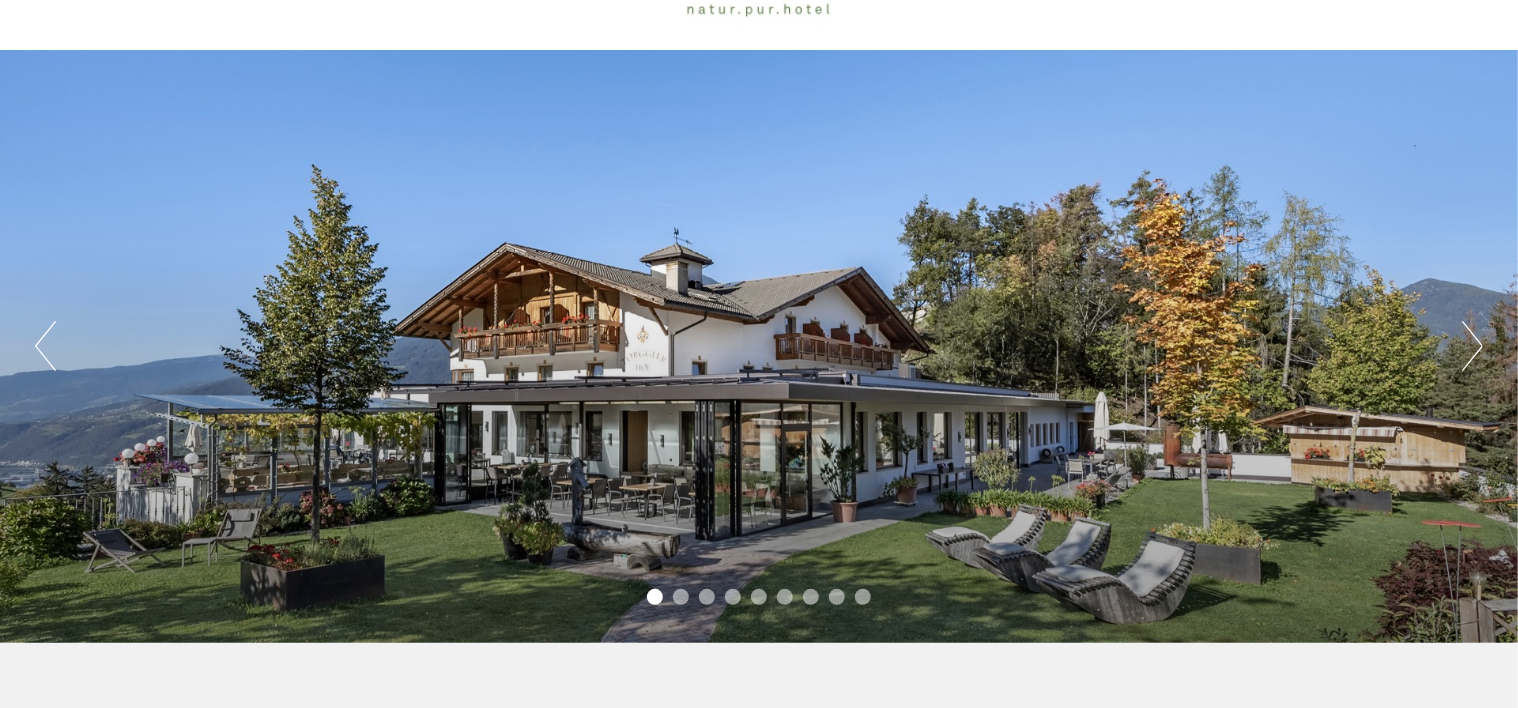 click on "Next" at bounding box center (1472, 346) 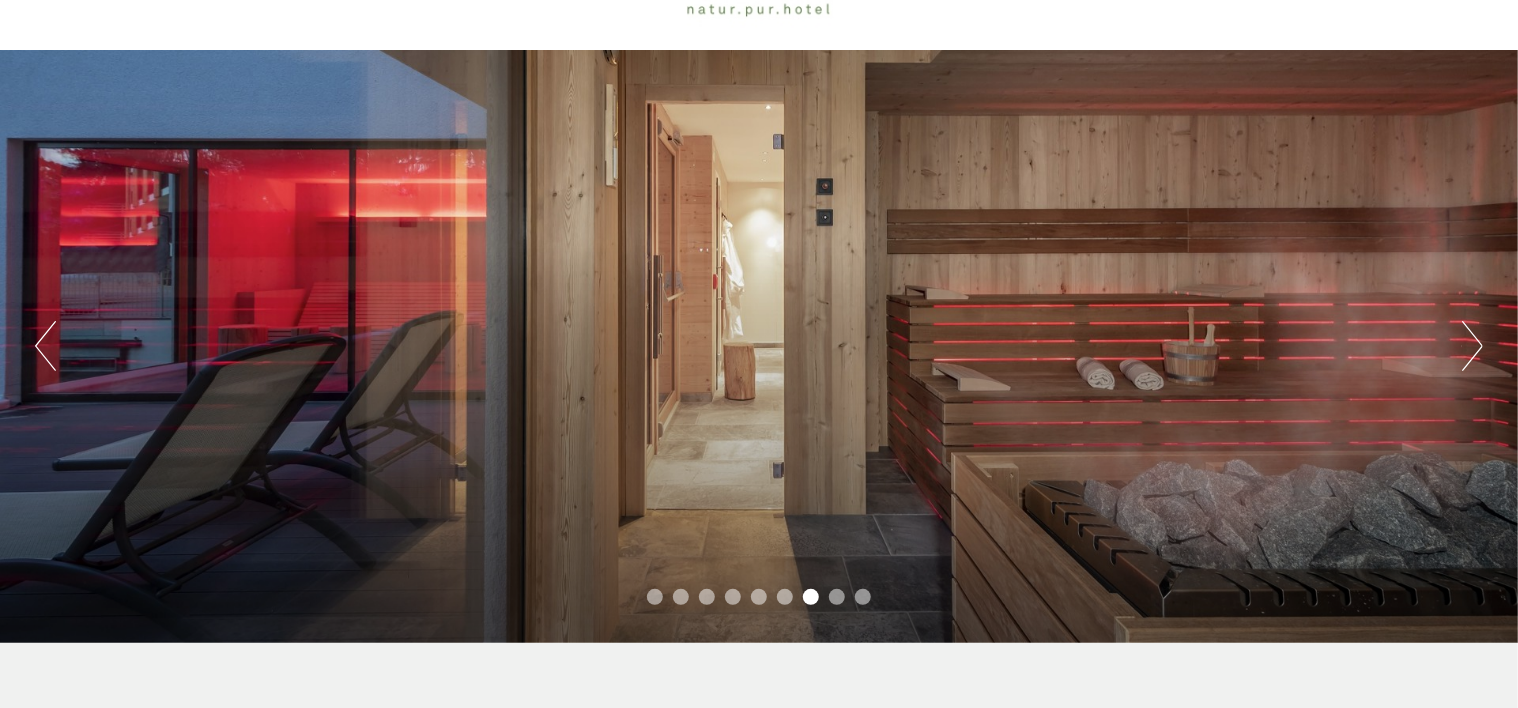 click on "Next" at bounding box center (1472, 346) 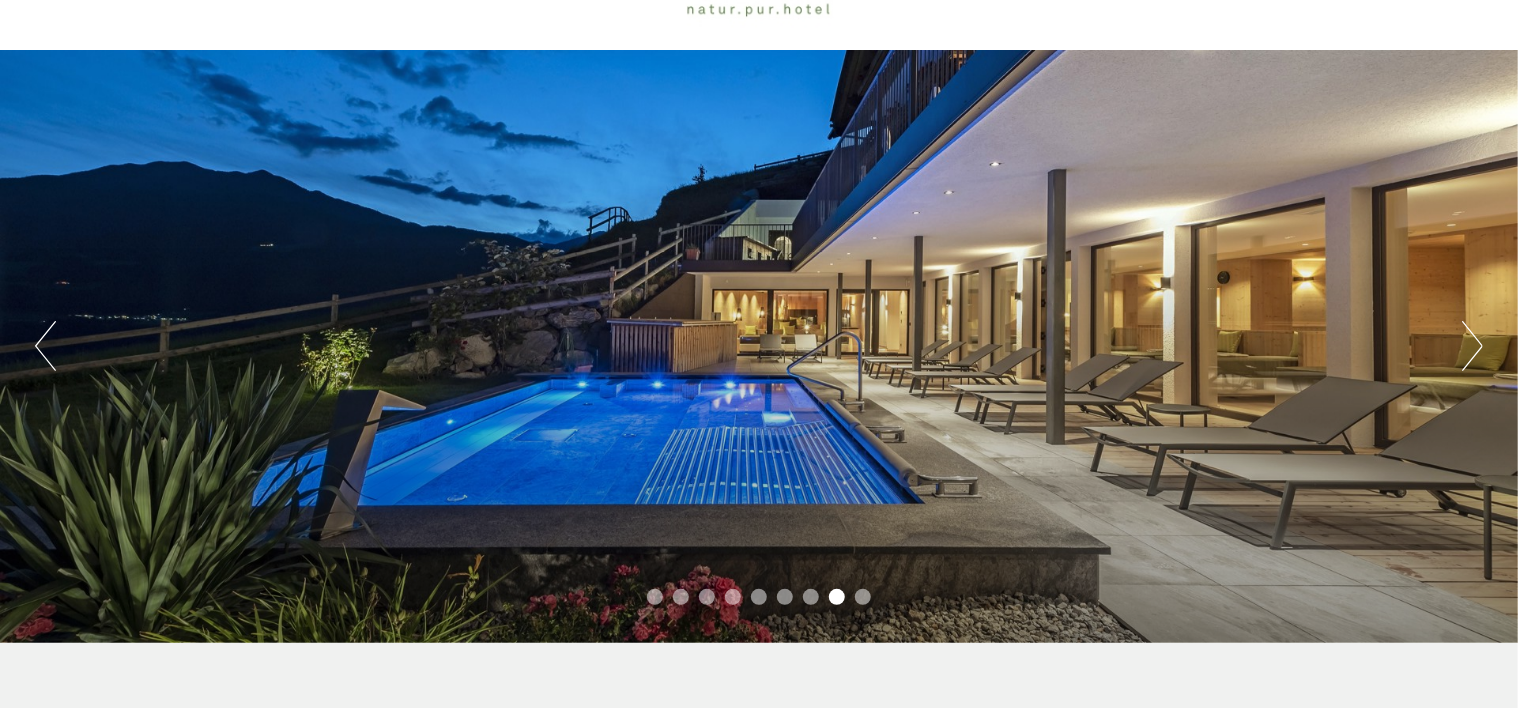 click on "Next" at bounding box center [1472, 346] 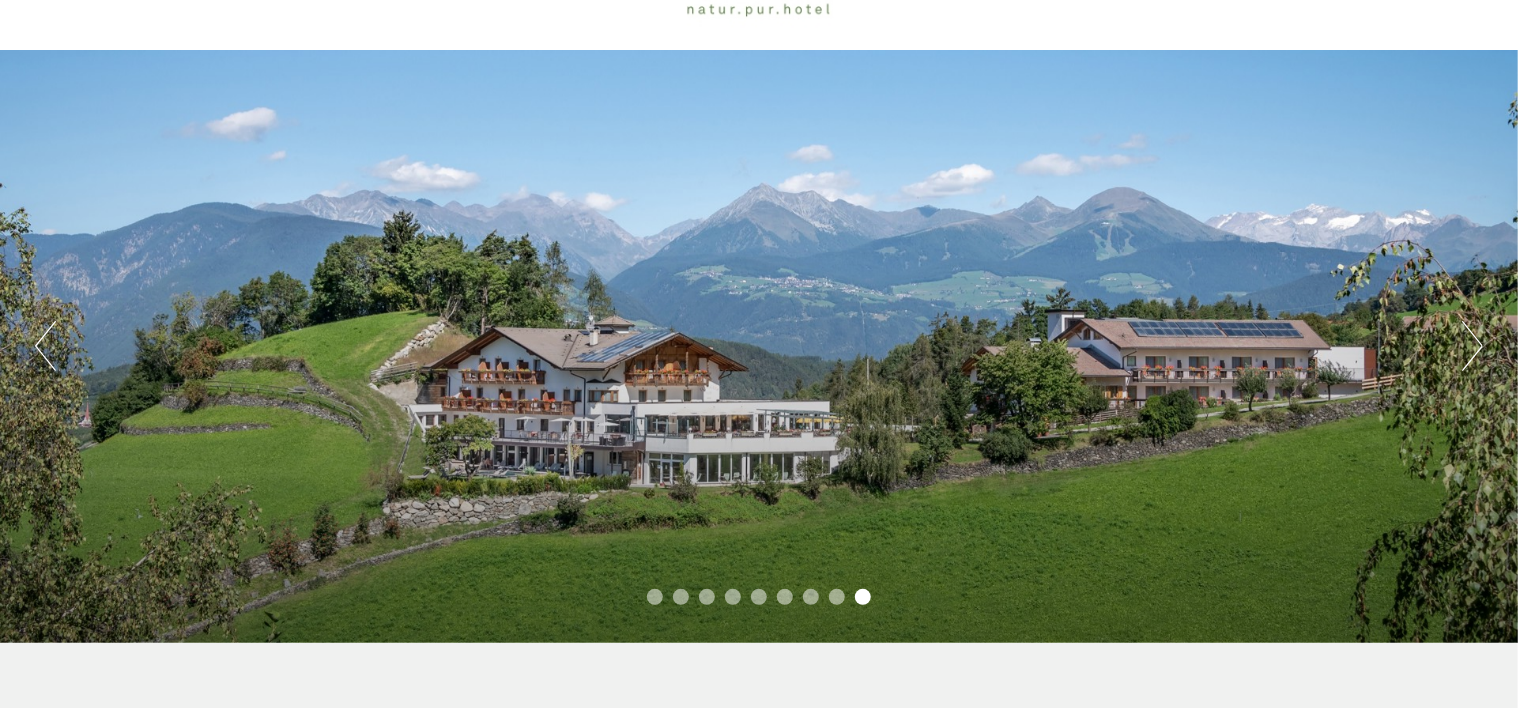 click on "Next" at bounding box center [1472, 346] 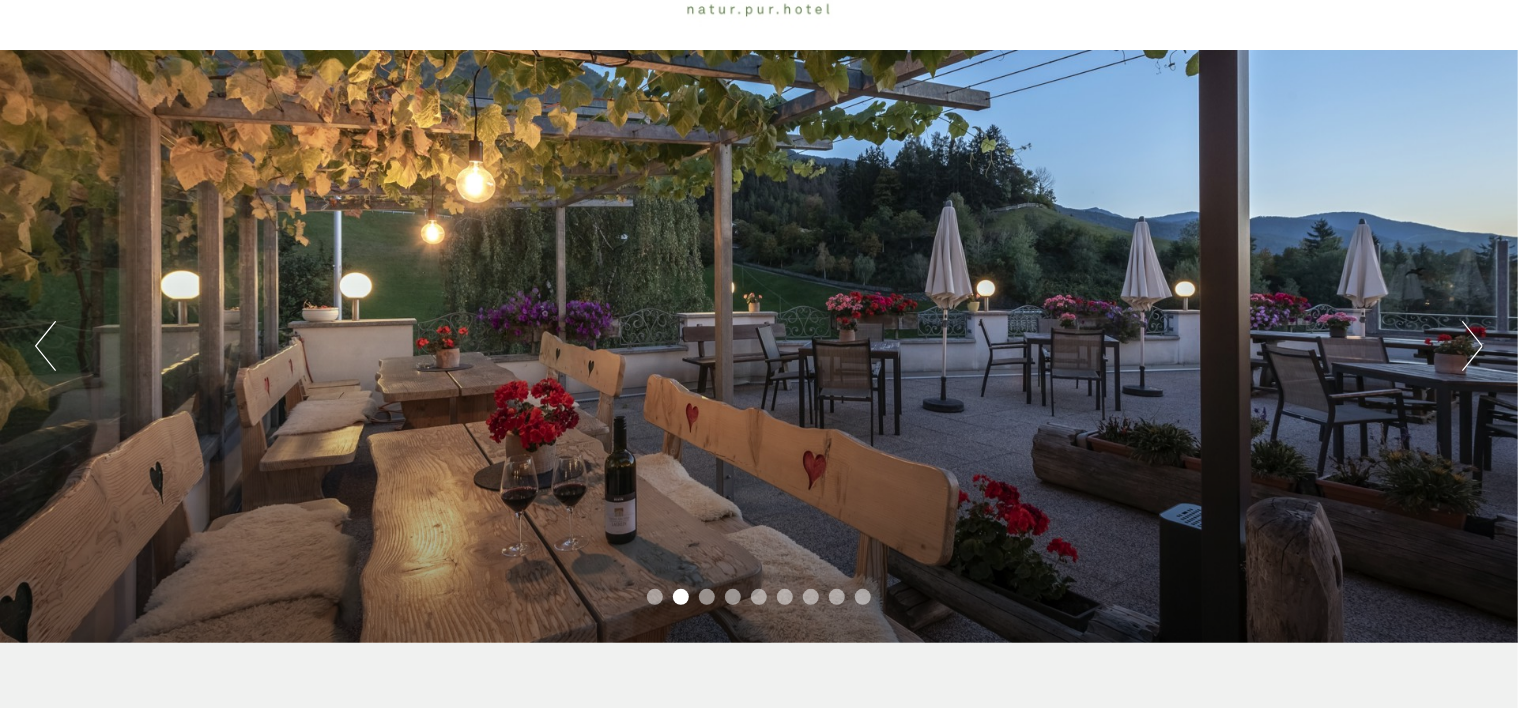 click on "Next" at bounding box center [1472, 346] 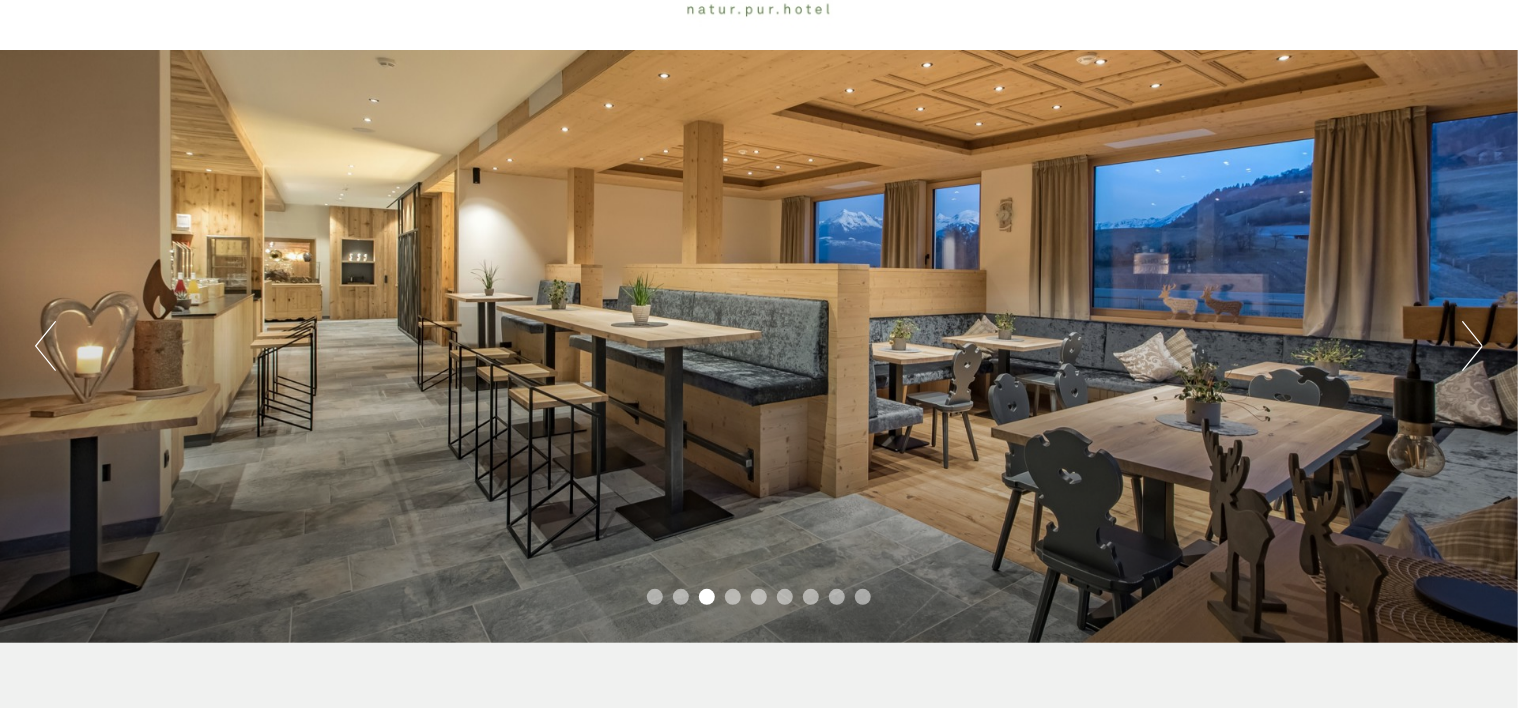 click on "Next" at bounding box center (1472, 346) 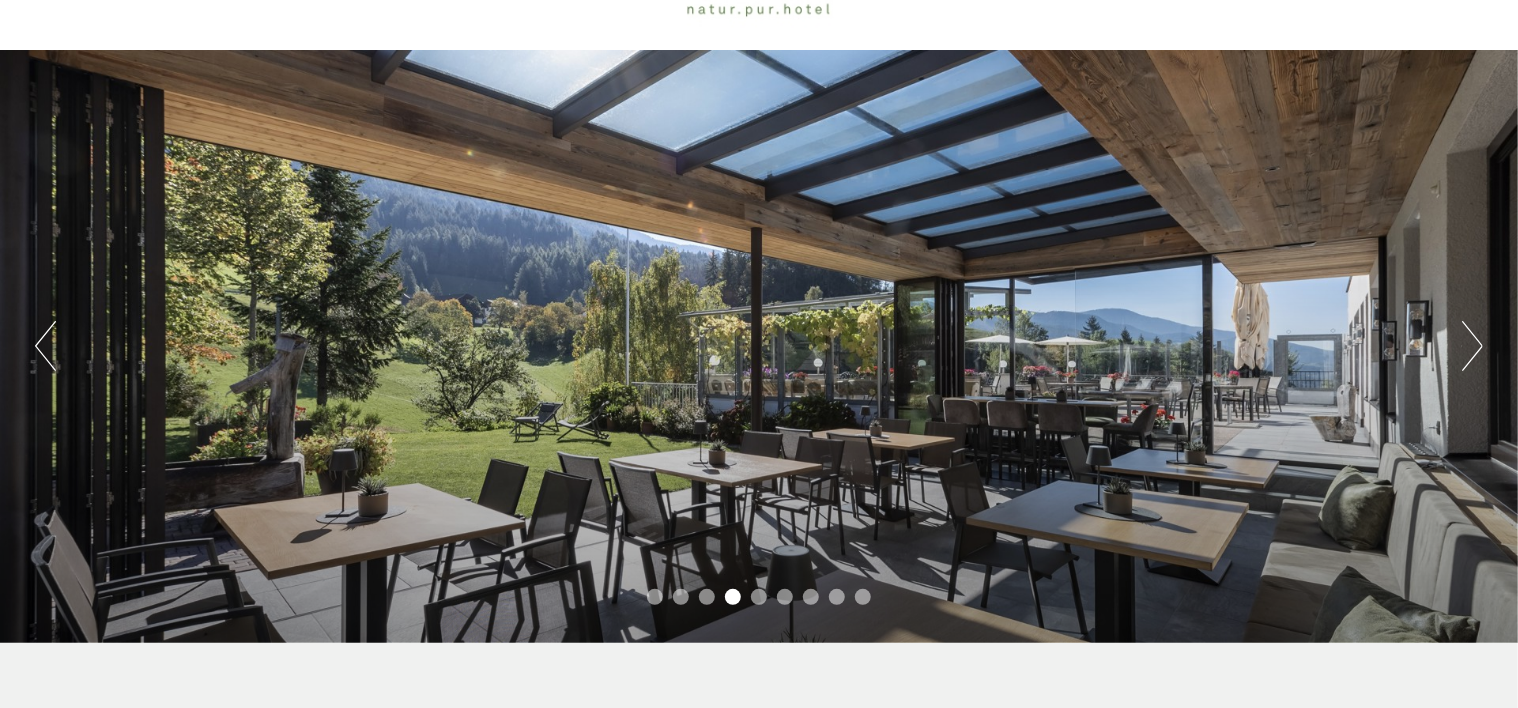 click on "Next" at bounding box center (1472, 346) 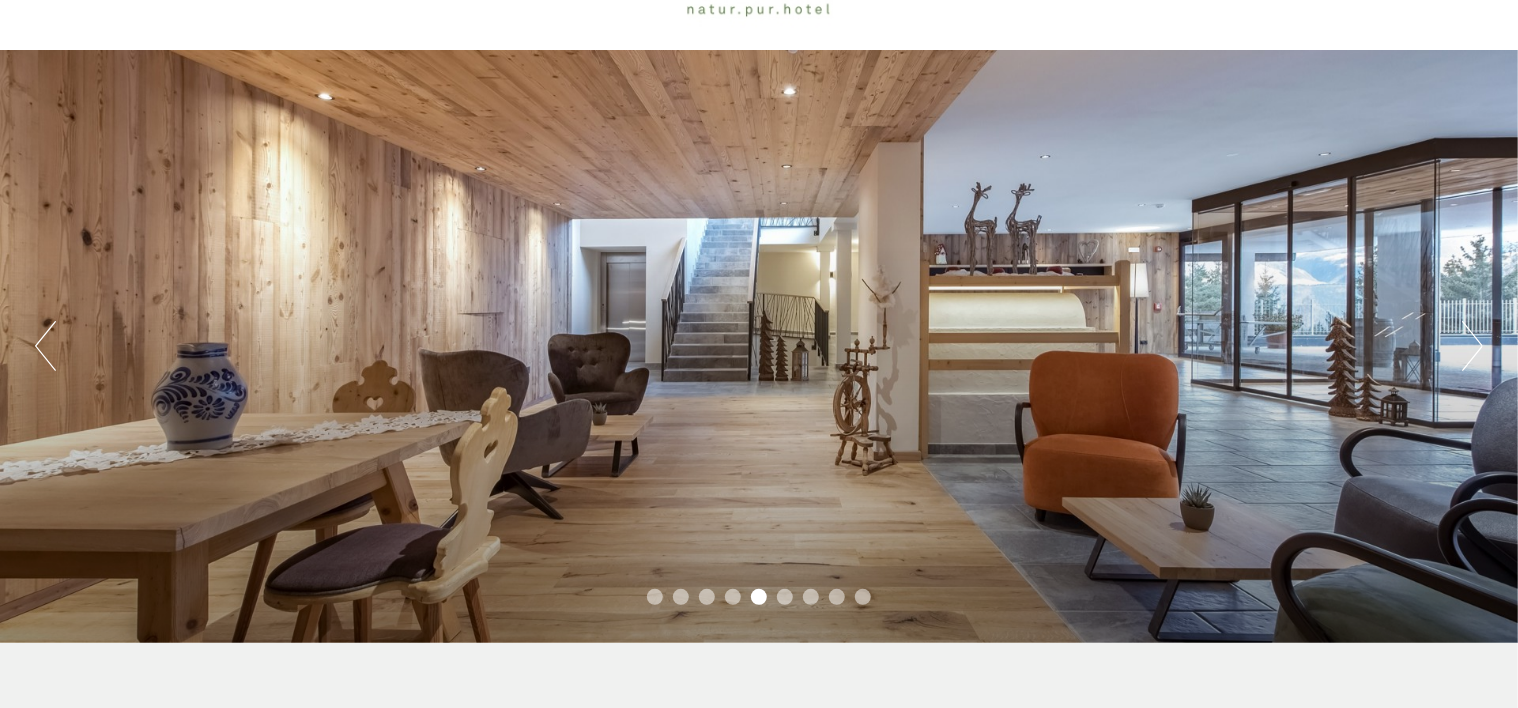 click on "Next" at bounding box center [1472, 346] 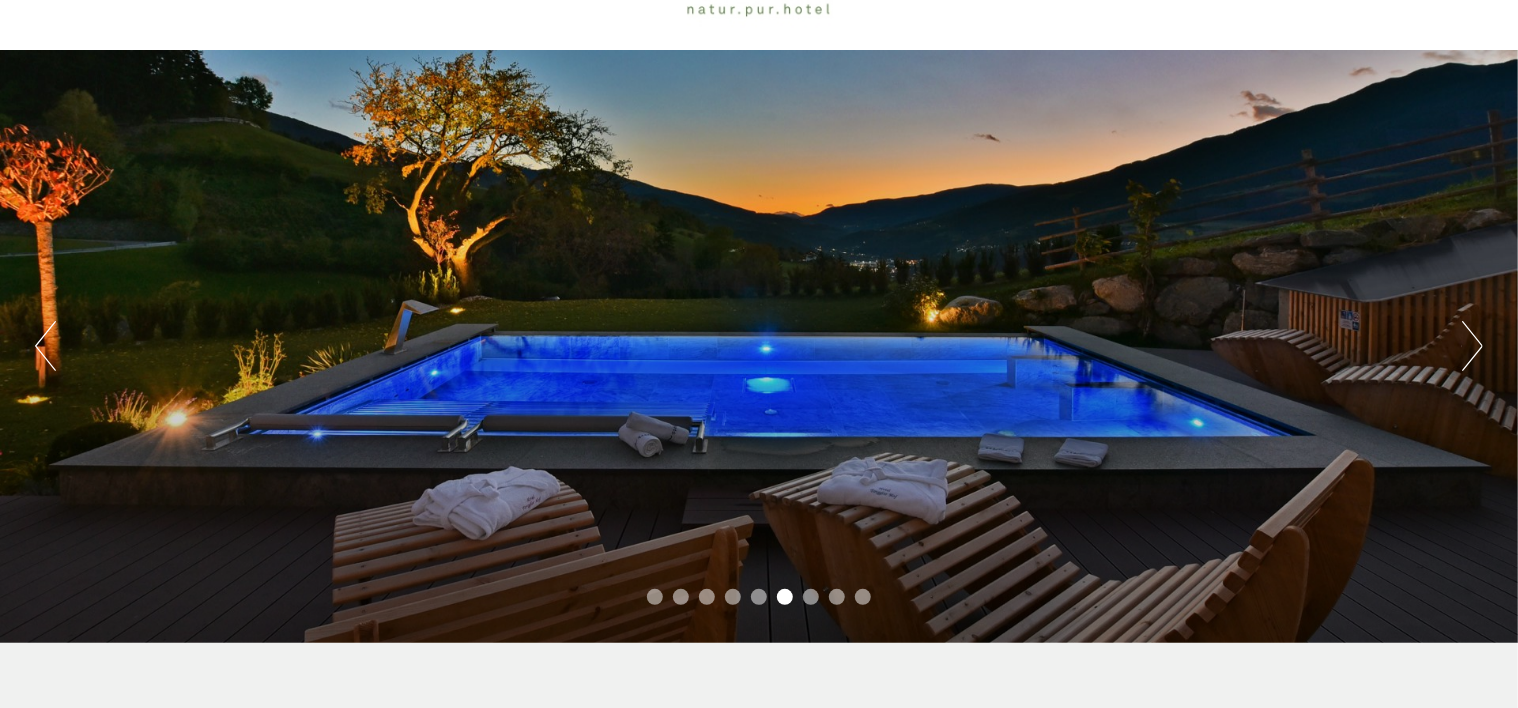 click on "Next" at bounding box center [1472, 346] 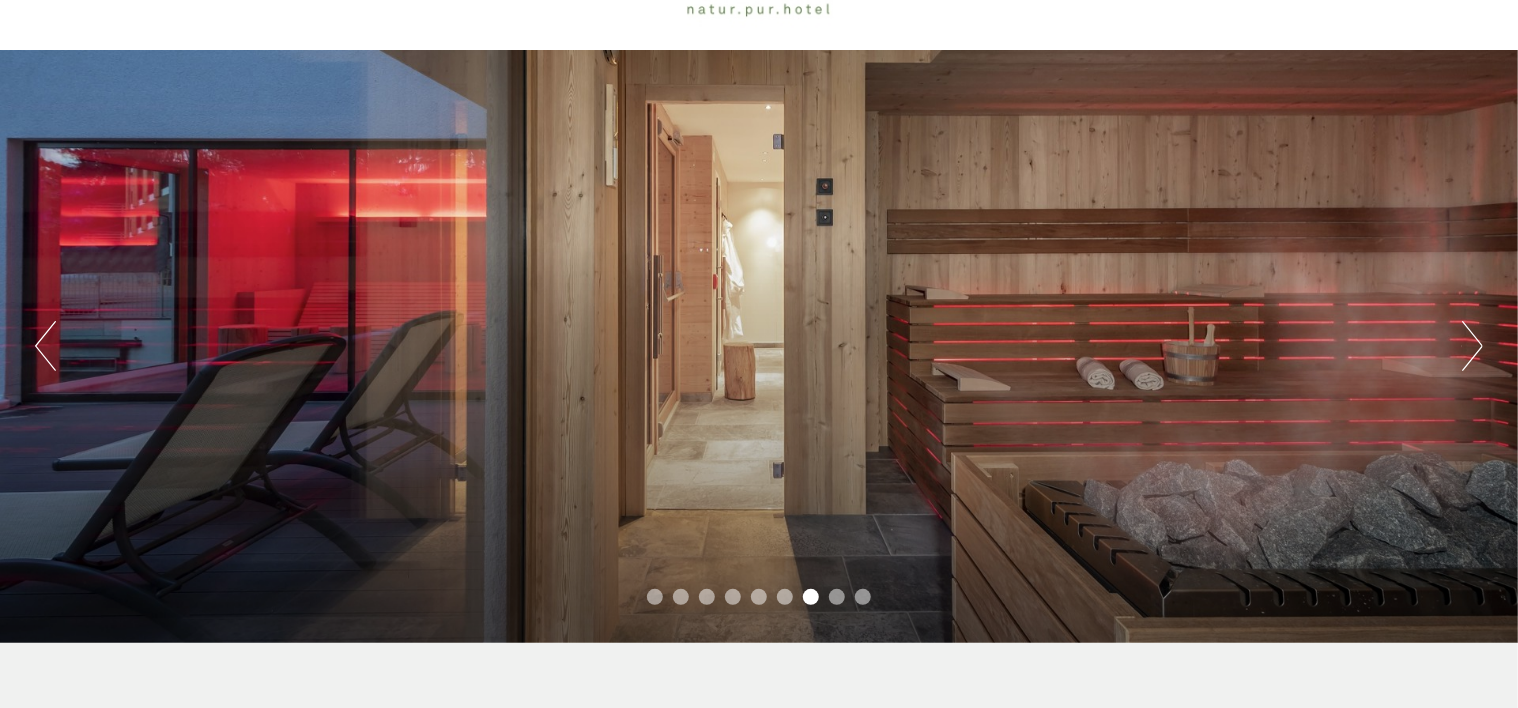 click on "Next" at bounding box center (1472, 346) 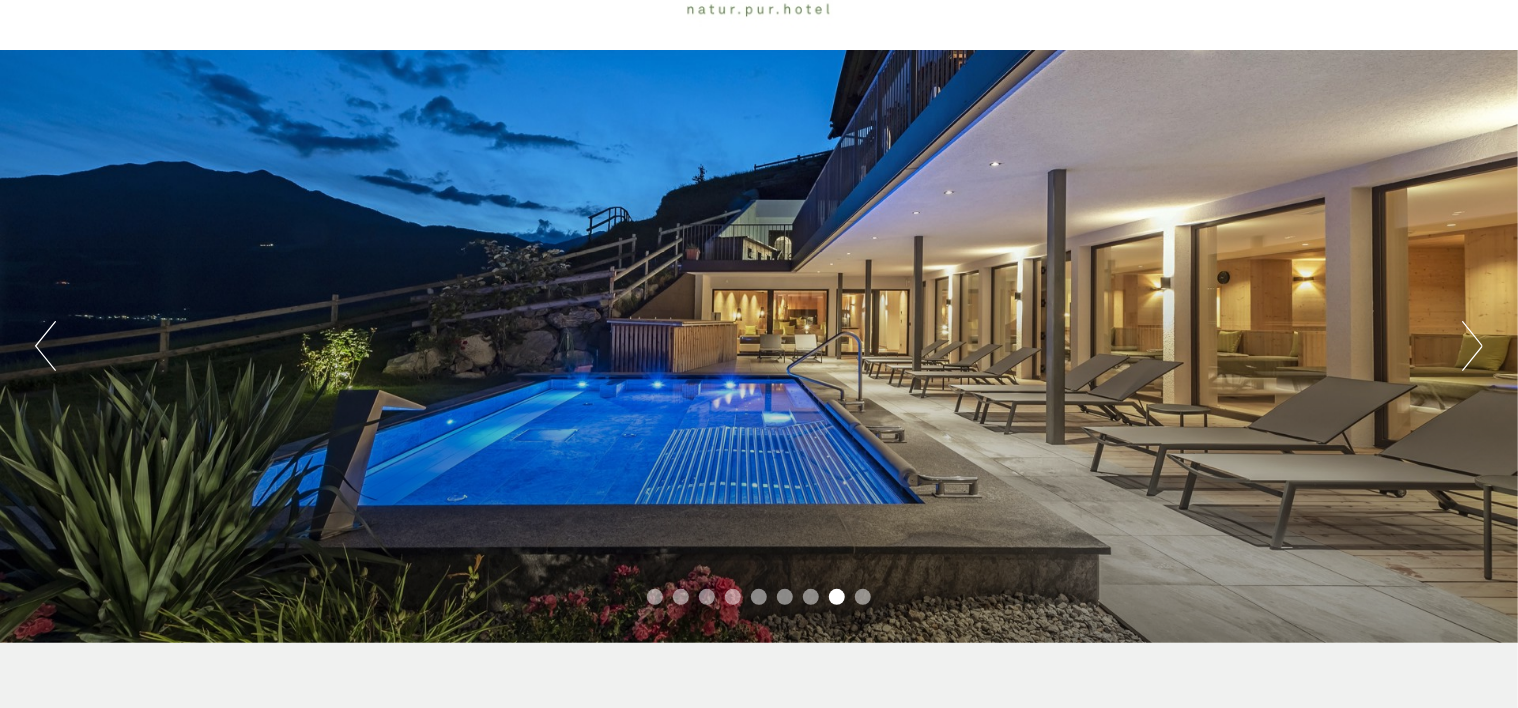 click on "Next" at bounding box center (1472, 346) 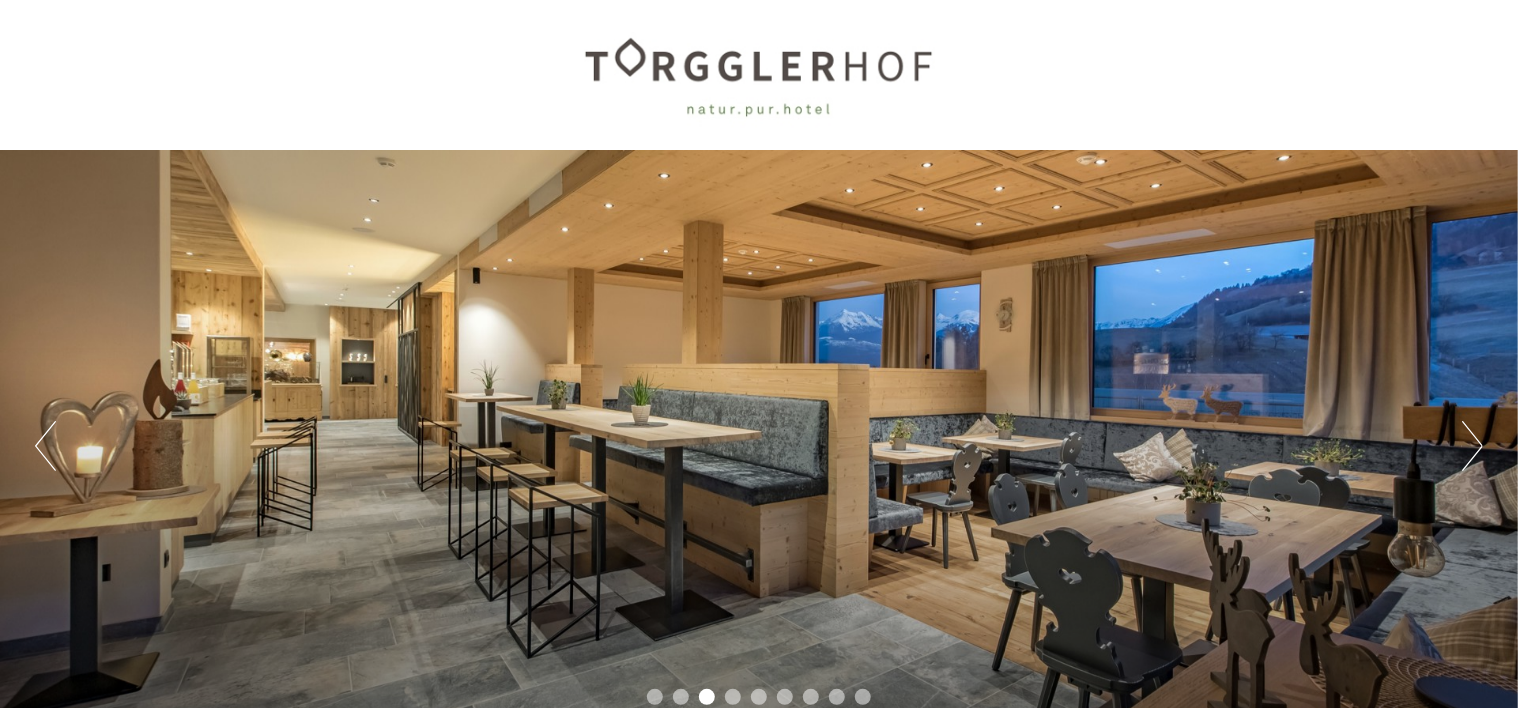scroll, scrollTop: 300, scrollLeft: 0, axis: vertical 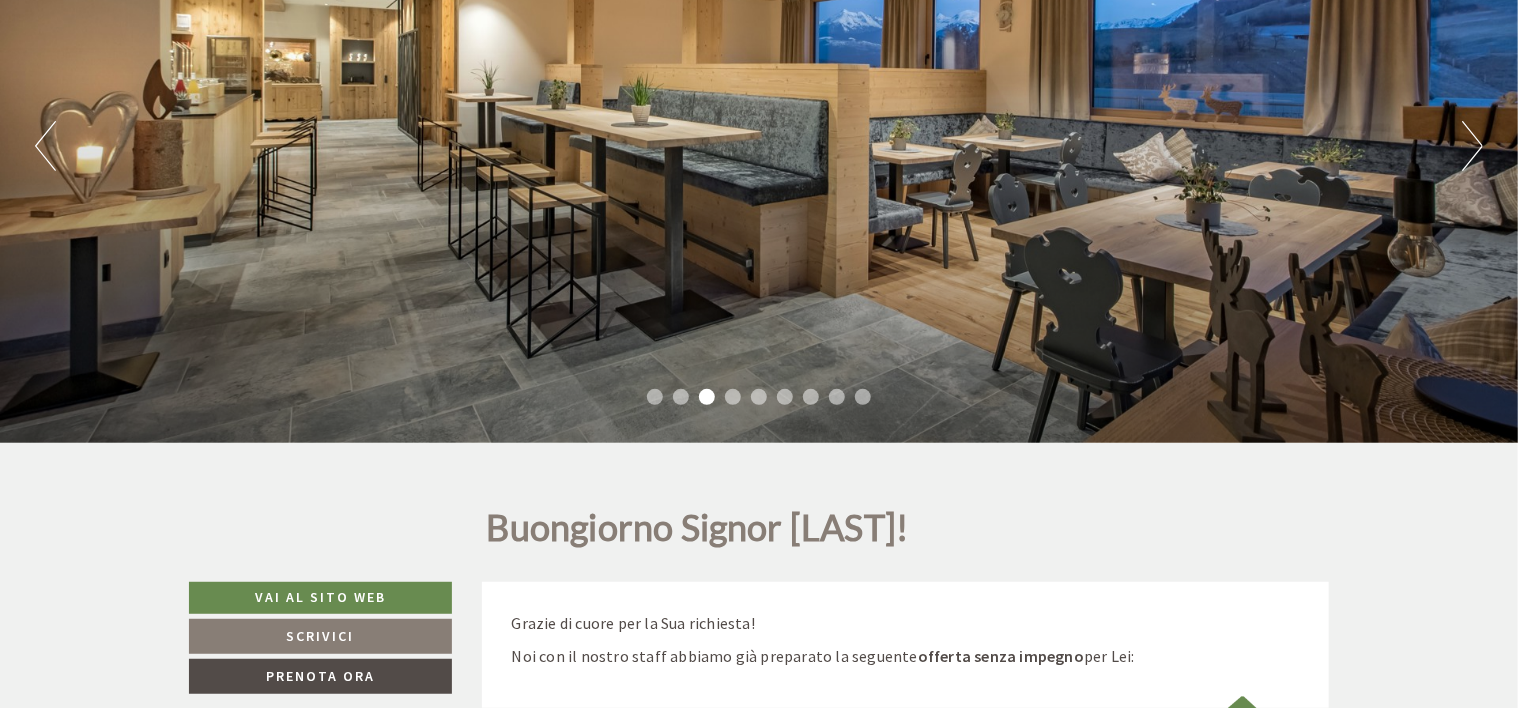 click on "Next" at bounding box center [1472, 146] 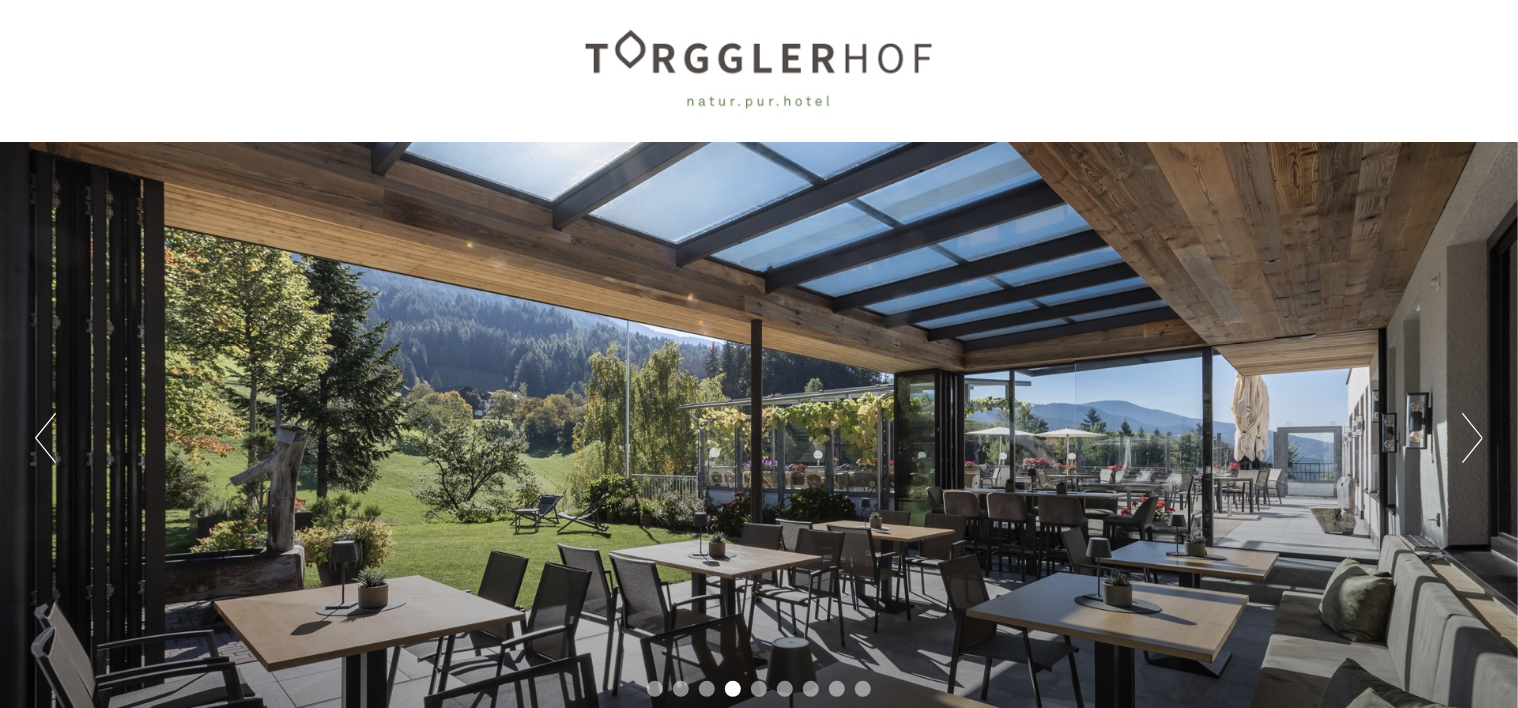 scroll, scrollTop: 0, scrollLeft: 0, axis: both 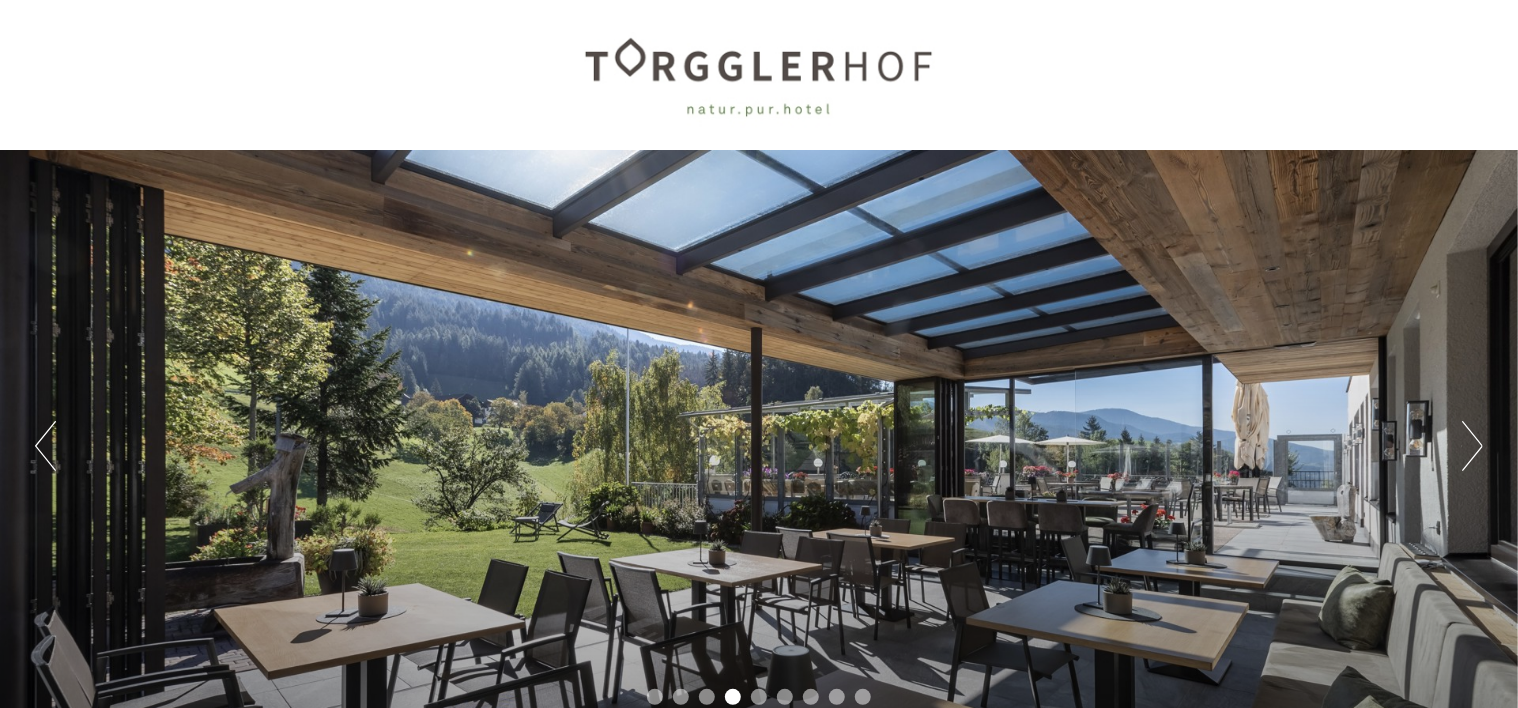 click on "Next" at bounding box center [1472, 446] 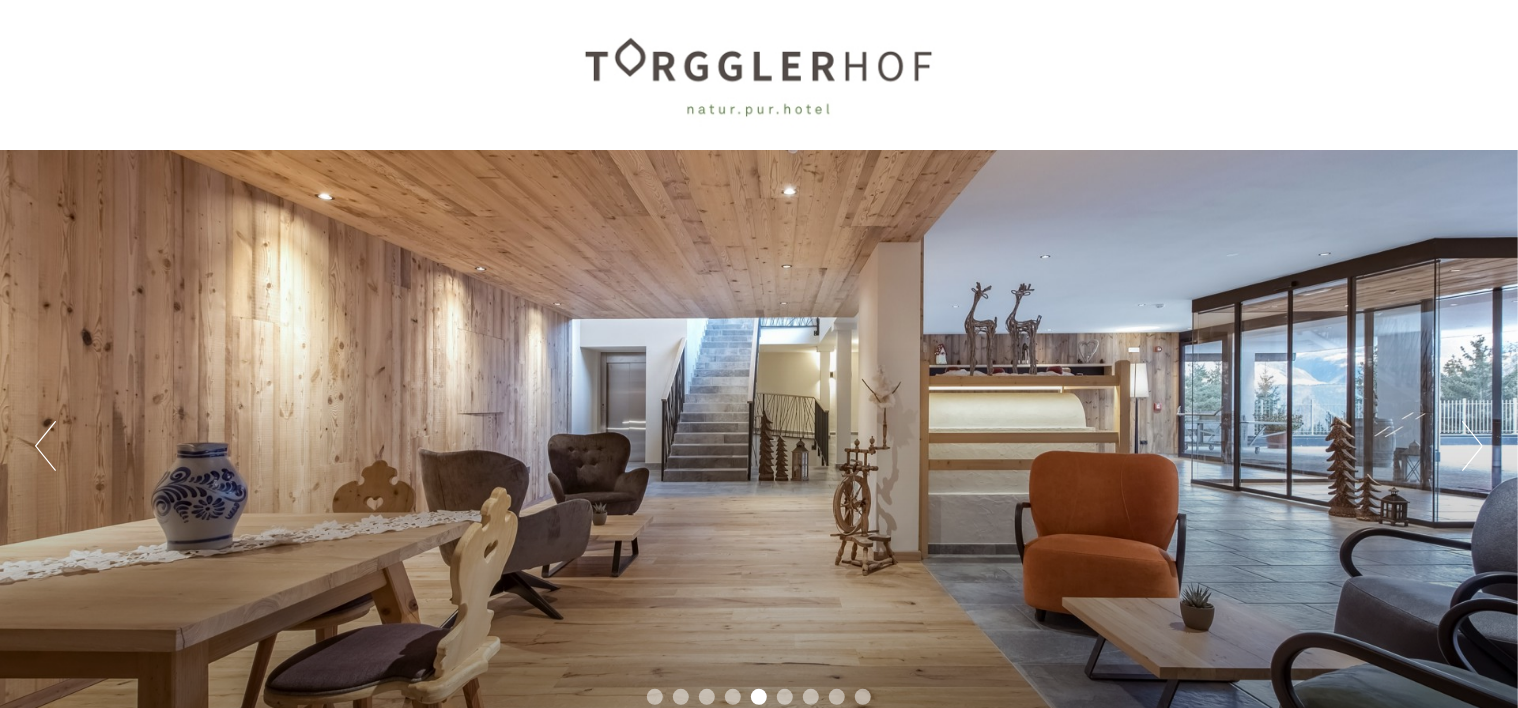 click on "Next" at bounding box center [1472, 446] 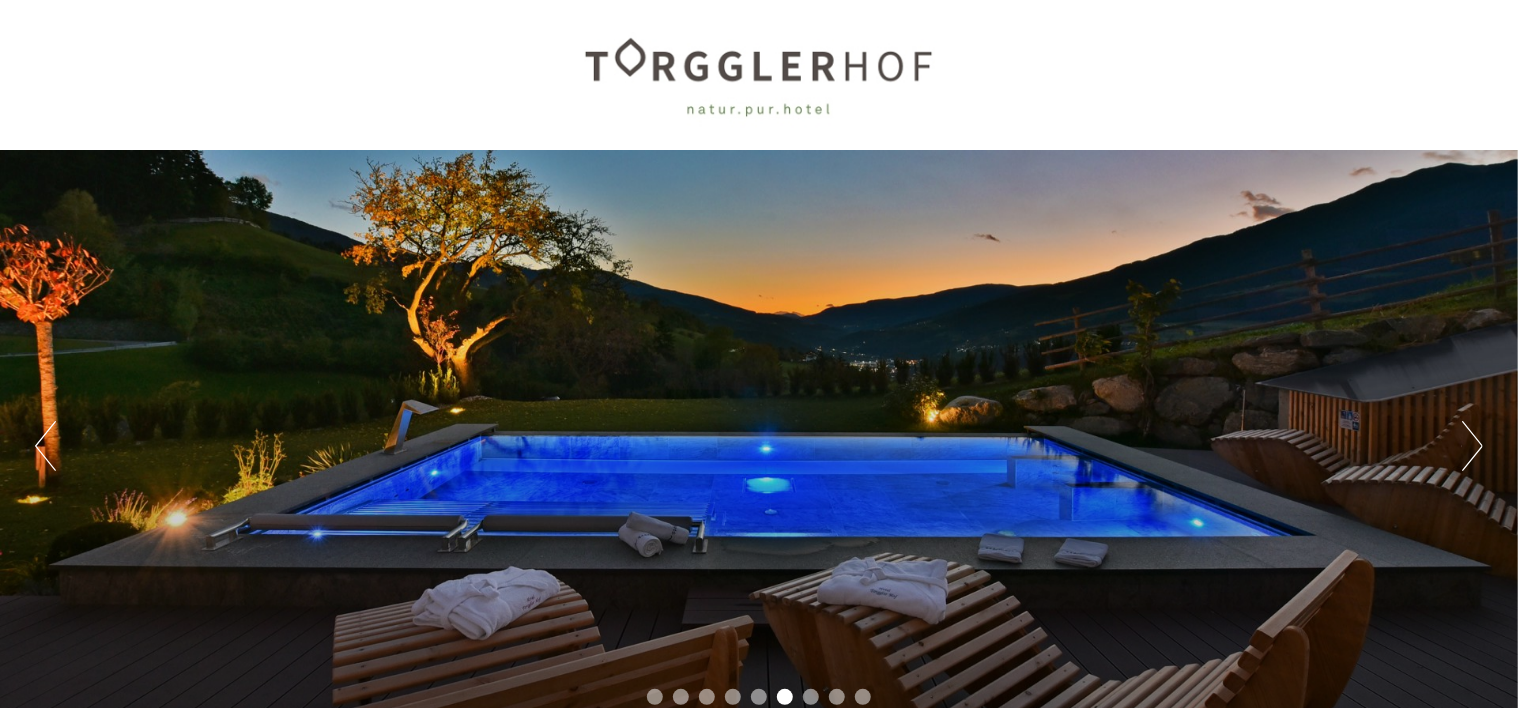 click on "Next" at bounding box center [1472, 446] 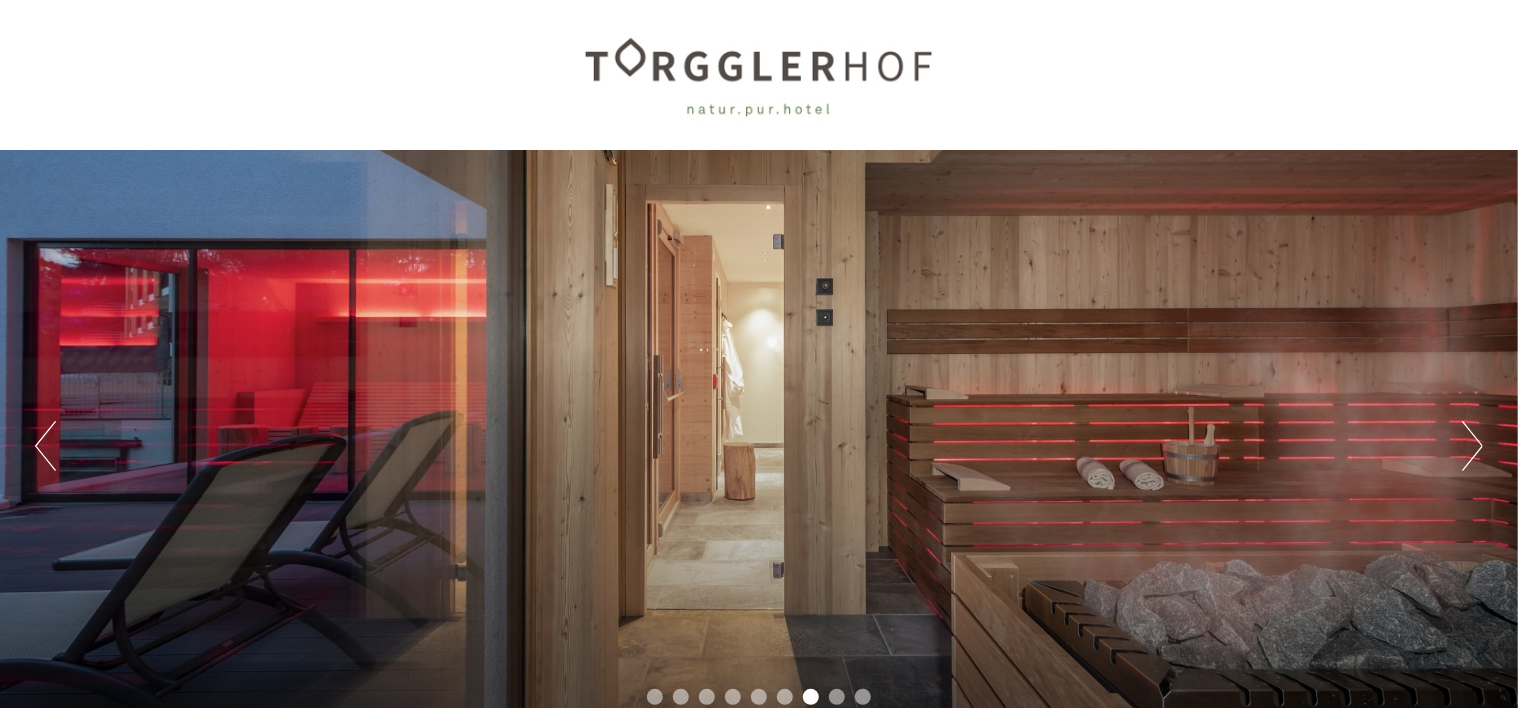 click on "Next" at bounding box center (1472, 446) 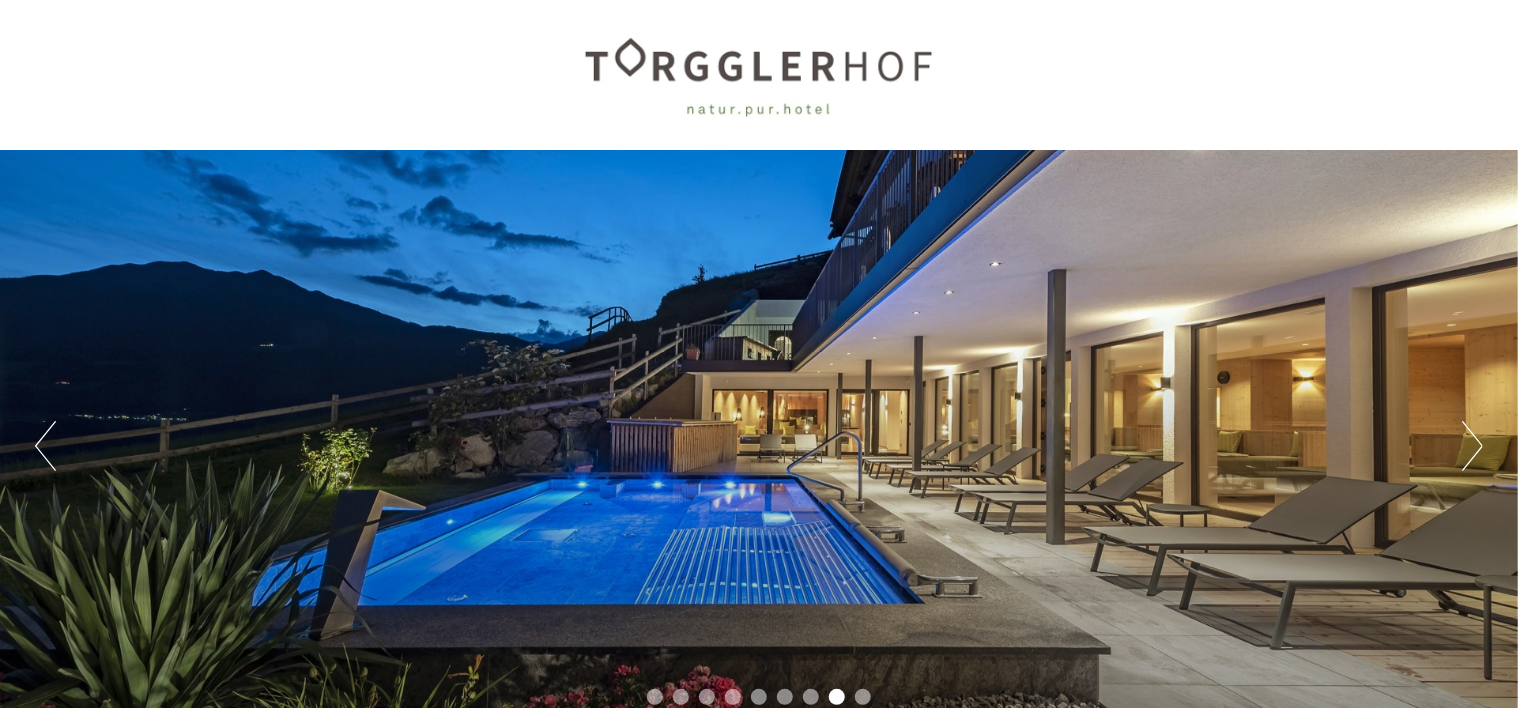 click on "Next" at bounding box center [1472, 446] 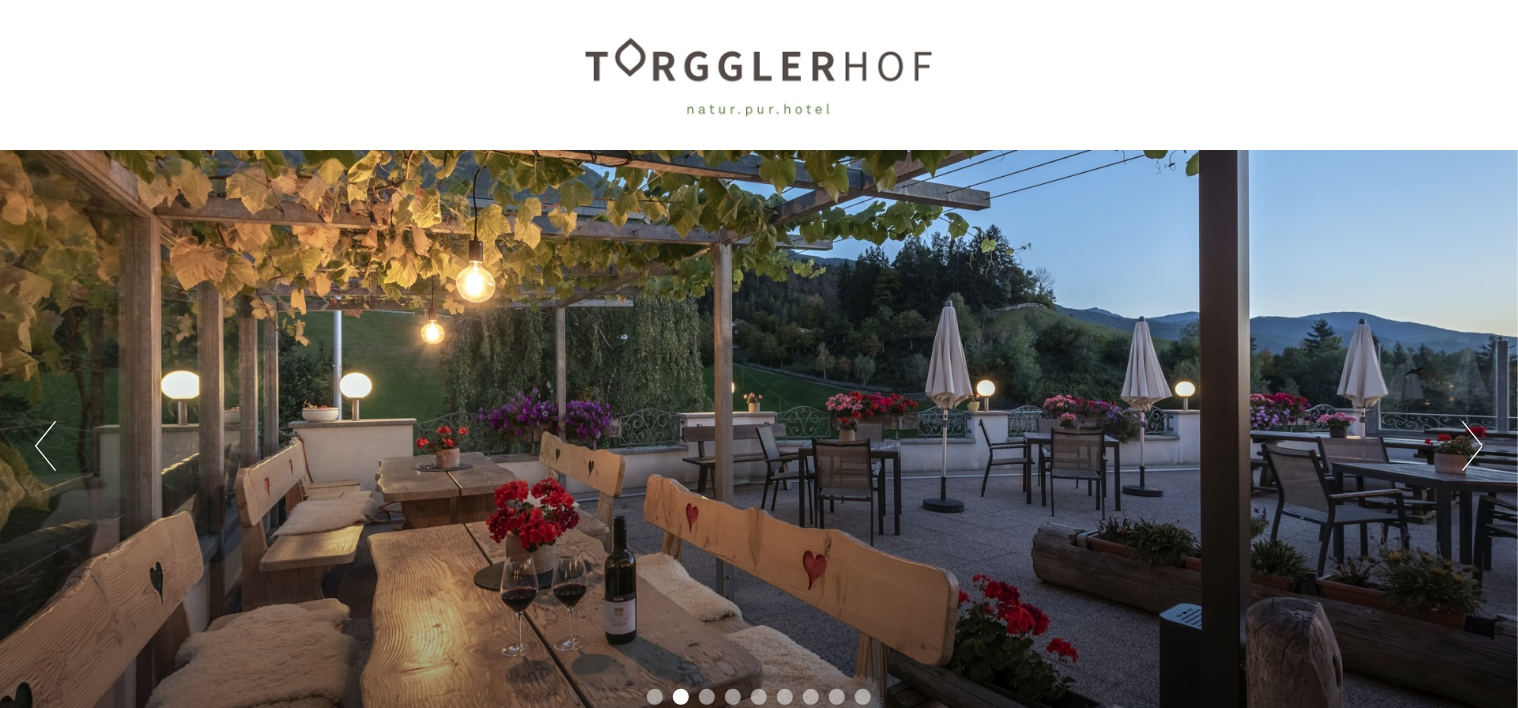 click on "Next" at bounding box center [1472, 446] 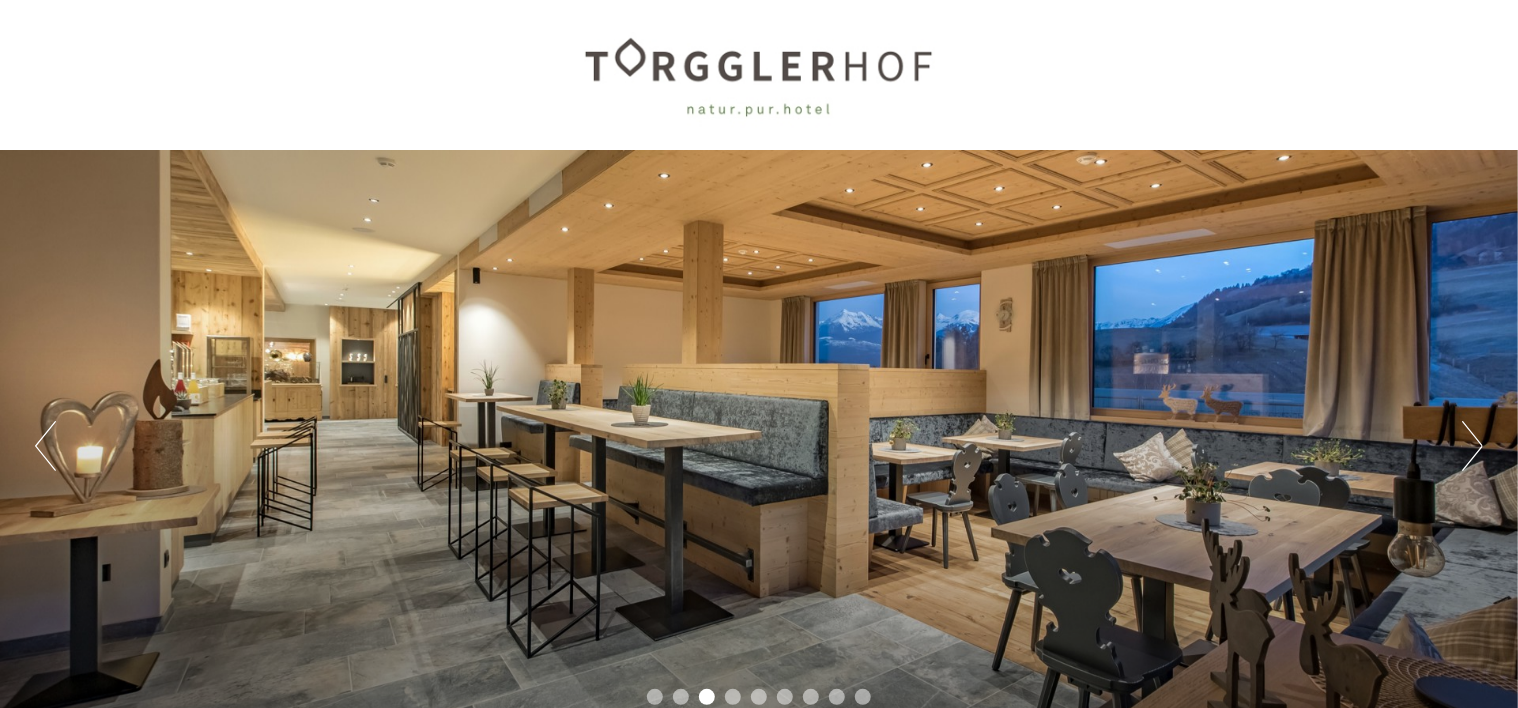 click on "Next" at bounding box center [1472, 446] 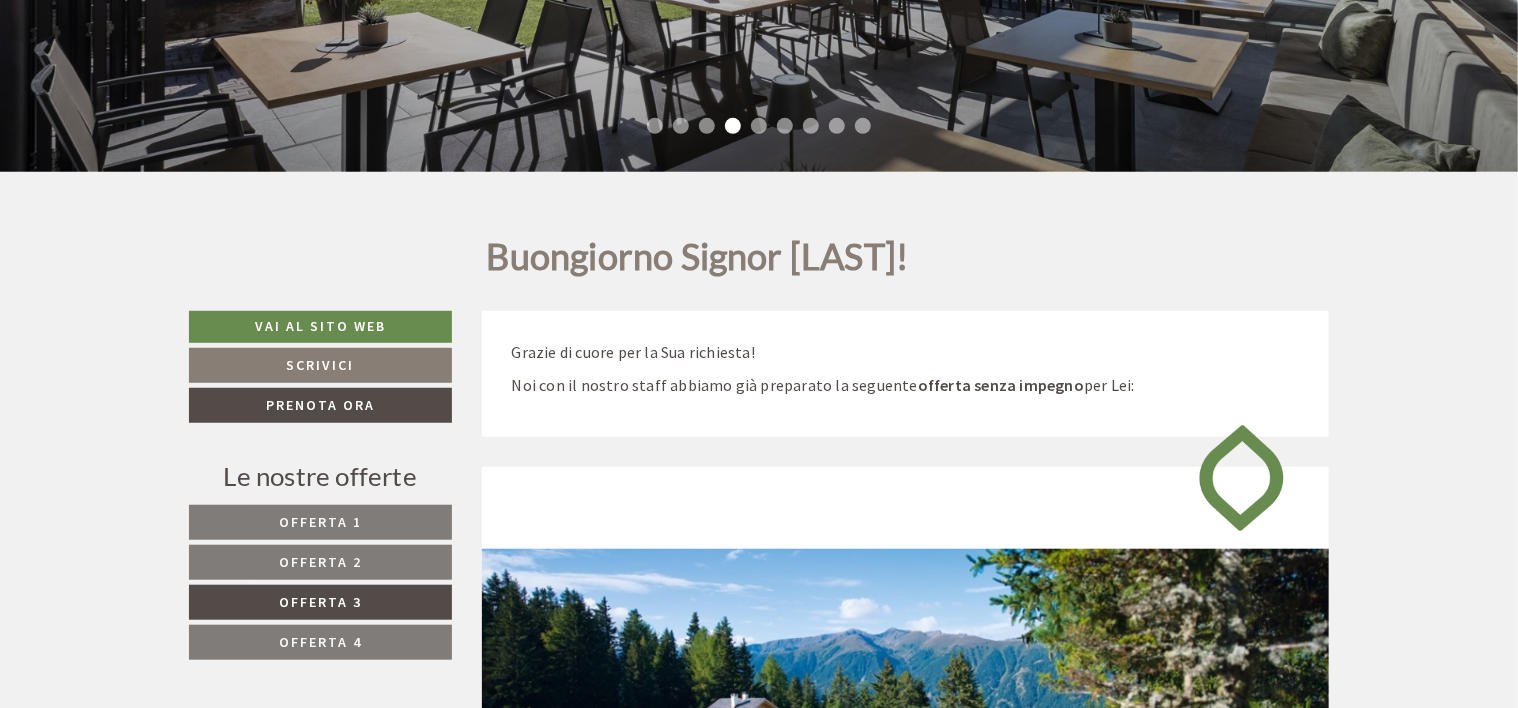 scroll, scrollTop: 800, scrollLeft: 0, axis: vertical 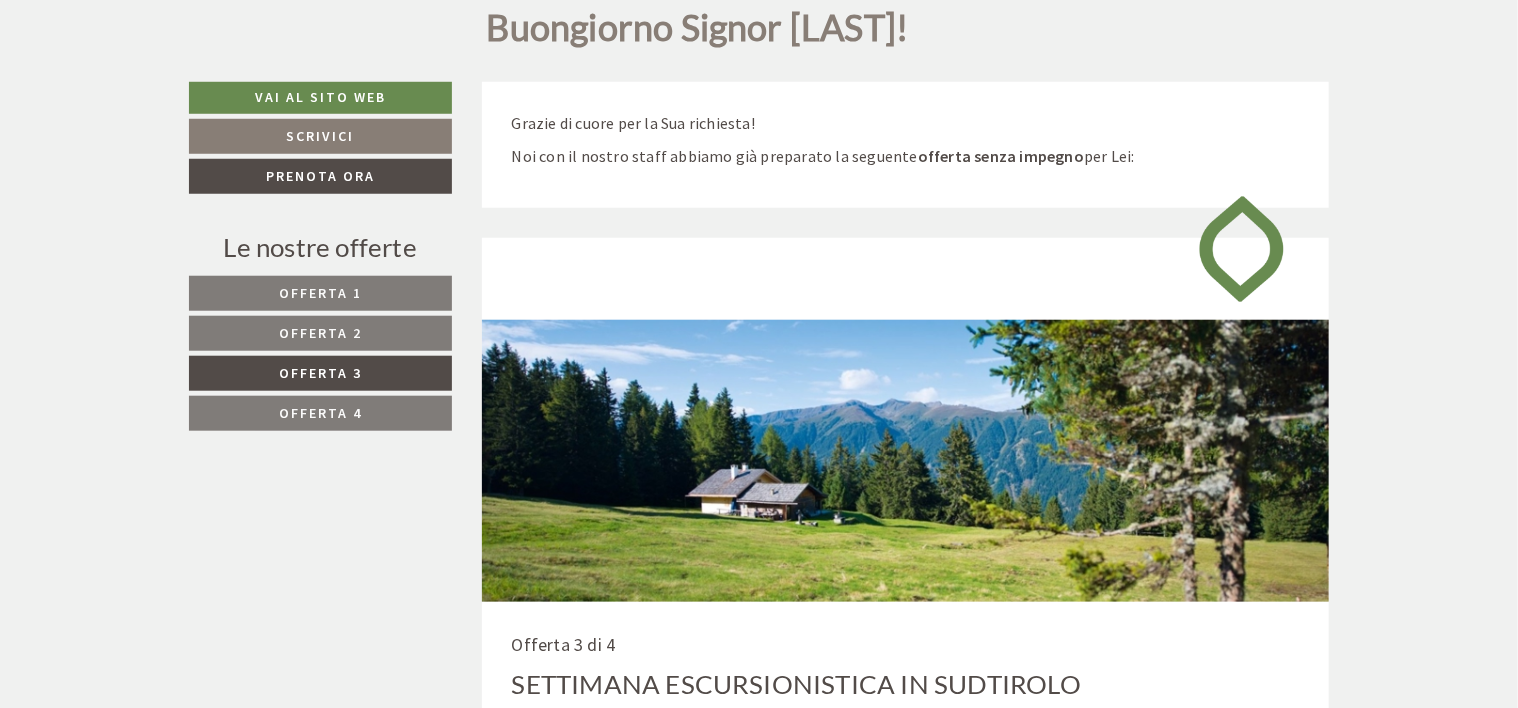 click on "Offerta 1" at bounding box center [320, 293] 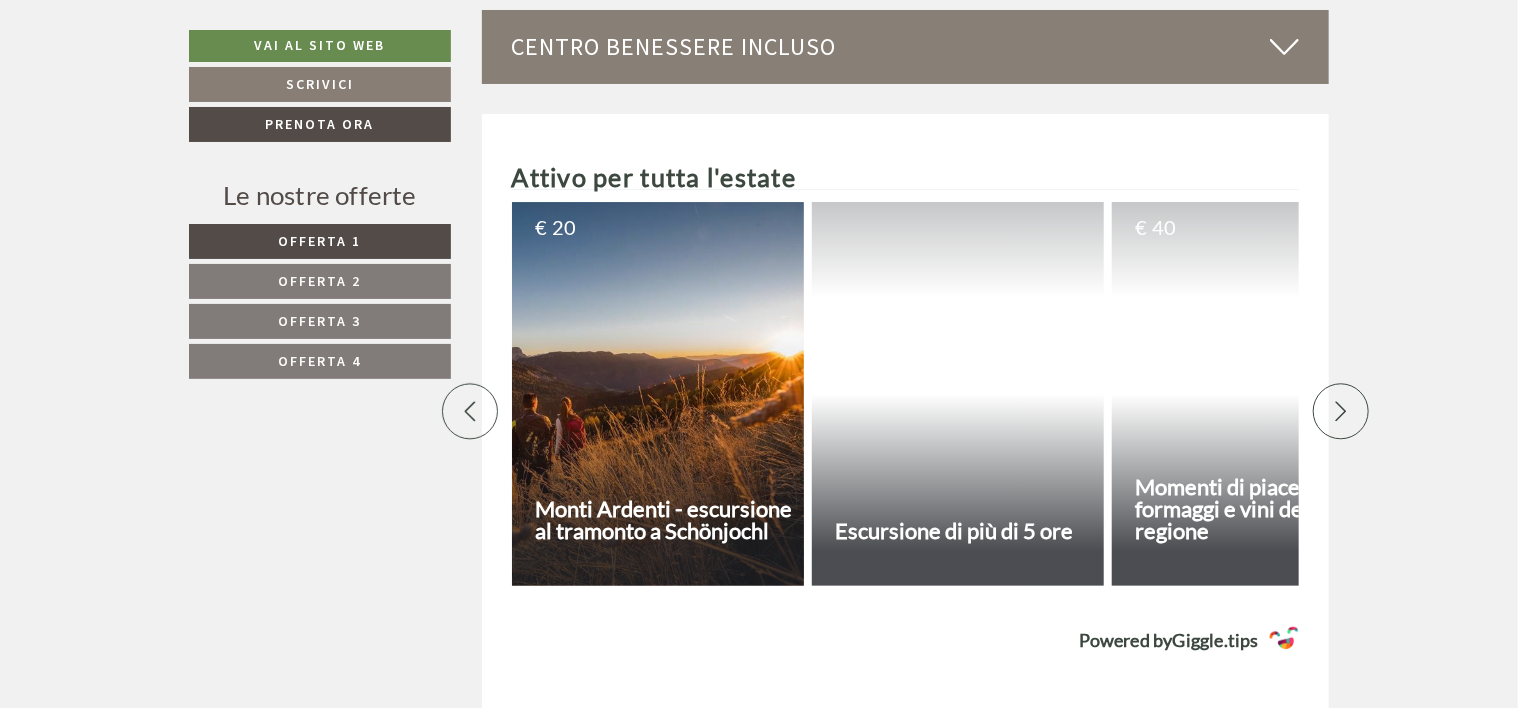 scroll, scrollTop: 3838, scrollLeft: 0, axis: vertical 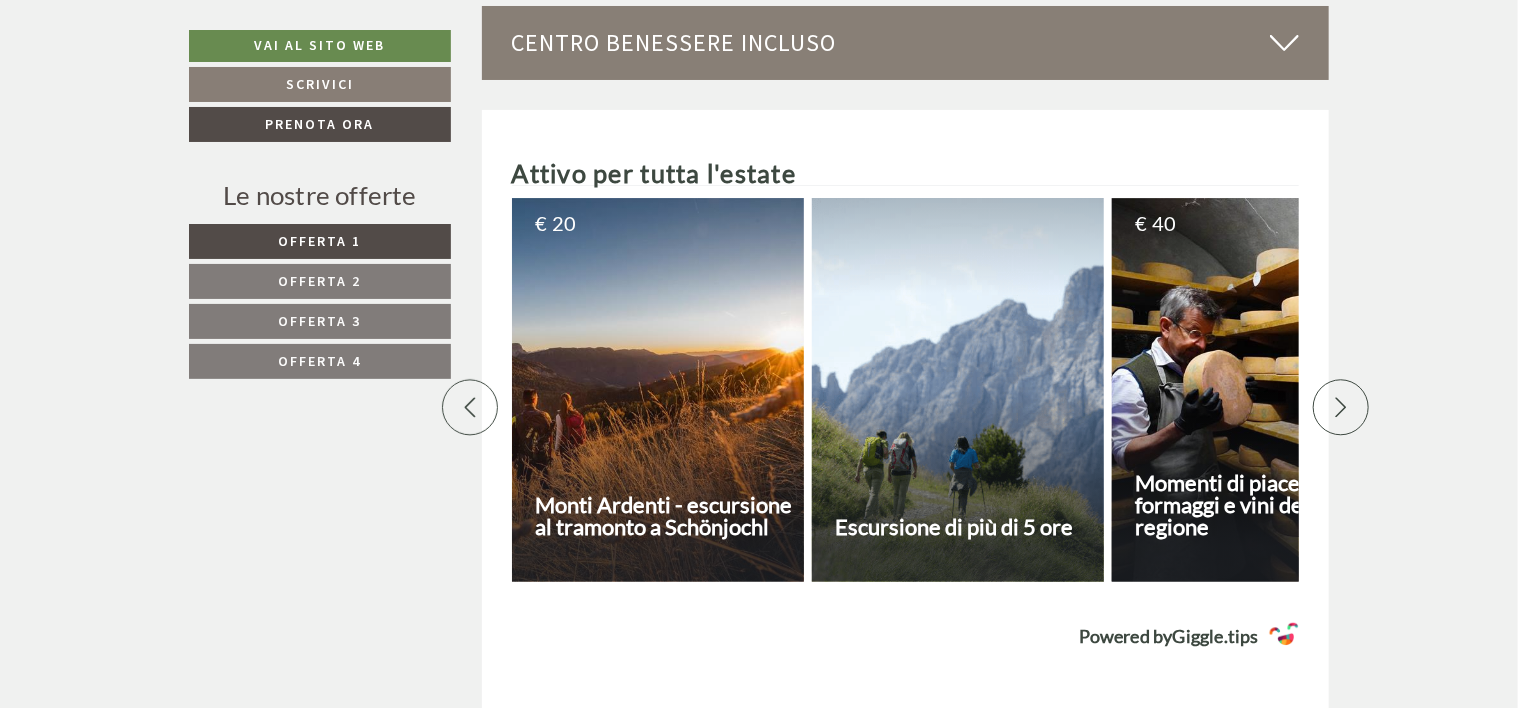 click 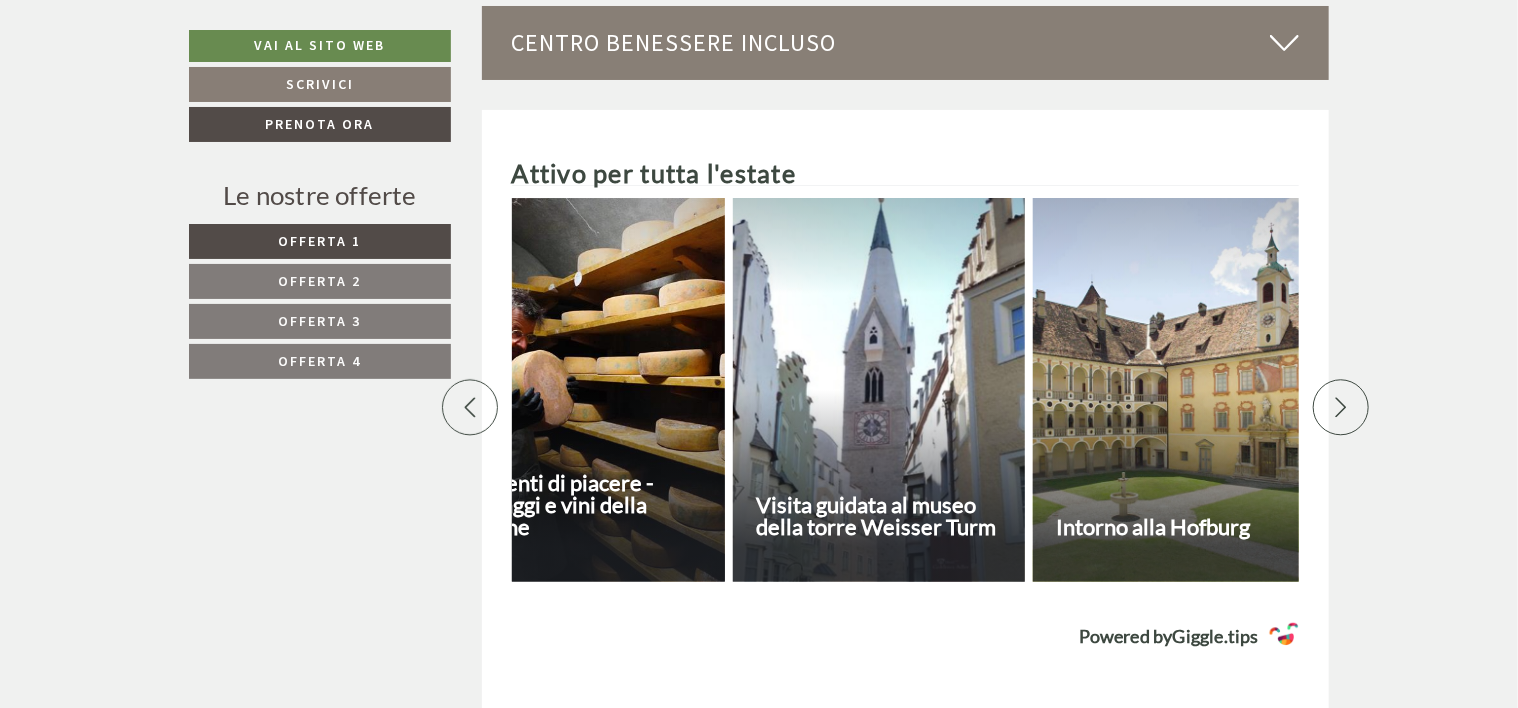 scroll, scrollTop: 0, scrollLeft: 700, axis: horizontal 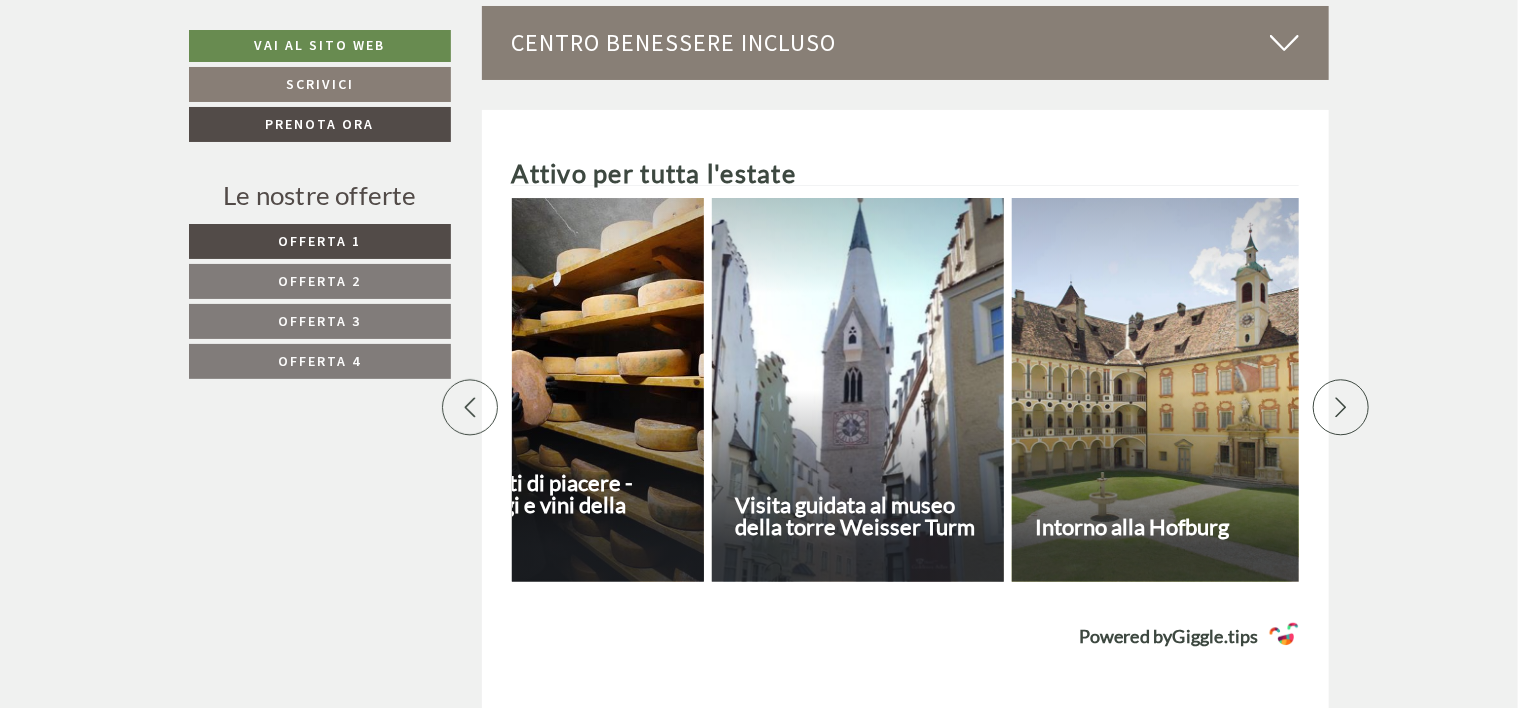 click 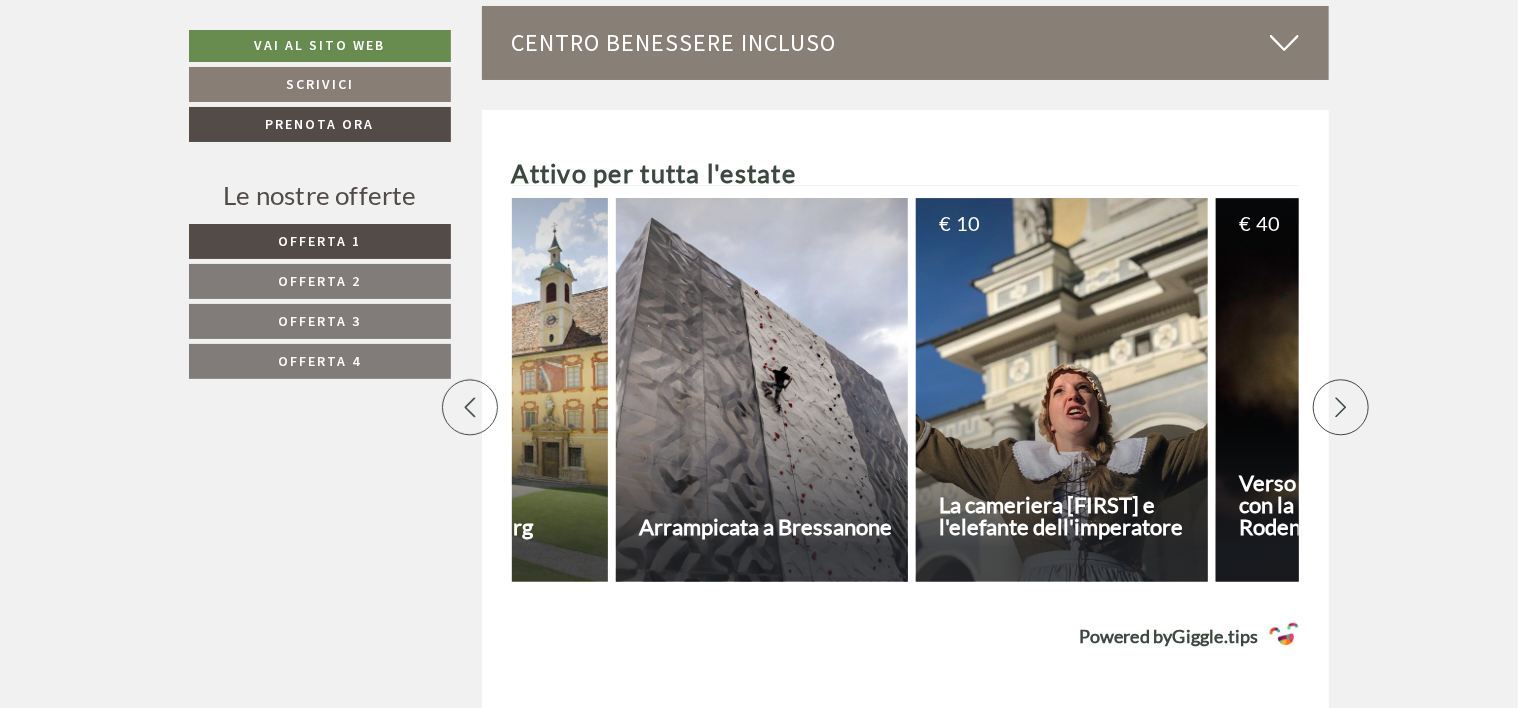scroll, scrollTop: 0, scrollLeft: 1400, axis: horizontal 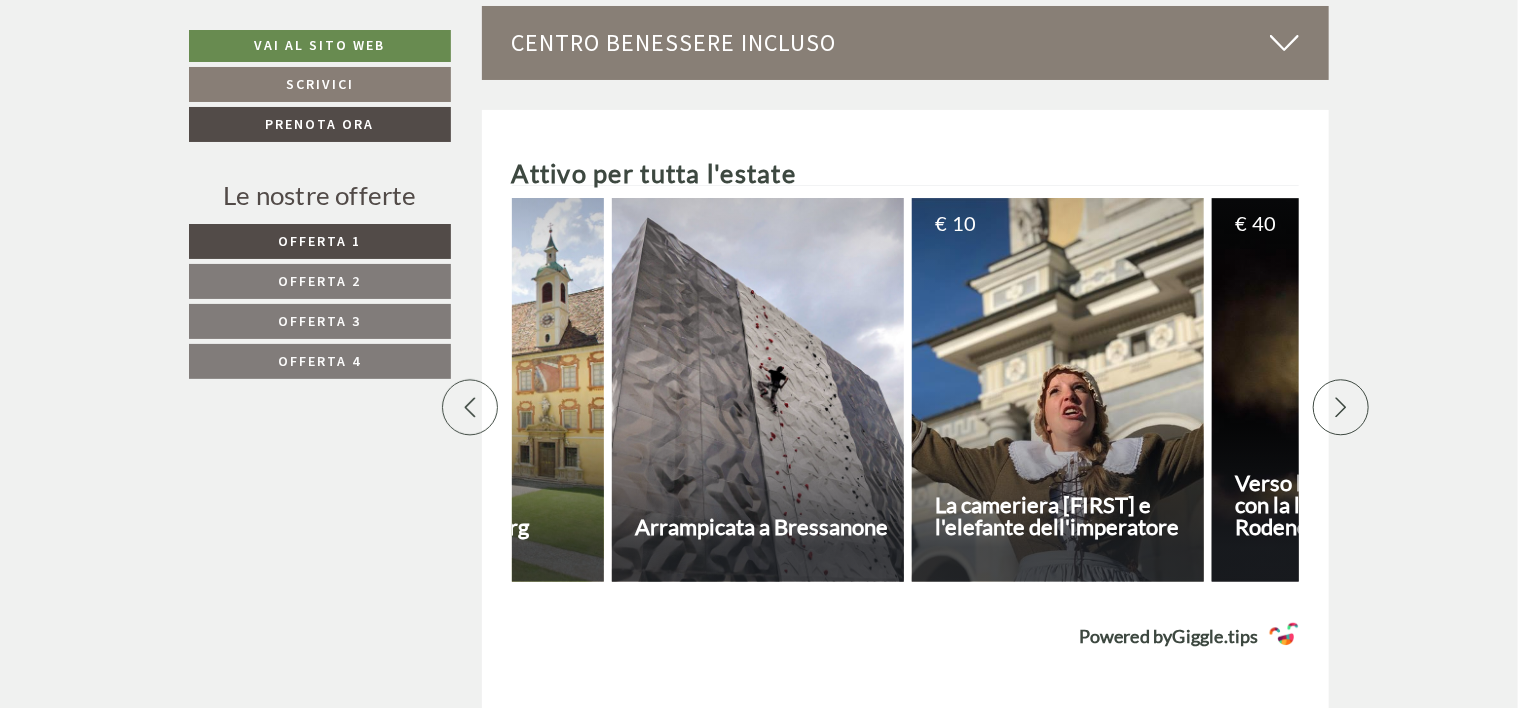 click 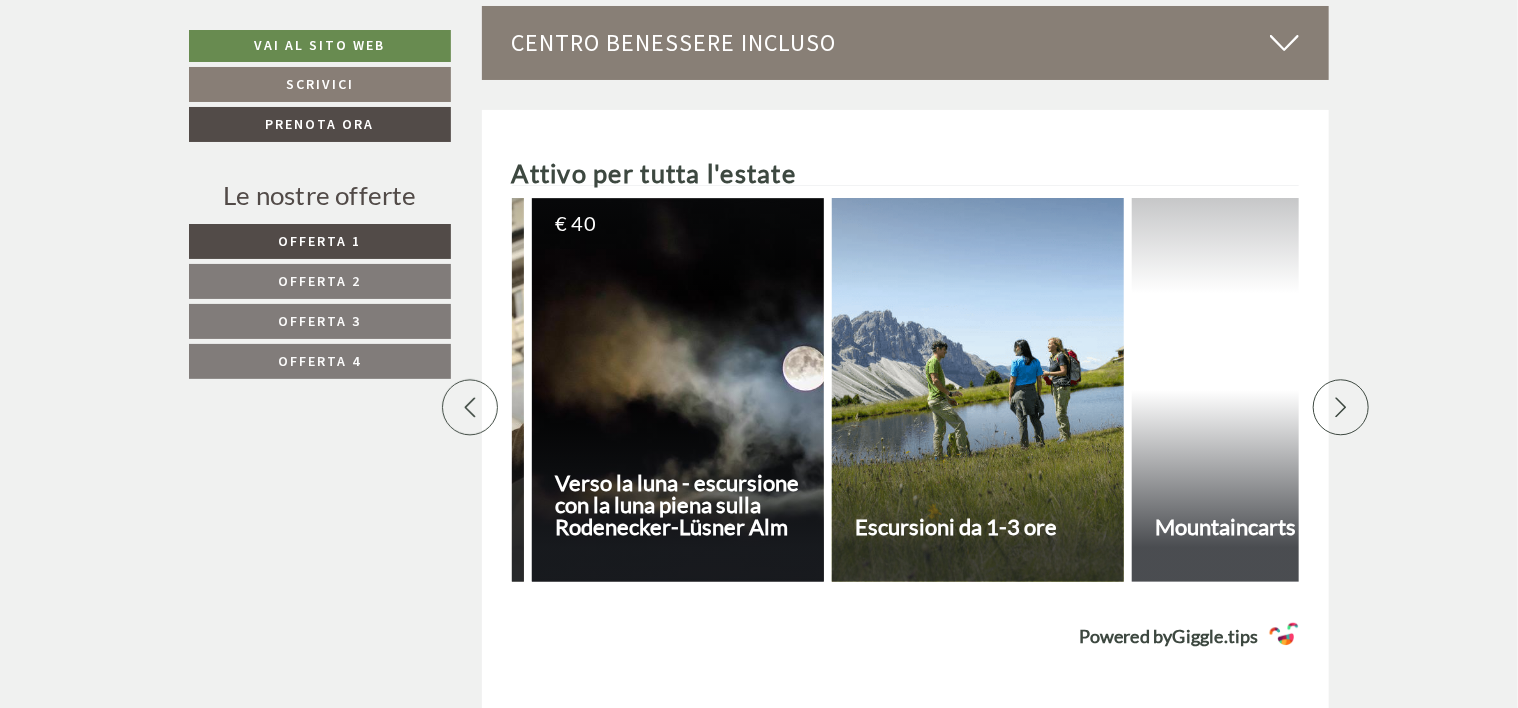 scroll, scrollTop: 0, scrollLeft: 2100, axis: horizontal 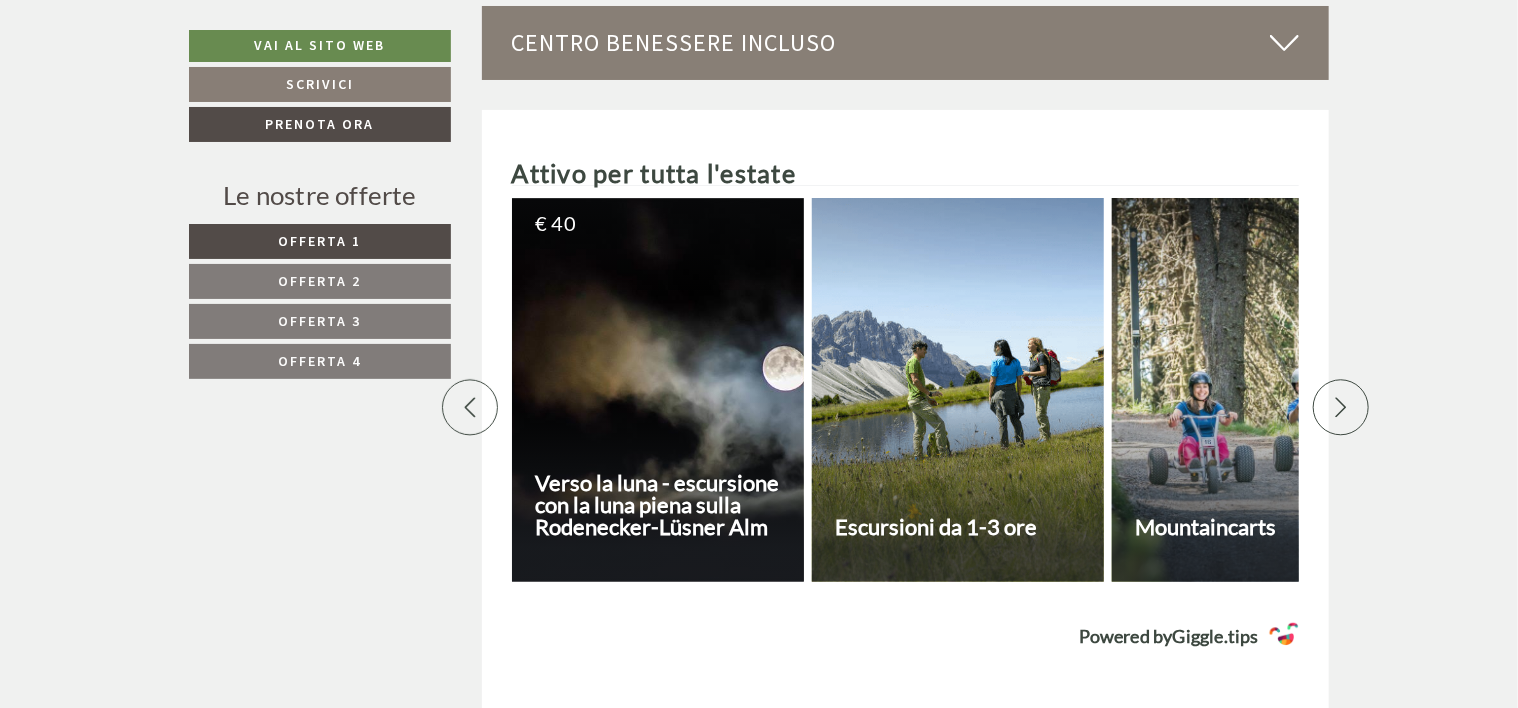 click 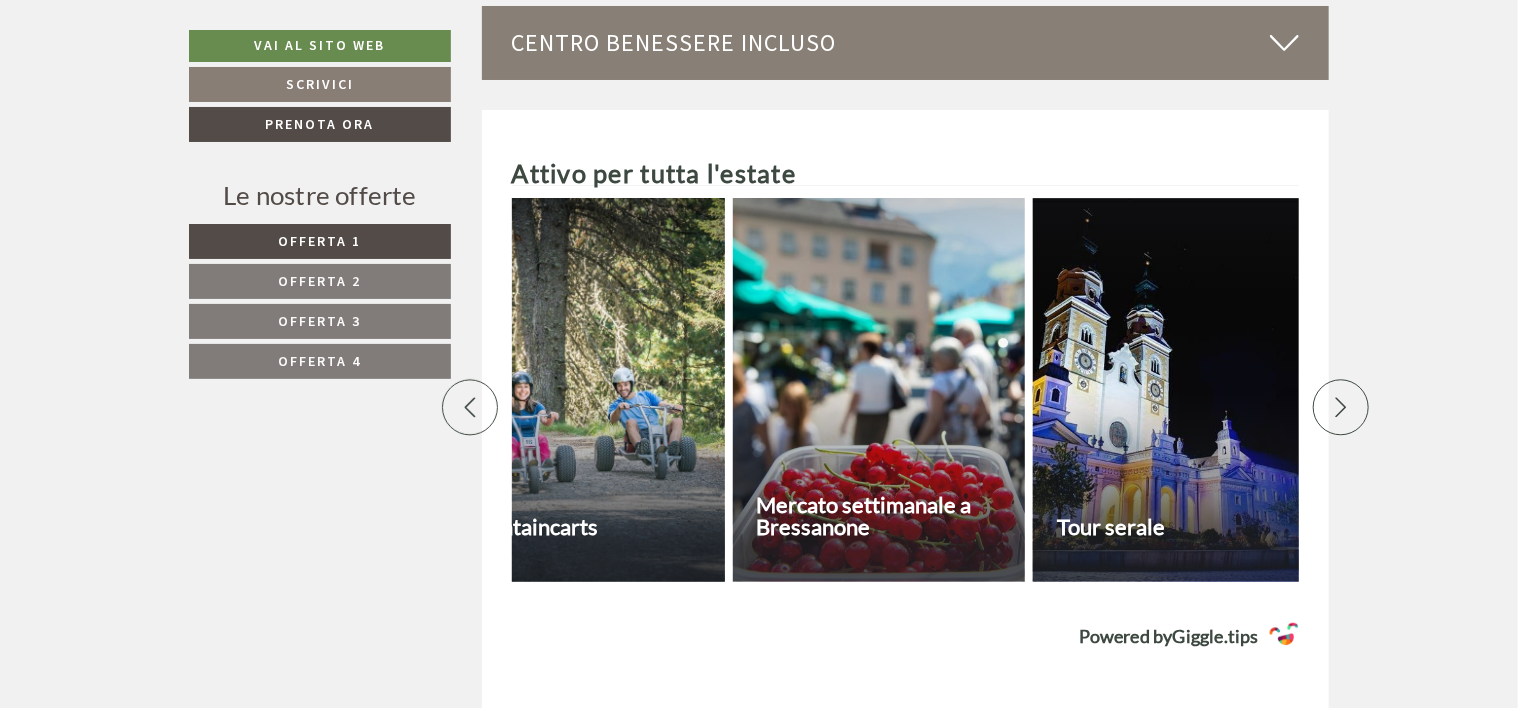 scroll, scrollTop: 0, scrollLeft: 2800, axis: horizontal 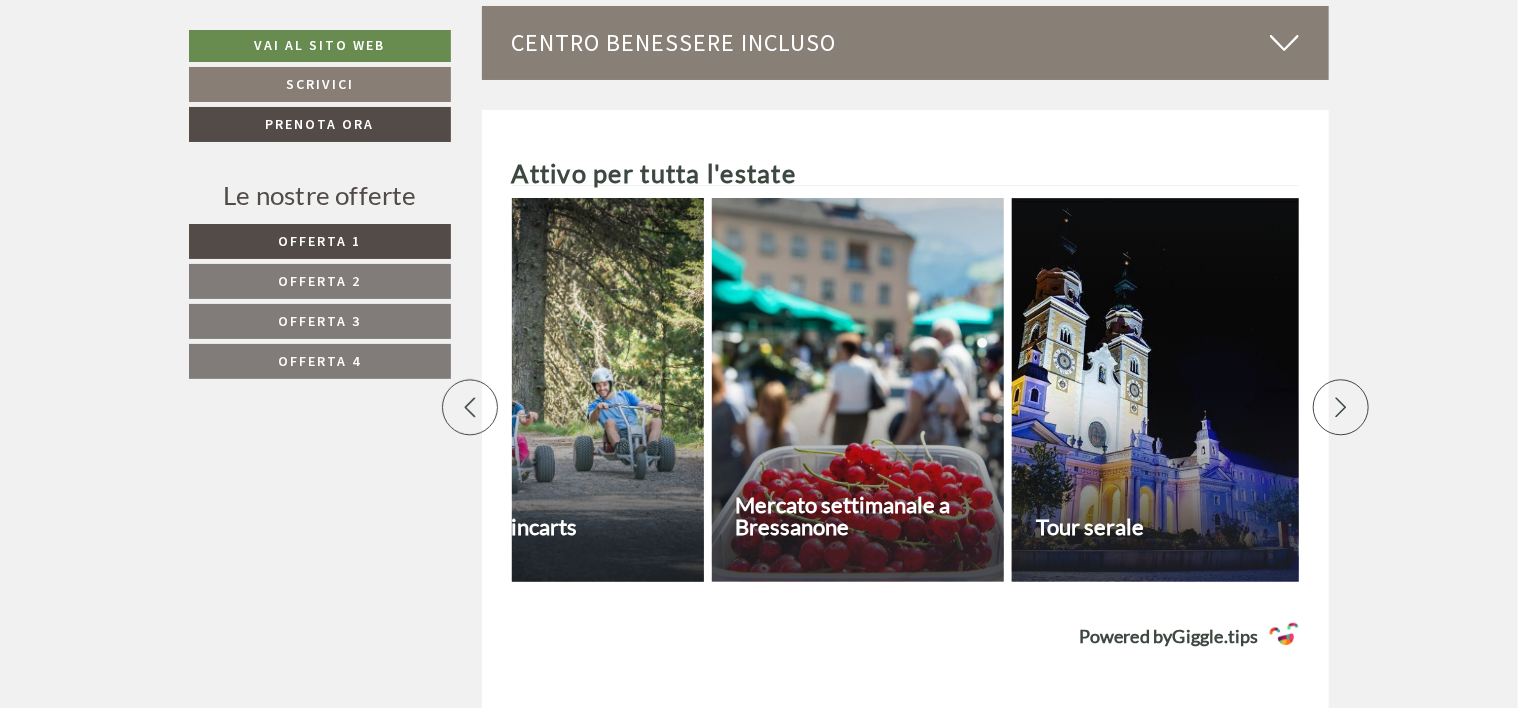 click 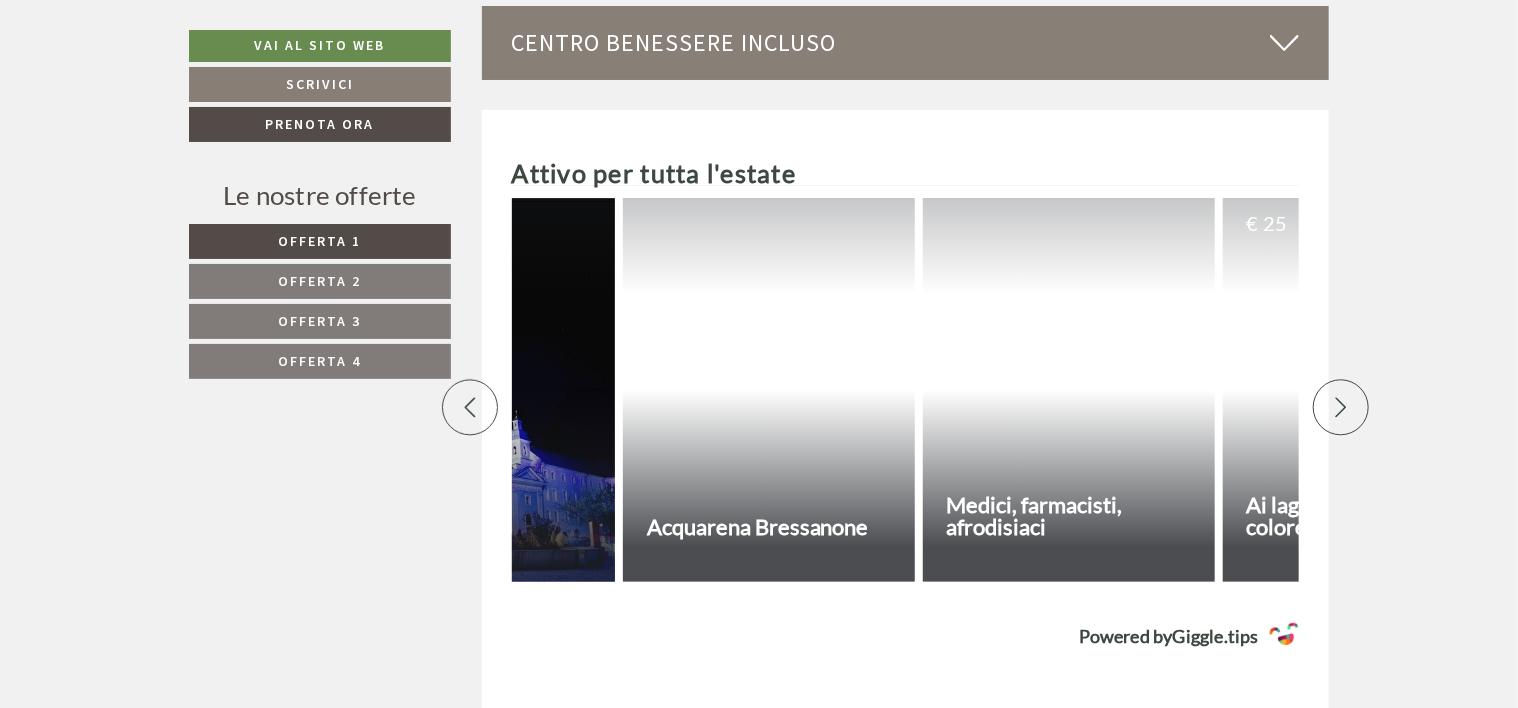 scroll, scrollTop: 0, scrollLeft: 3500, axis: horizontal 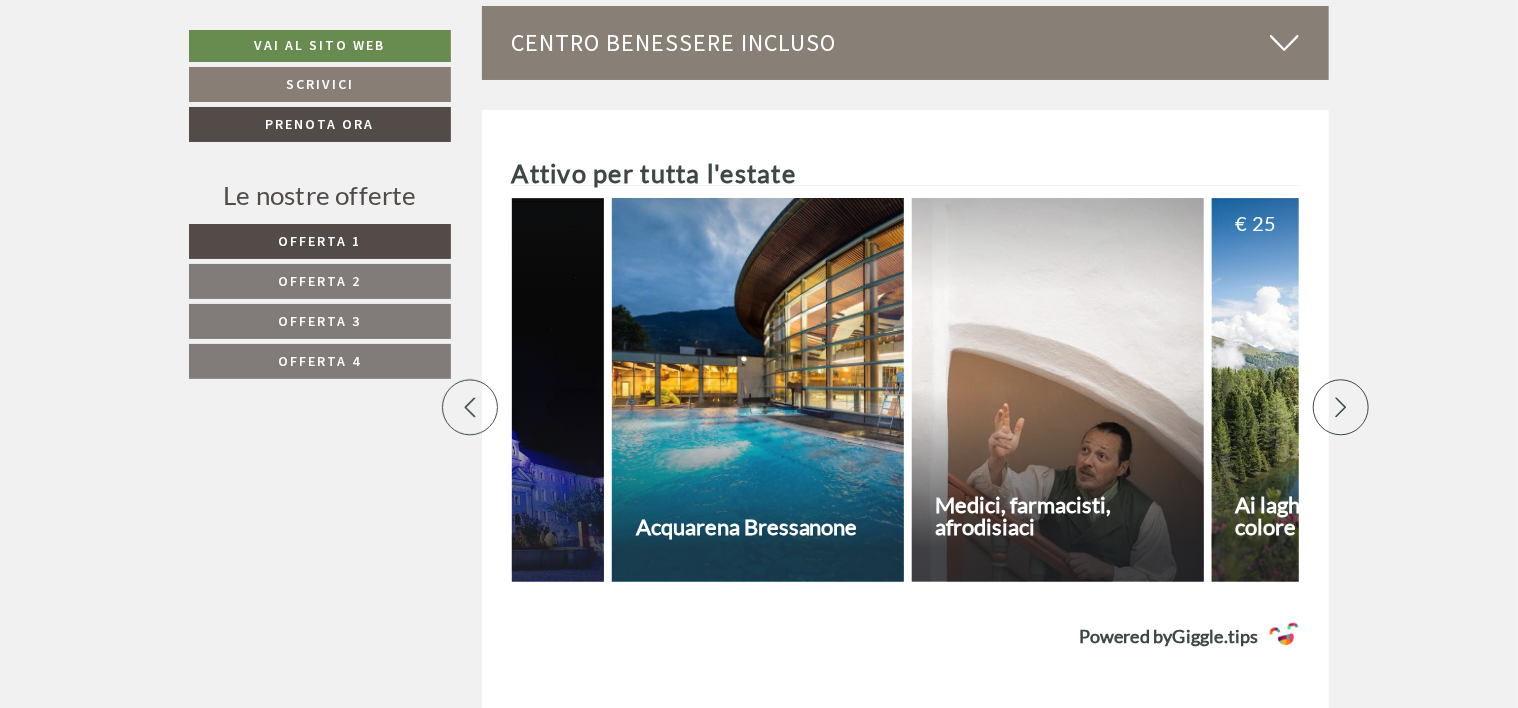 click 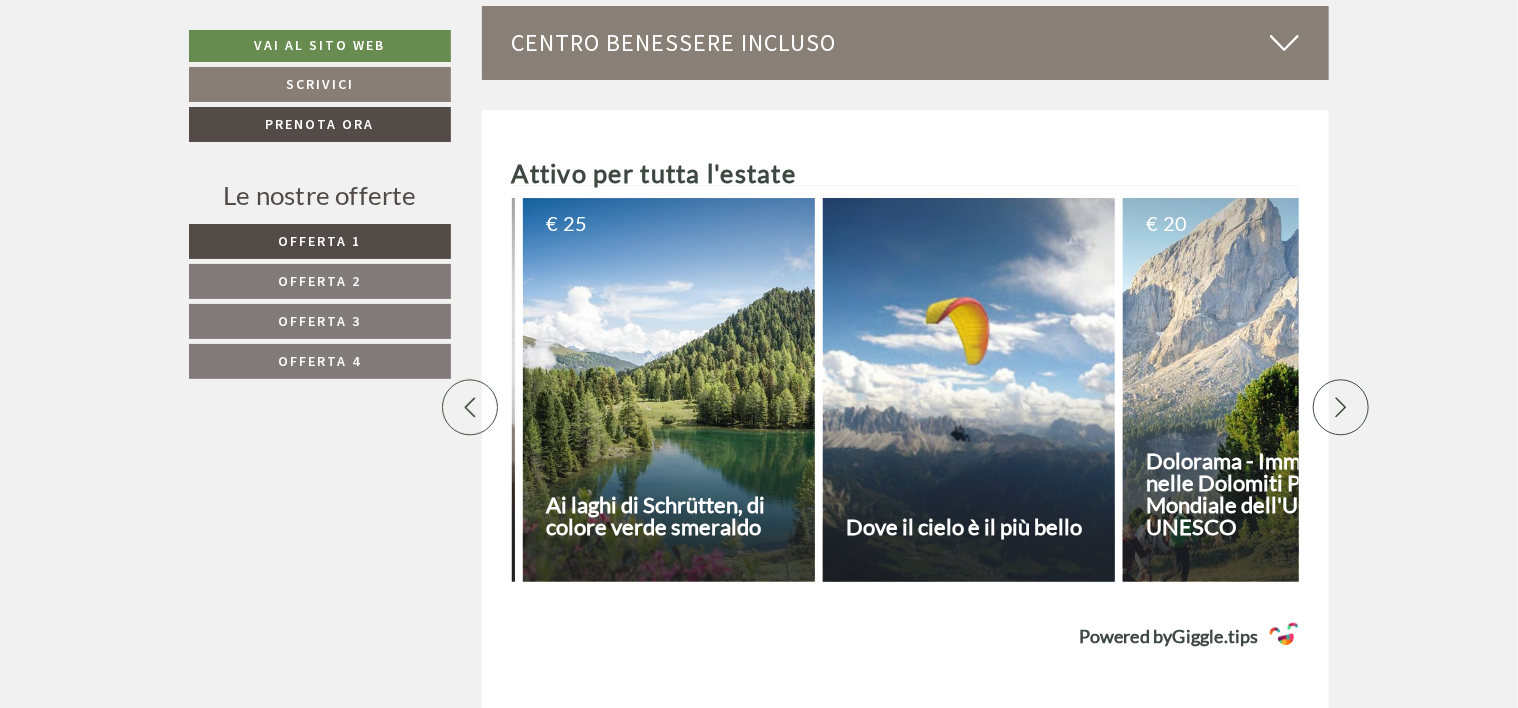 scroll, scrollTop: 0, scrollLeft: 4200, axis: horizontal 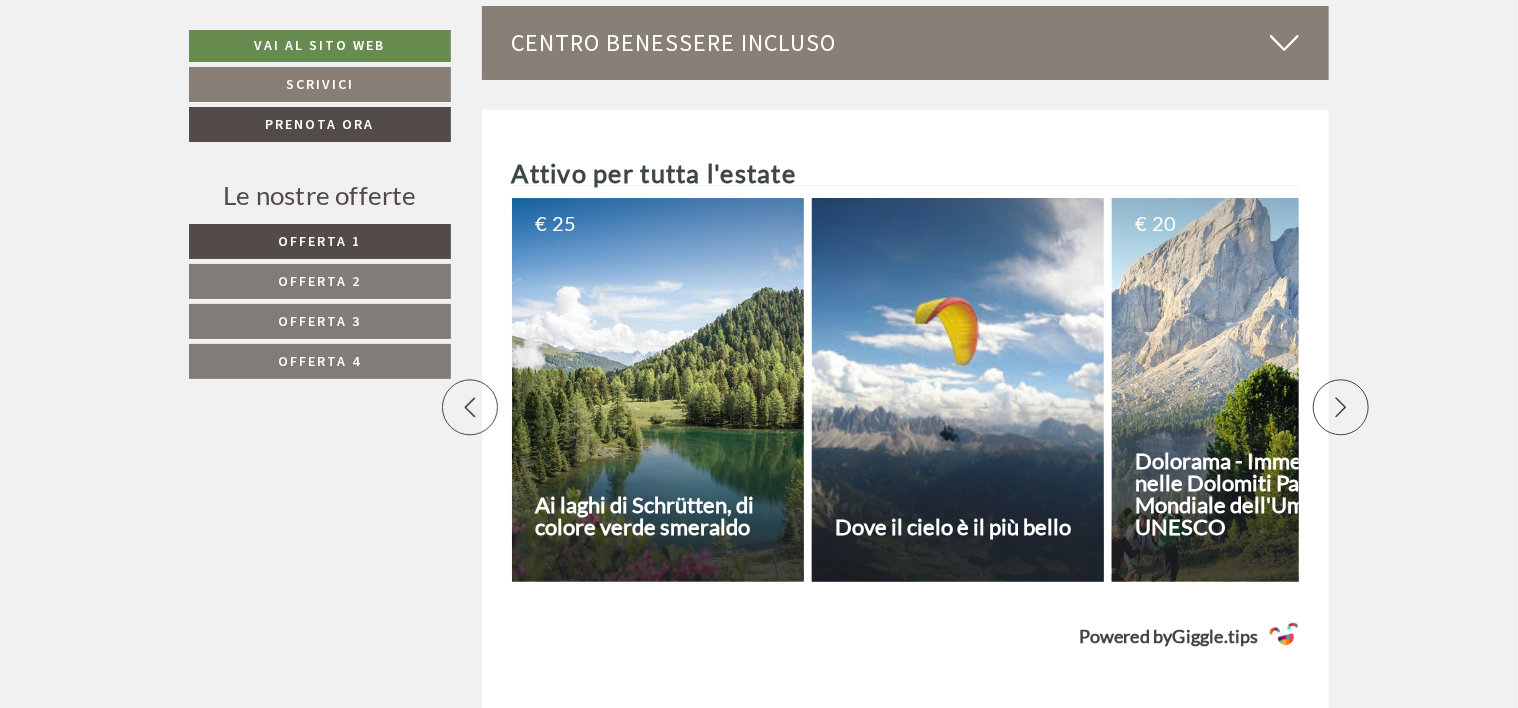 click 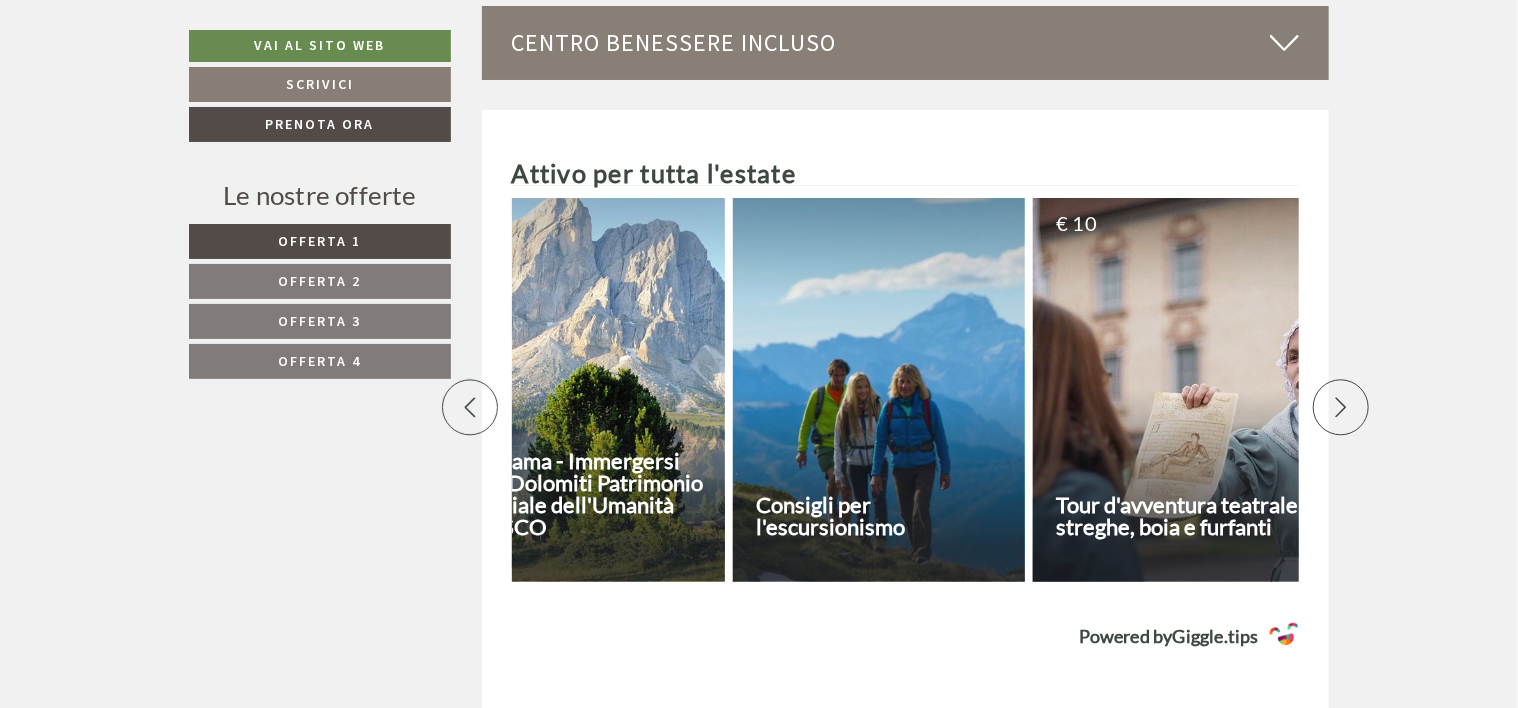 scroll, scrollTop: 0, scrollLeft: 4900, axis: horizontal 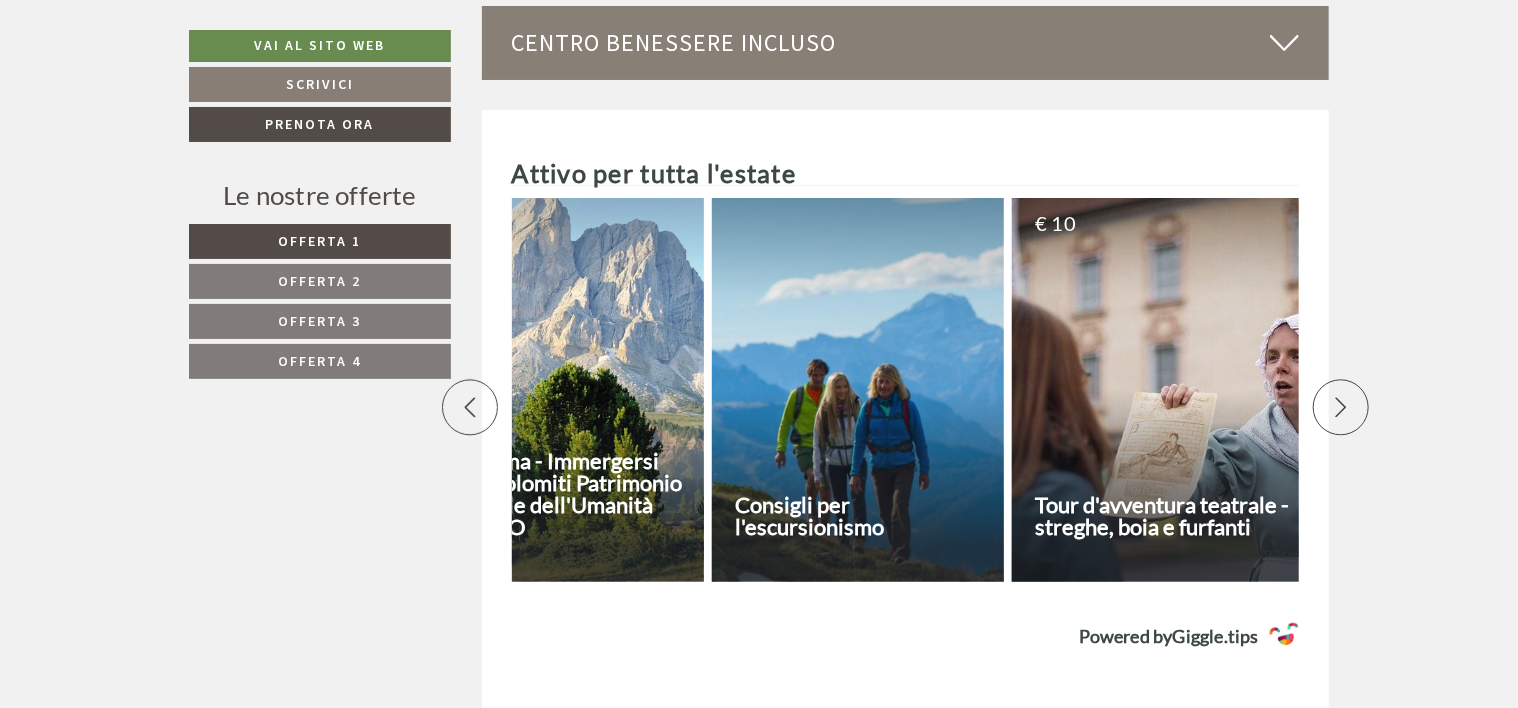 click 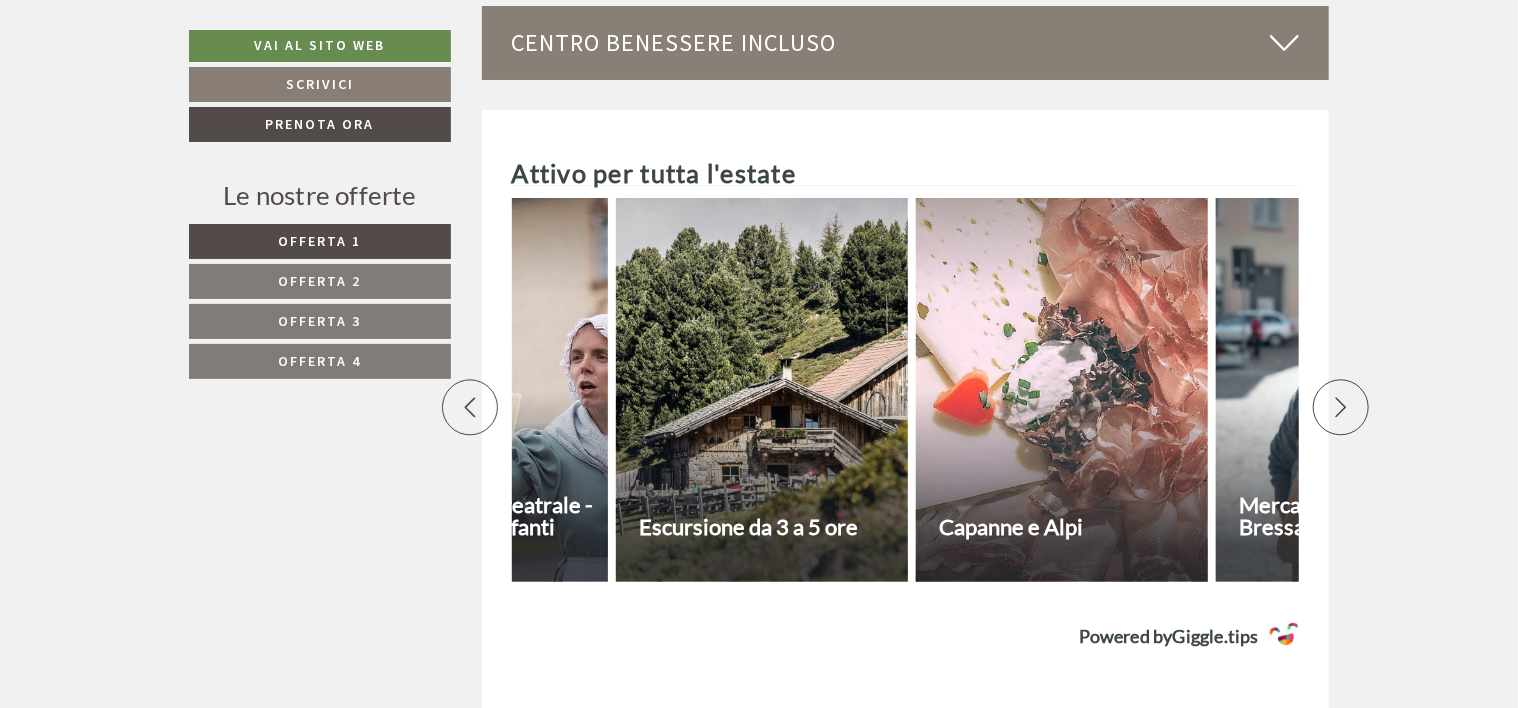 scroll, scrollTop: 0, scrollLeft: 5600, axis: horizontal 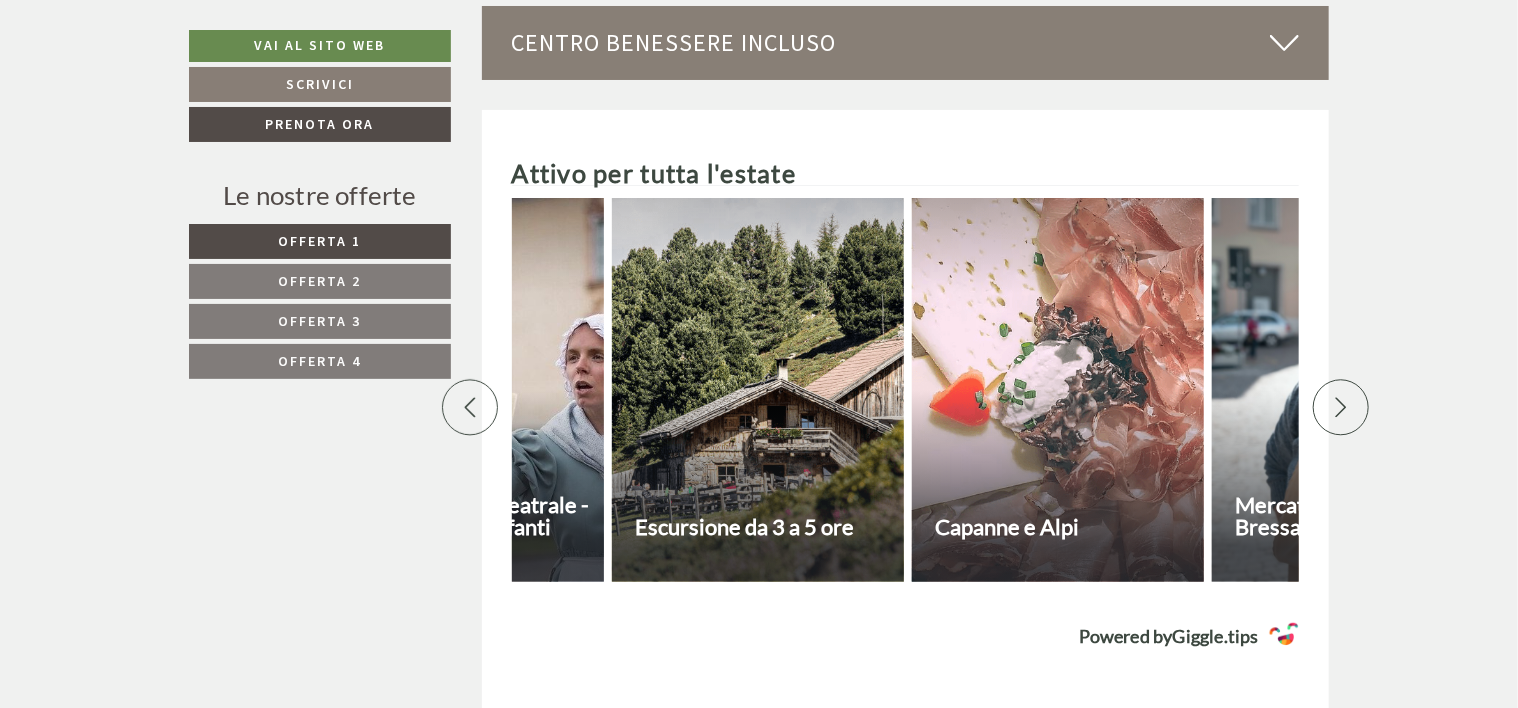 click 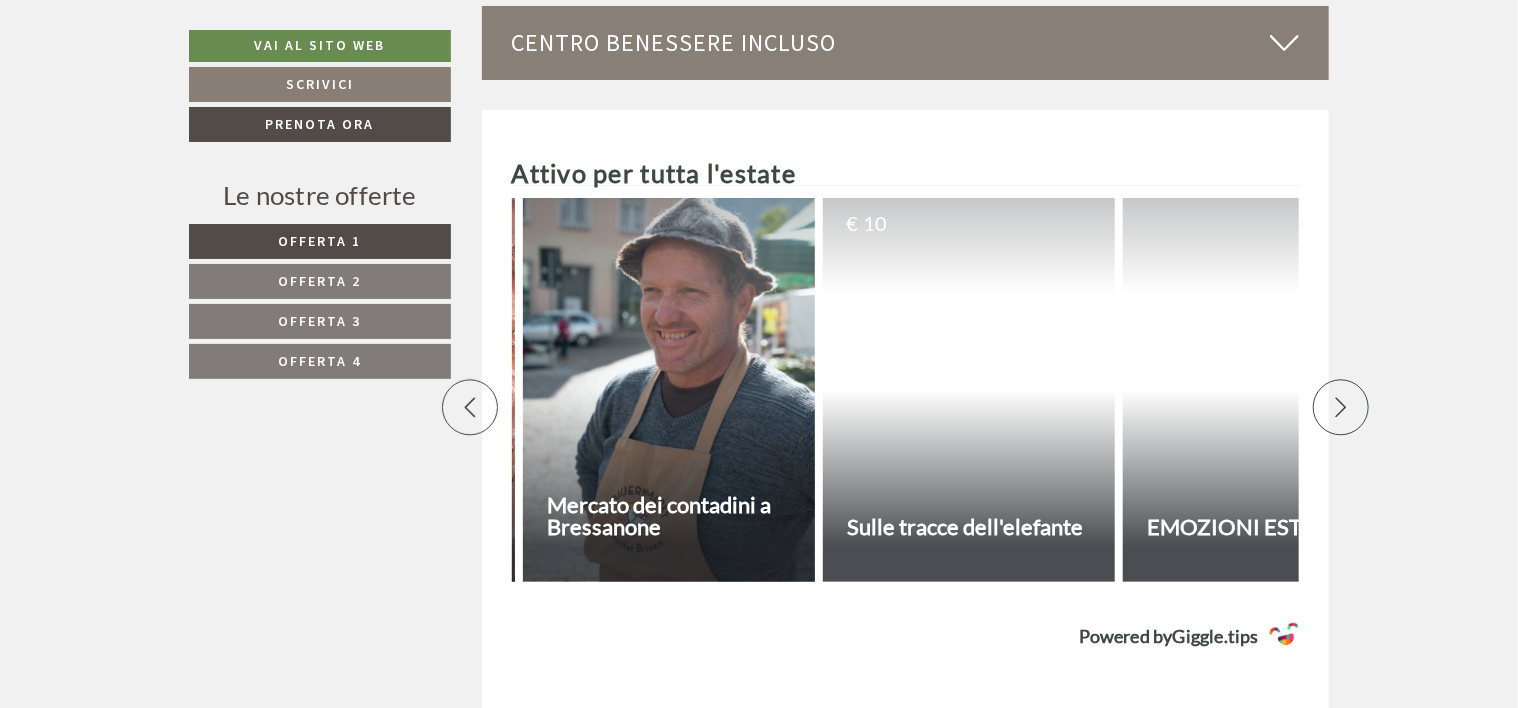 scroll, scrollTop: 0, scrollLeft: 6300, axis: horizontal 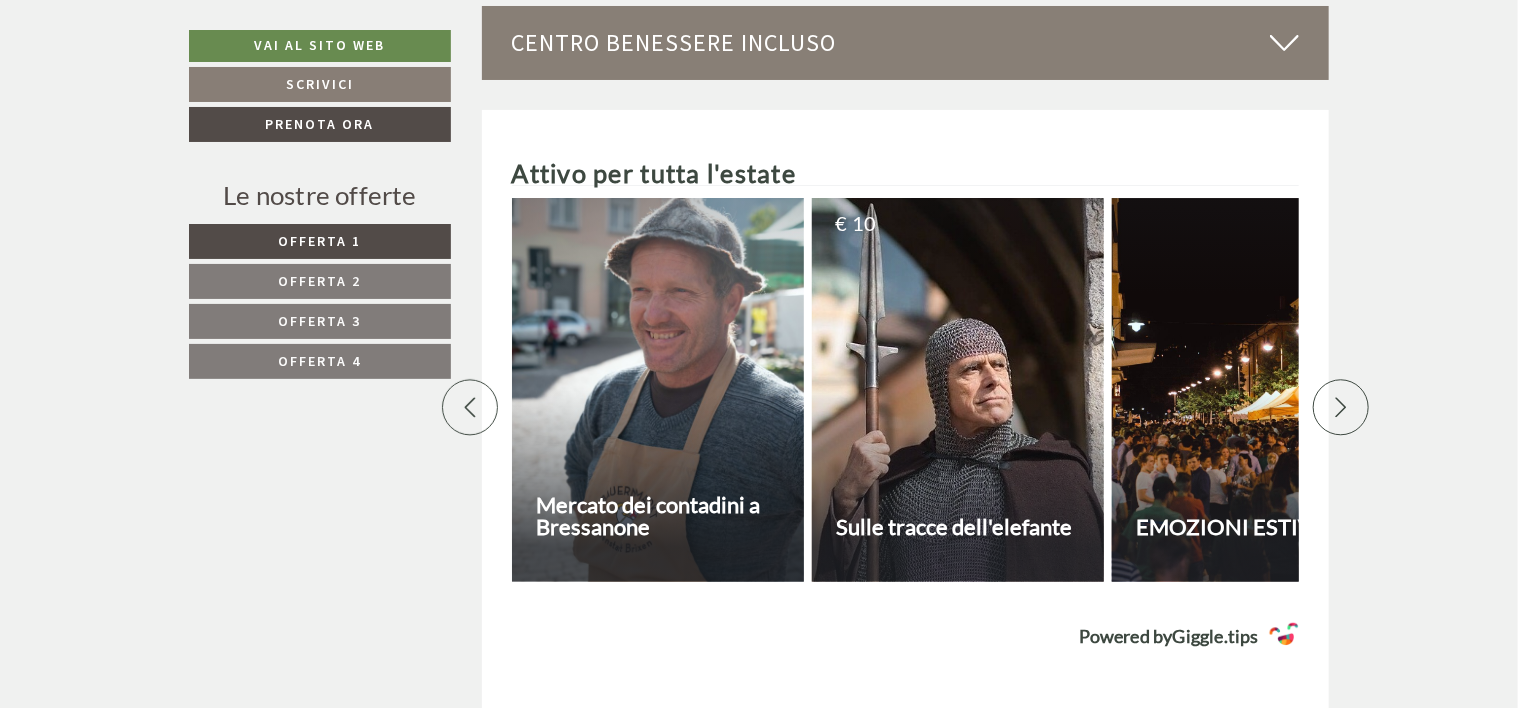 click 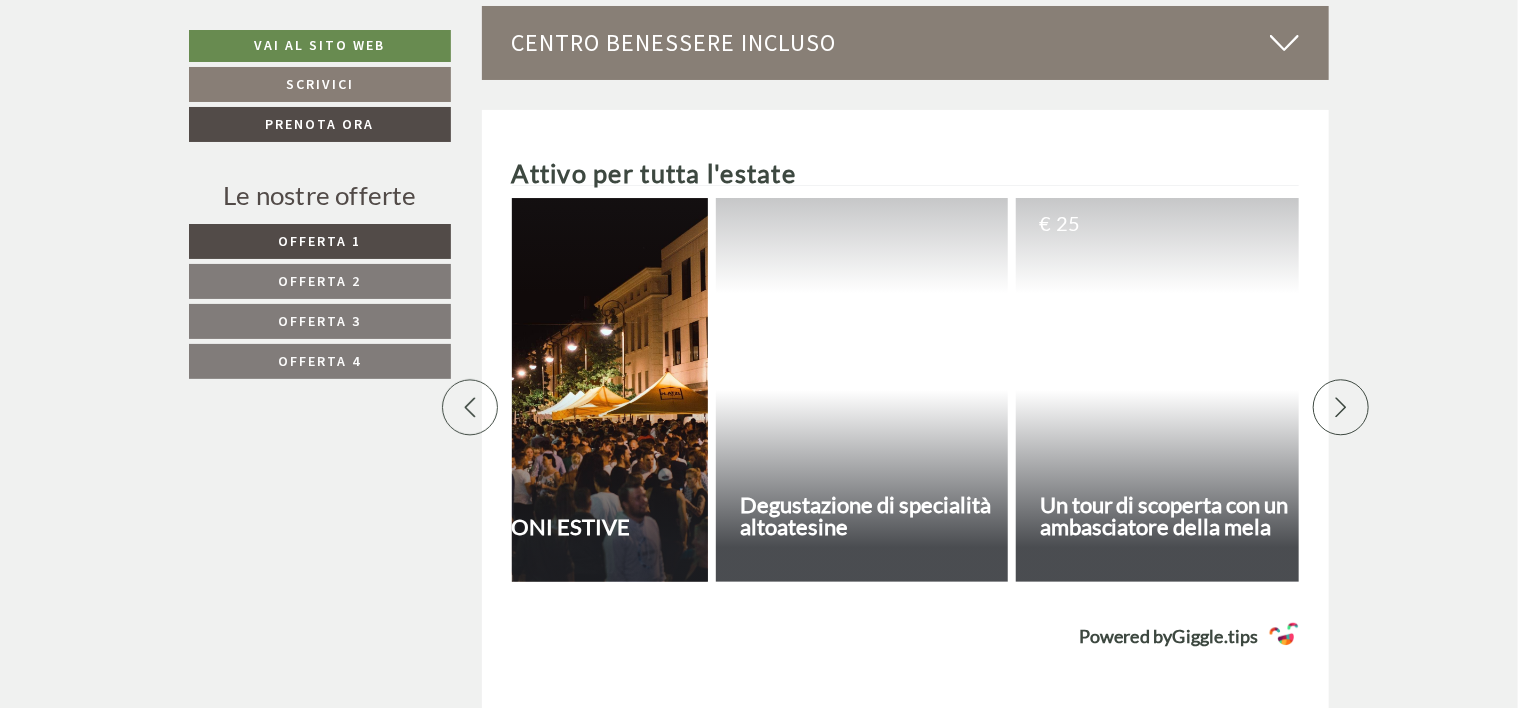 scroll, scrollTop: 0, scrollLeft: 7000, axis: horizontal 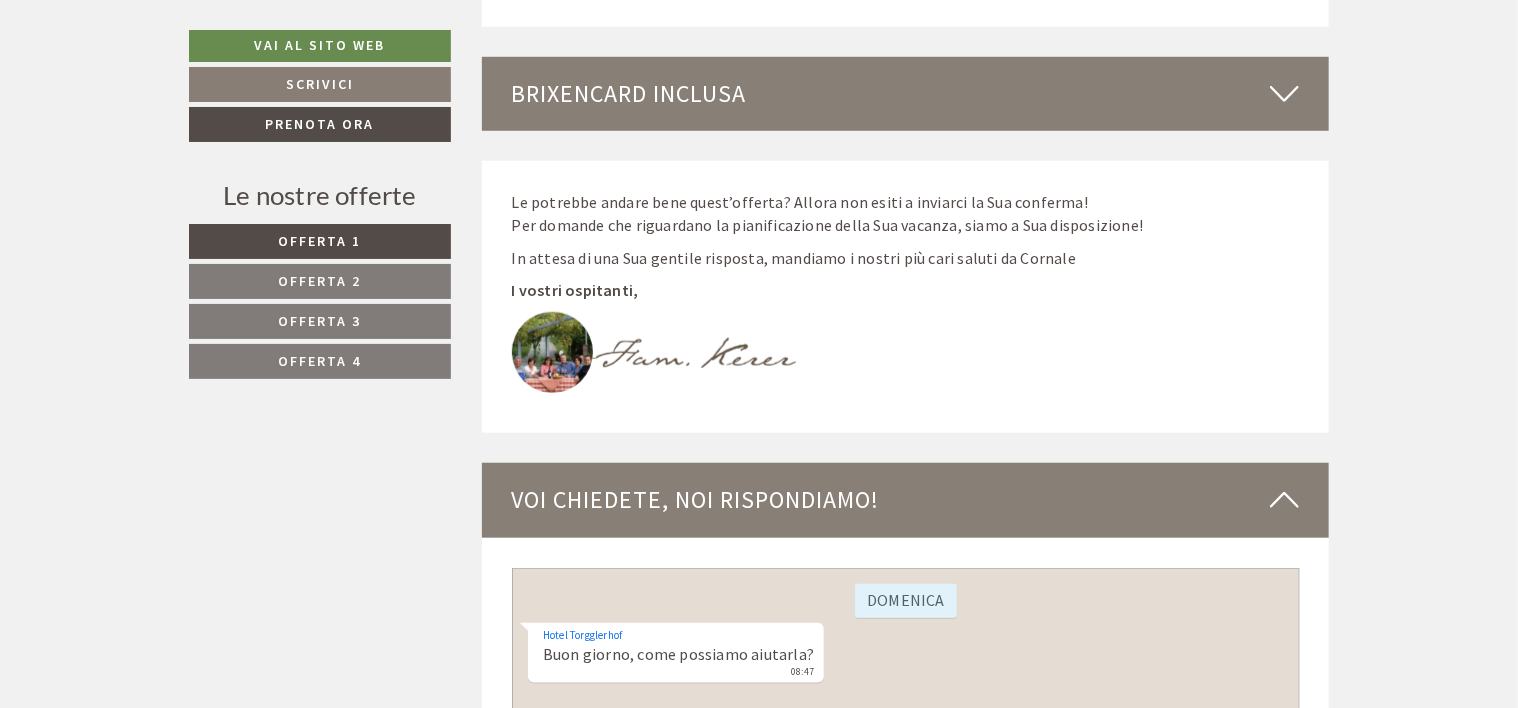 click at bounding box center (552, 352) 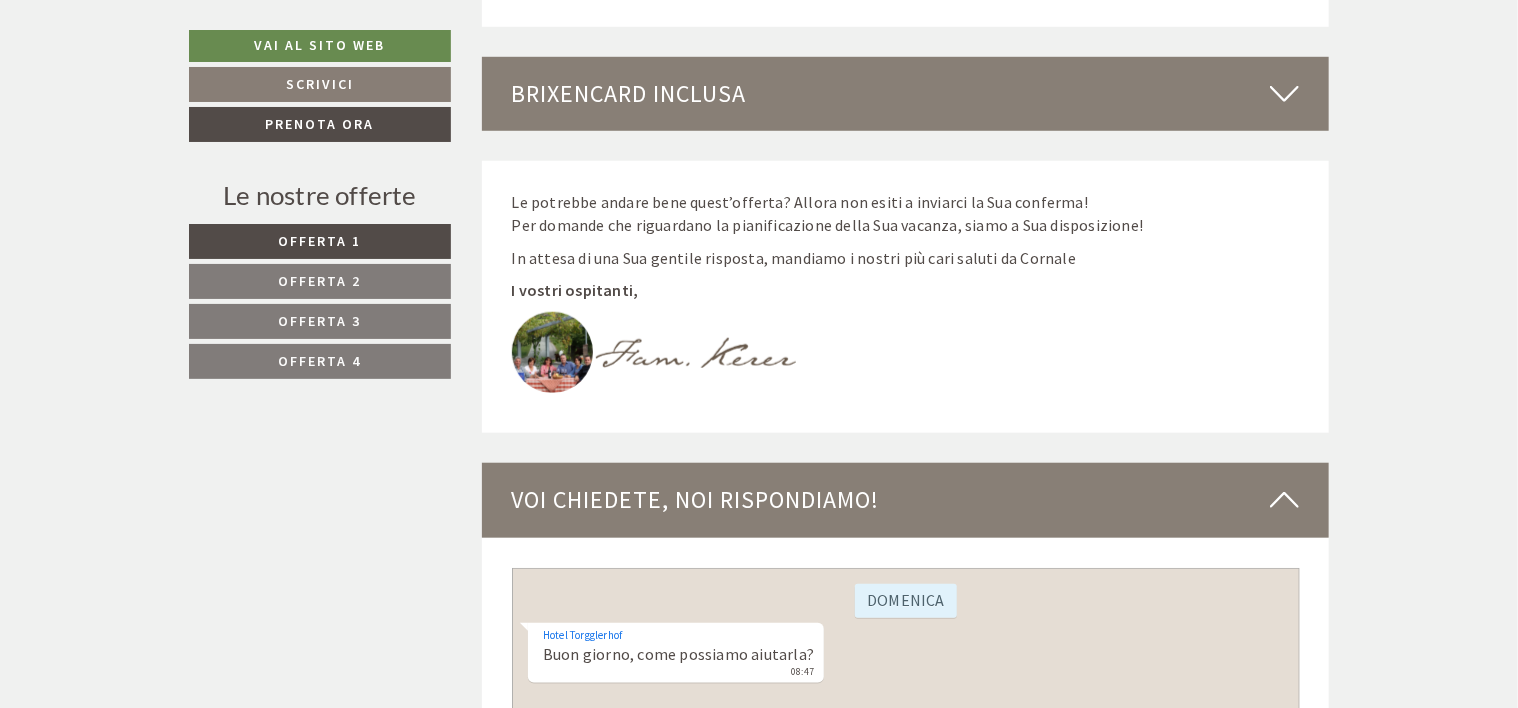scroll, scrollTop: 4738, scrollLeft: 0, axis: vertical 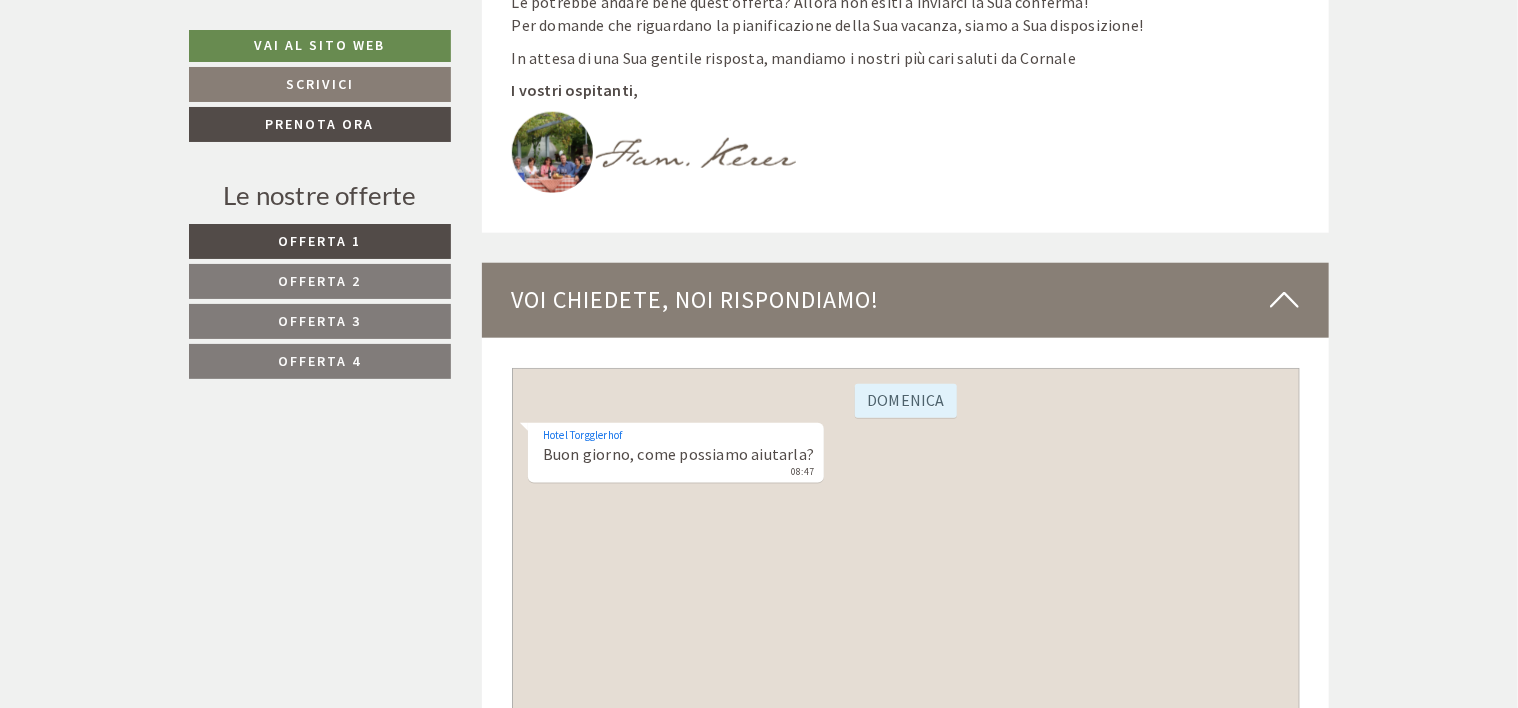 click at bounding box center [1284, 300] 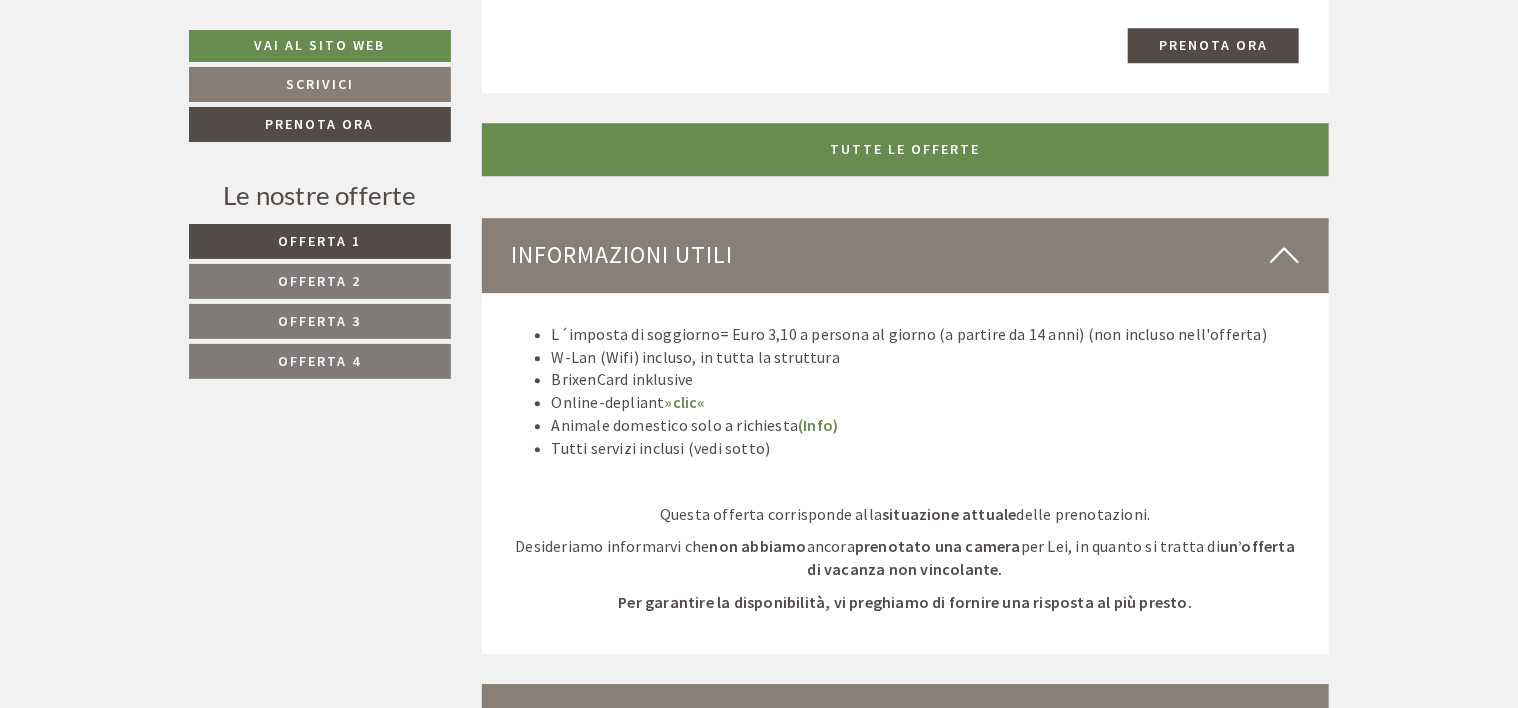 scroll, scrollTop: 2833, scrollLeft: 0, axis: vertical 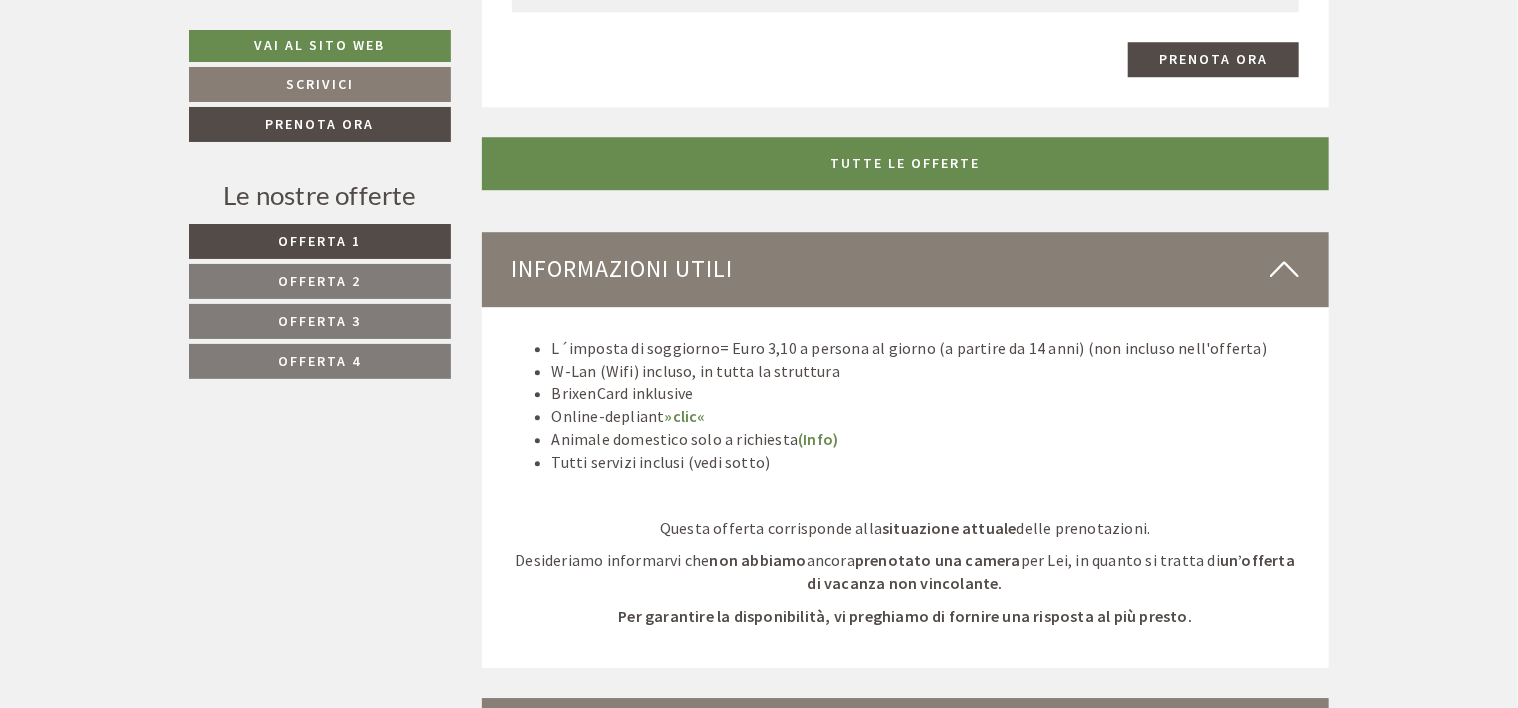 click on "Offerta 2" at bounding box center [320, 281] 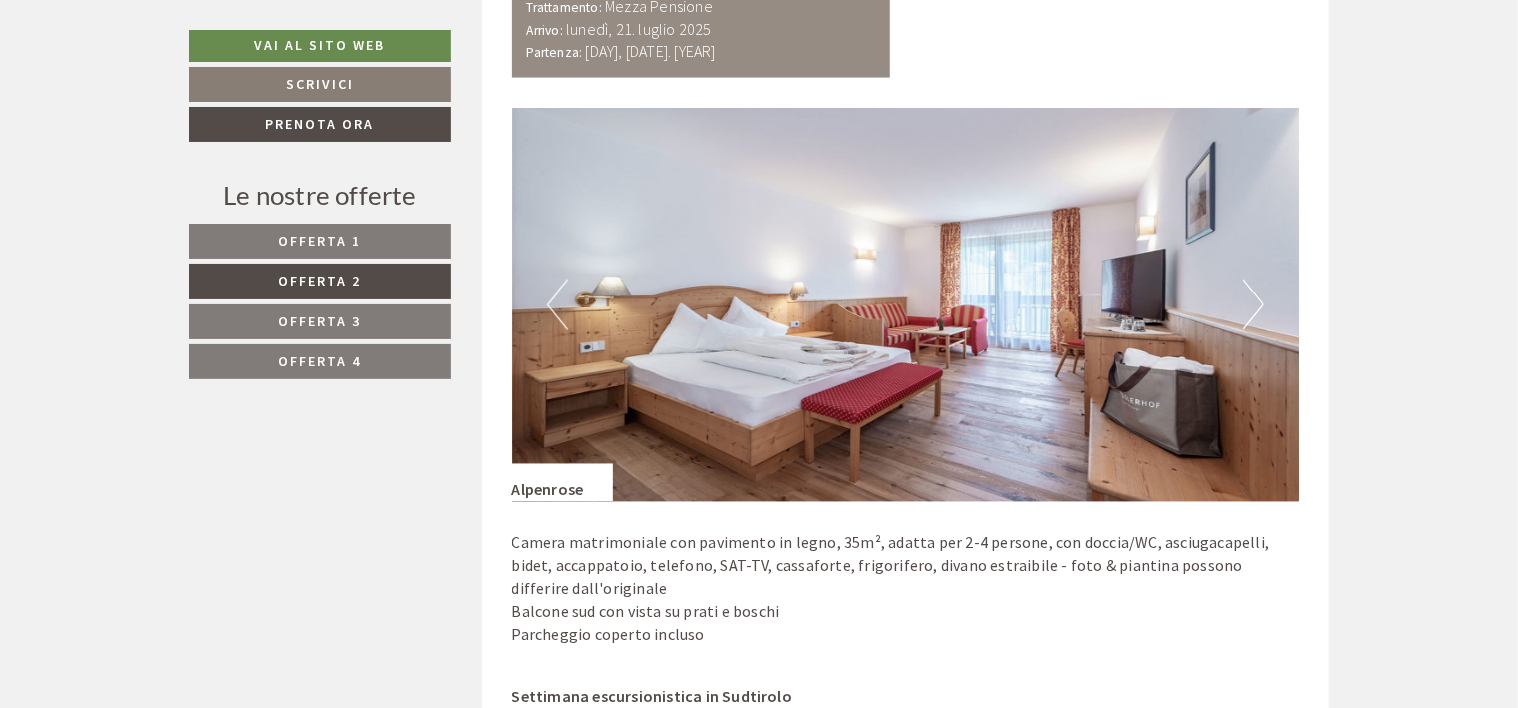 scroll, scrollTop: 1638, scrollLeft: 0, axis: vertical 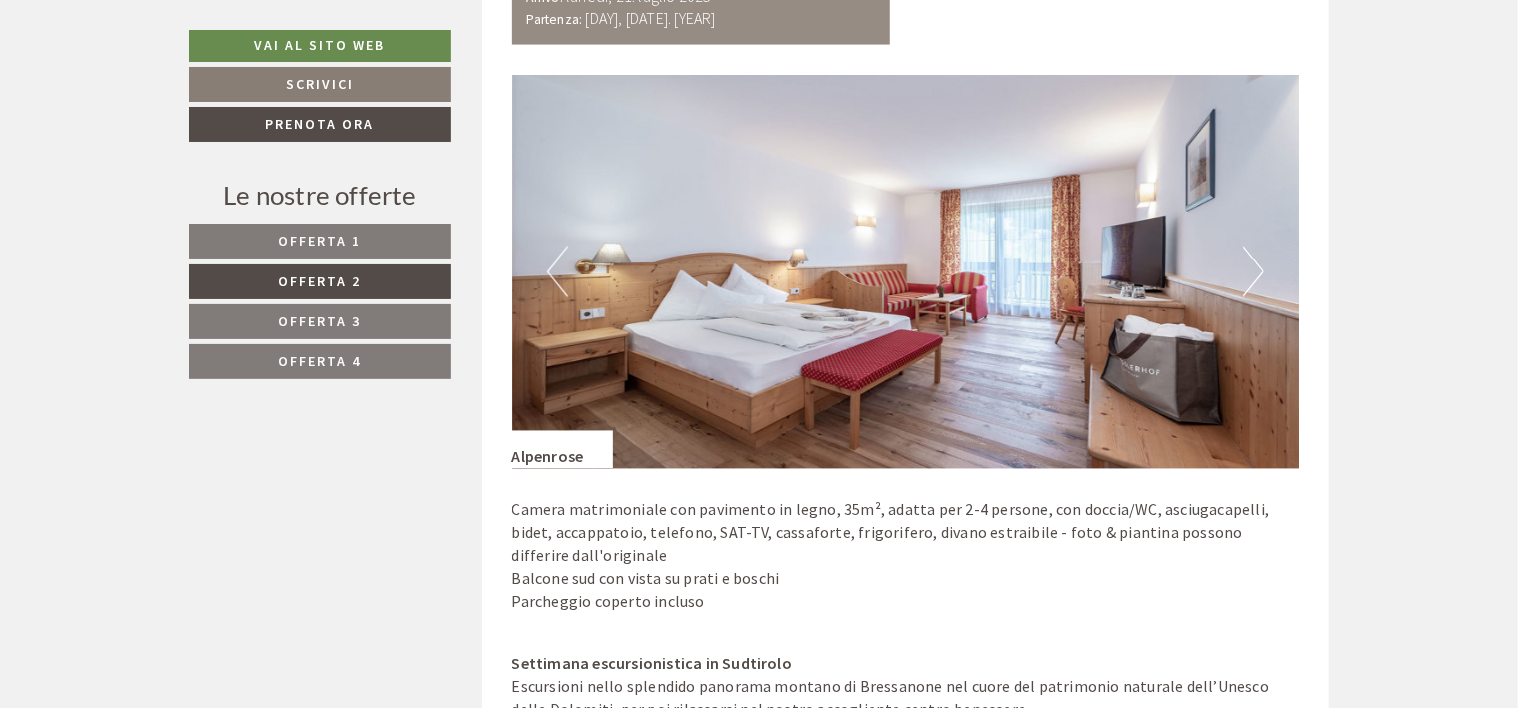 click on "Next" at bounding box center [1253, 272] 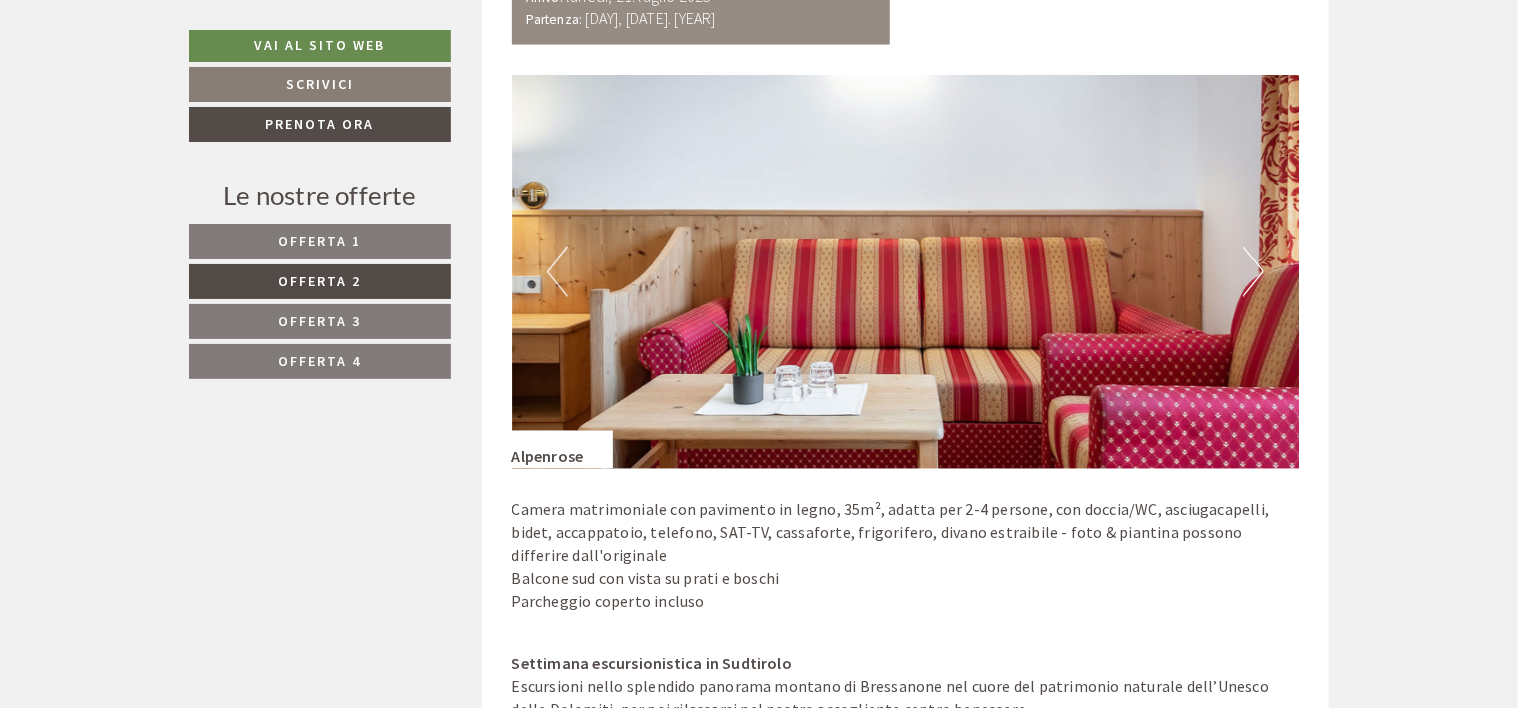 click on "Next" at bounding box center [1253, 272] 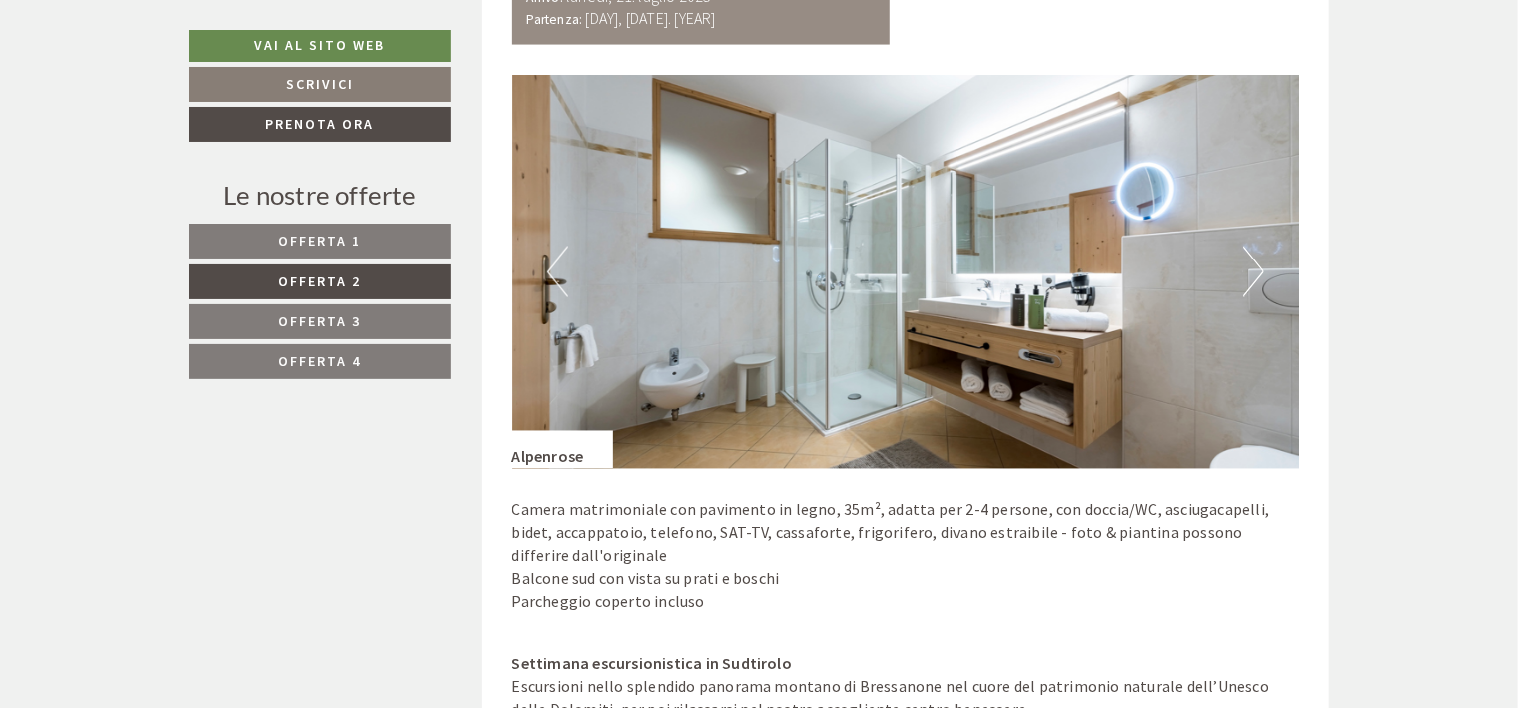 click on "Next" at bounding box center (1253, 272) 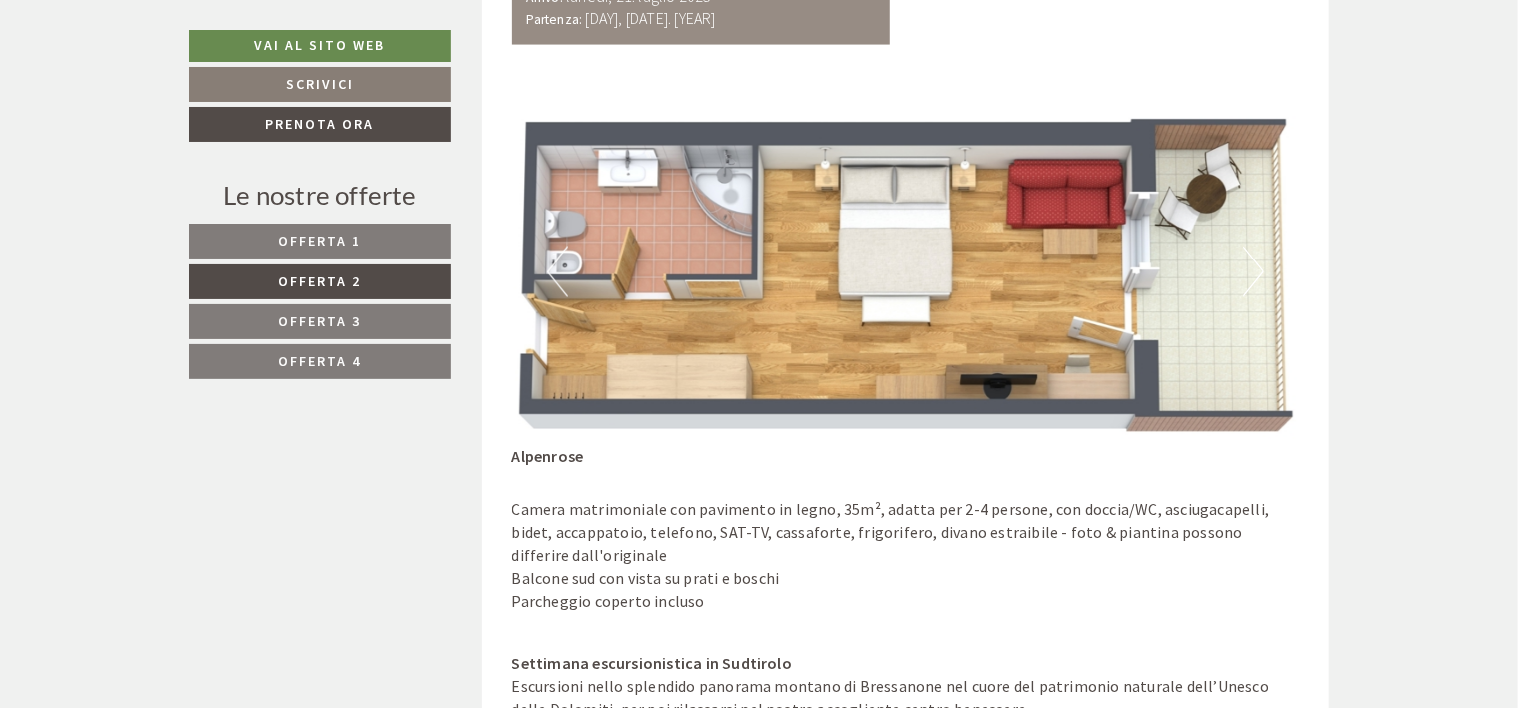 click on "Next" at bounding box center [1253, 272] 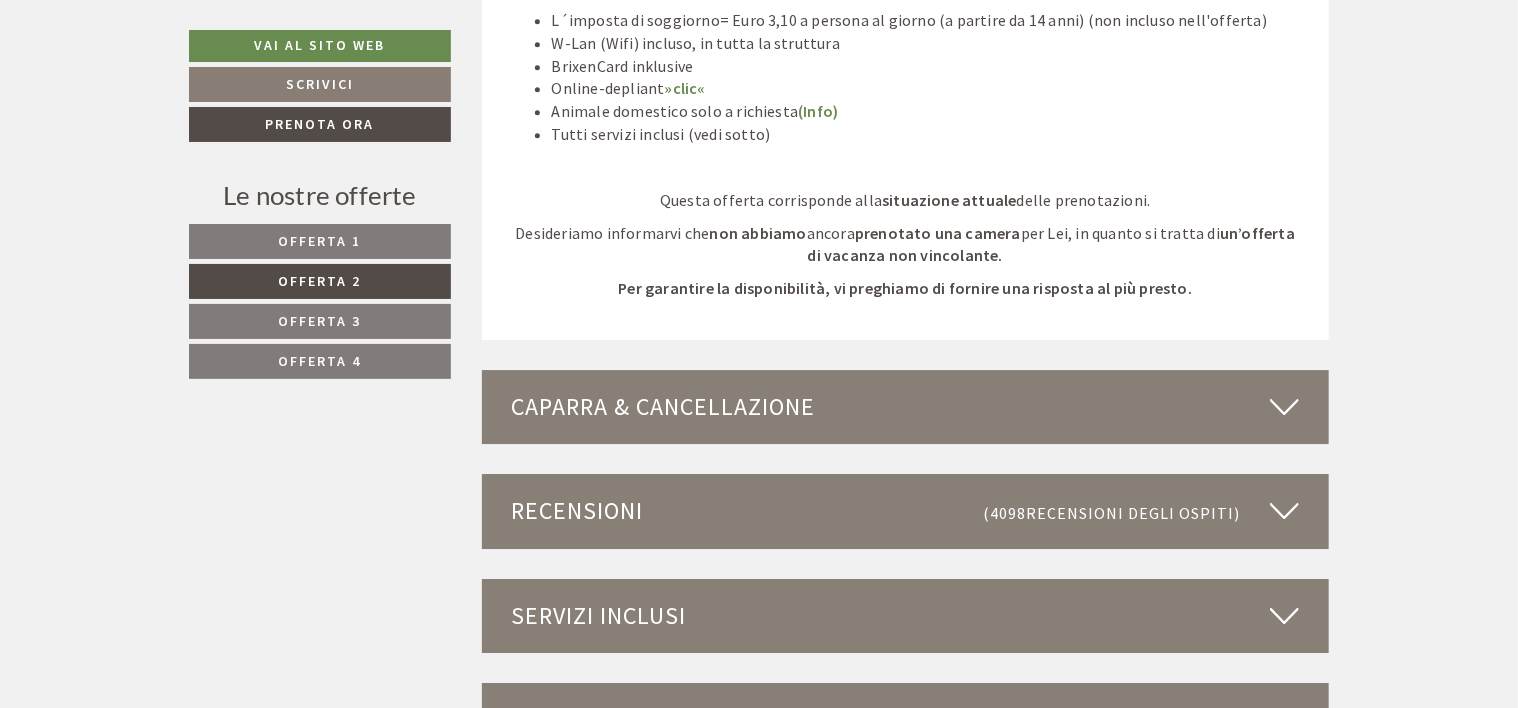 click on "Offerta 3" at bounding box center (320, 321) 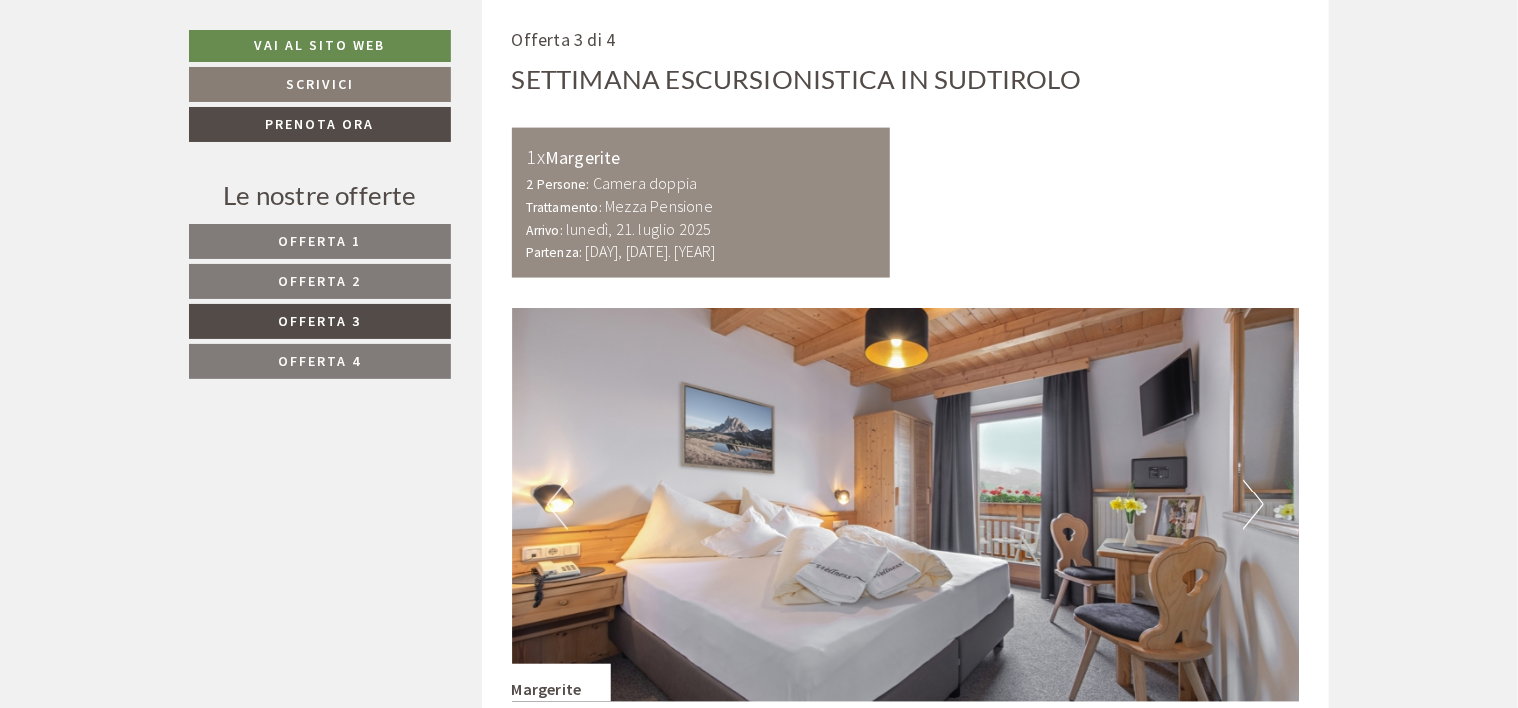 scroll, scrollTop: 1538, scrollLeft: 0, axis: vertical 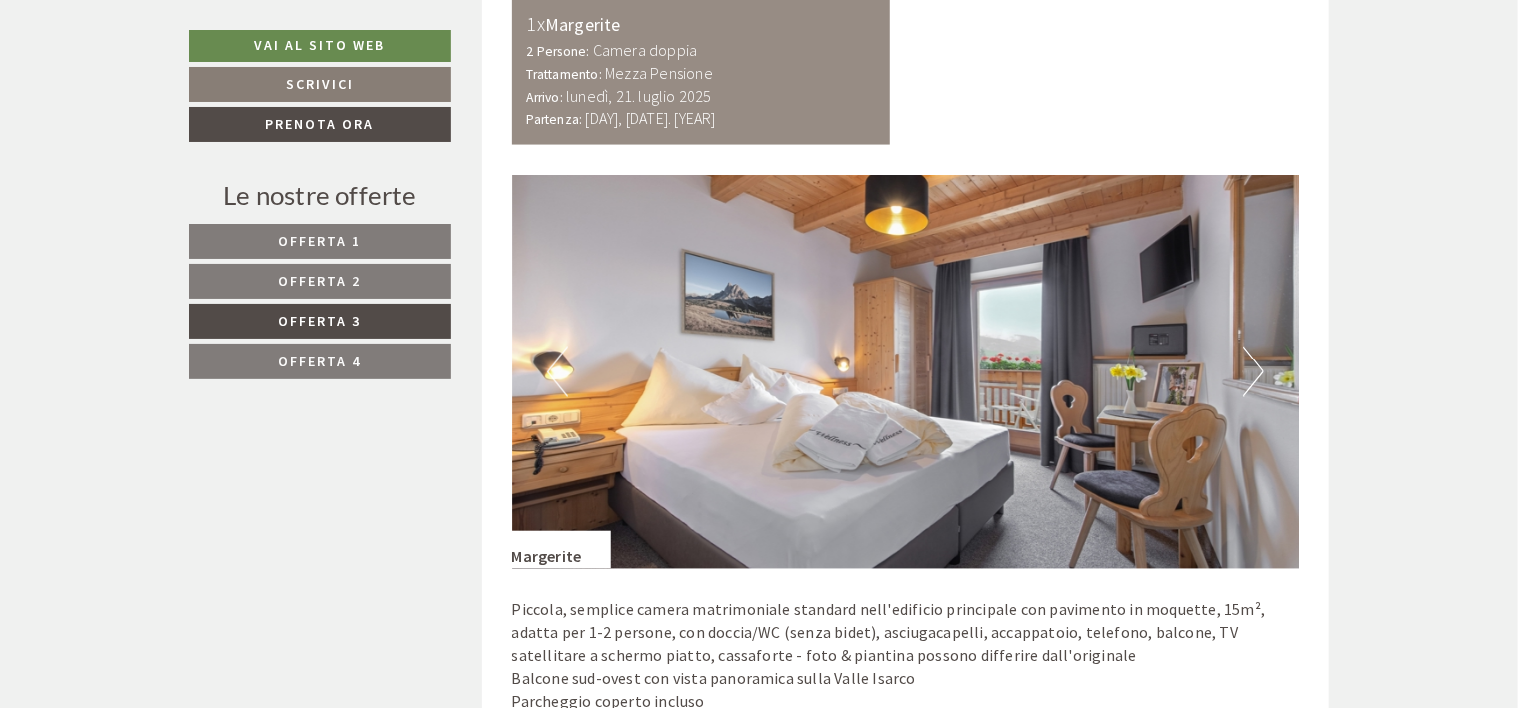 click on "Next" at bounding box center [1253, 372] 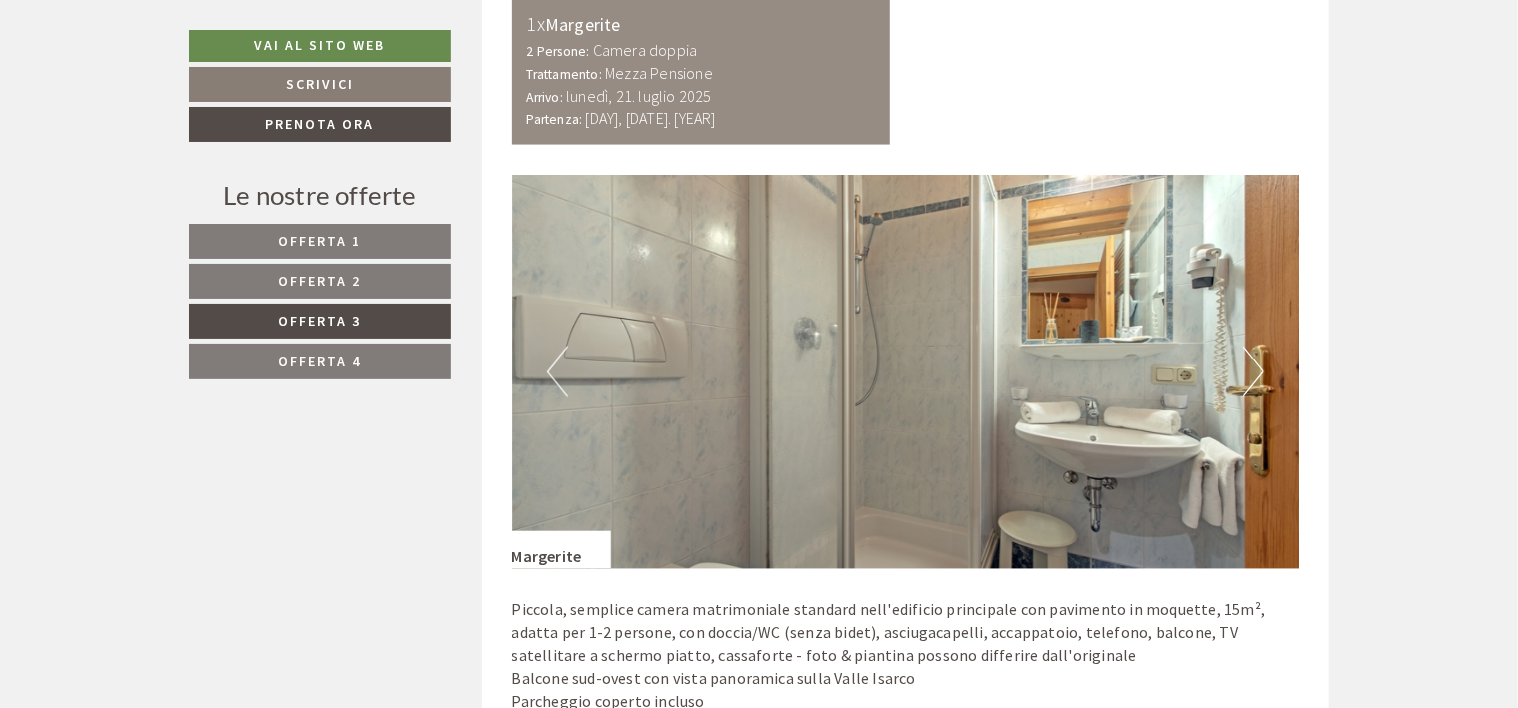 click on "Next" at bounding box center [1253, 372] 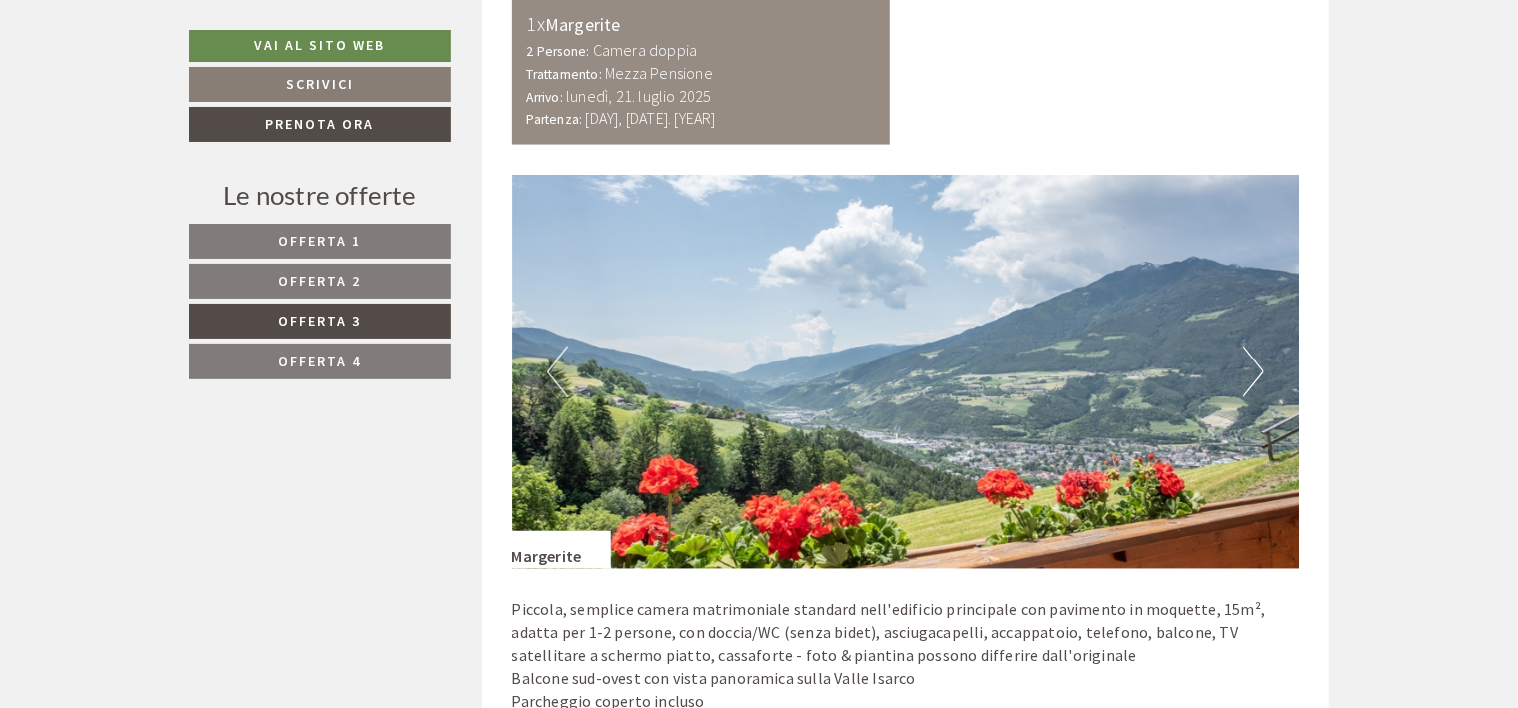 click on "Next" at bounding box center (1253, 372) 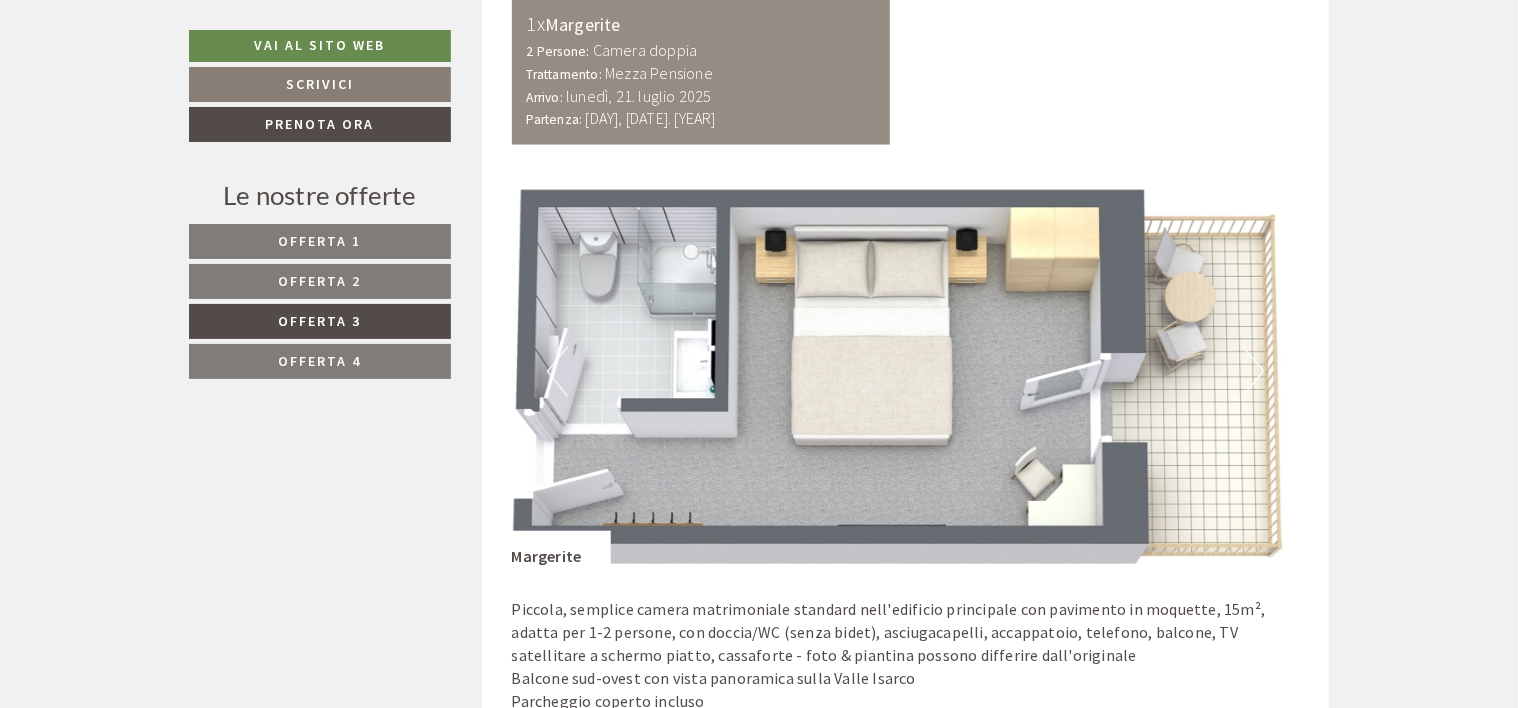 click on "Previous" at bounding box center (557, 372) 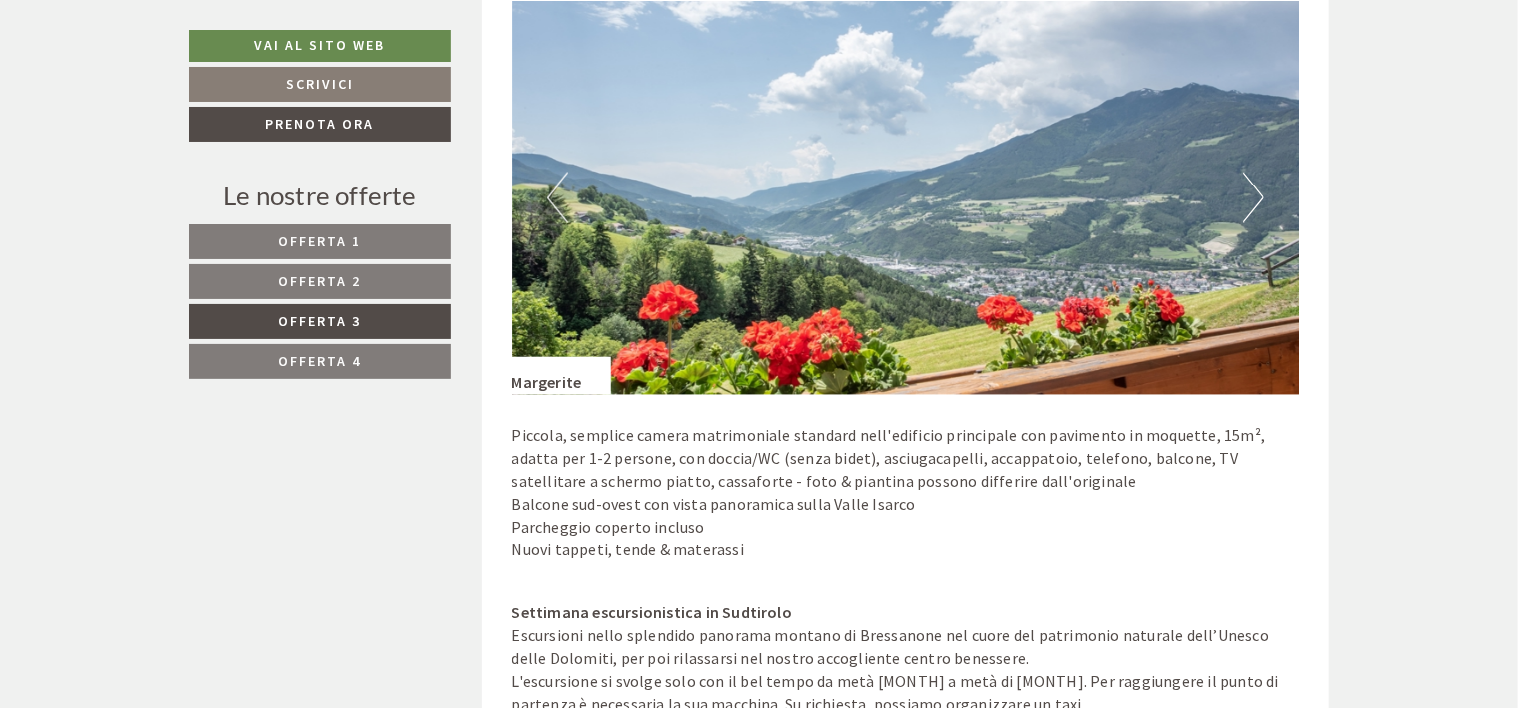 scroll, scrollTop: 1738, scrollLeft: 0, axis: vertical 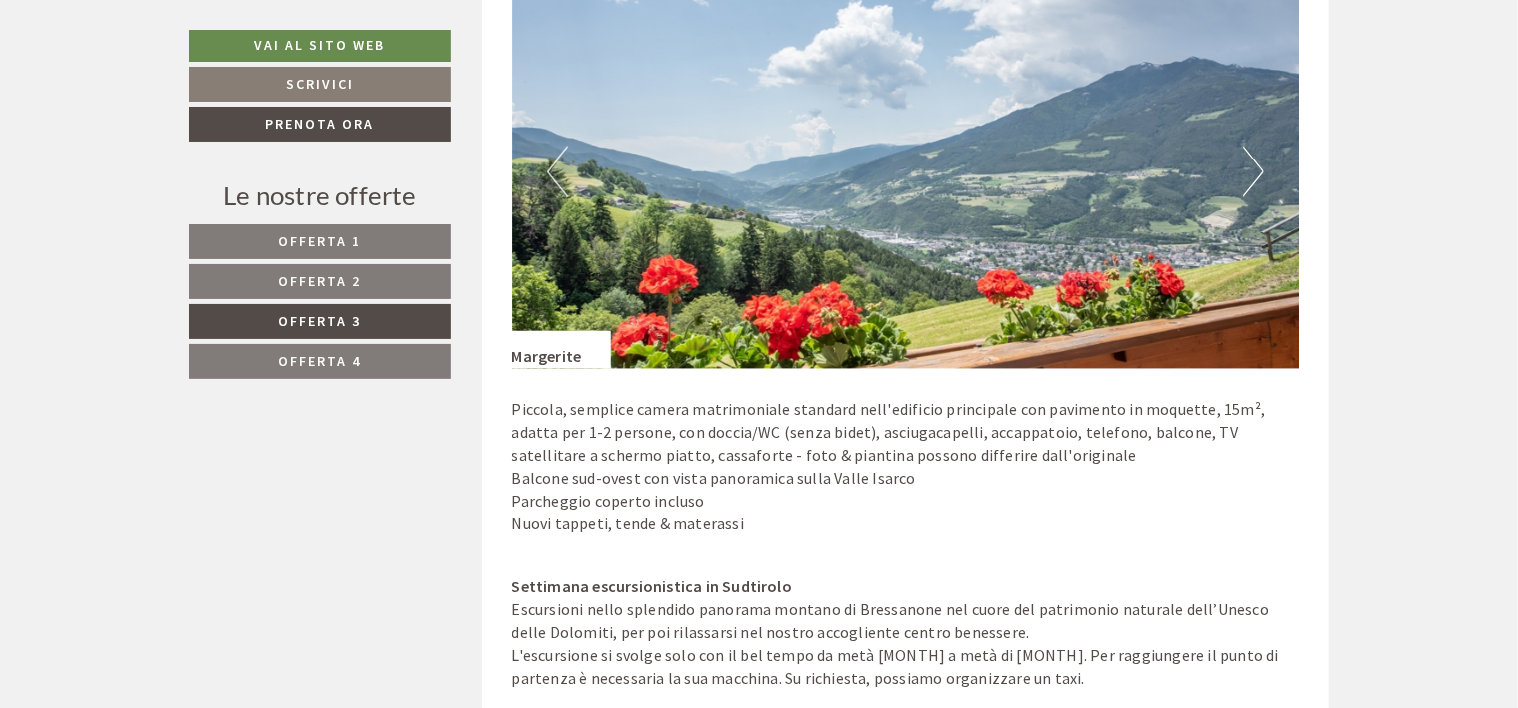 click on "Next" at bounding box center [1253, 172] 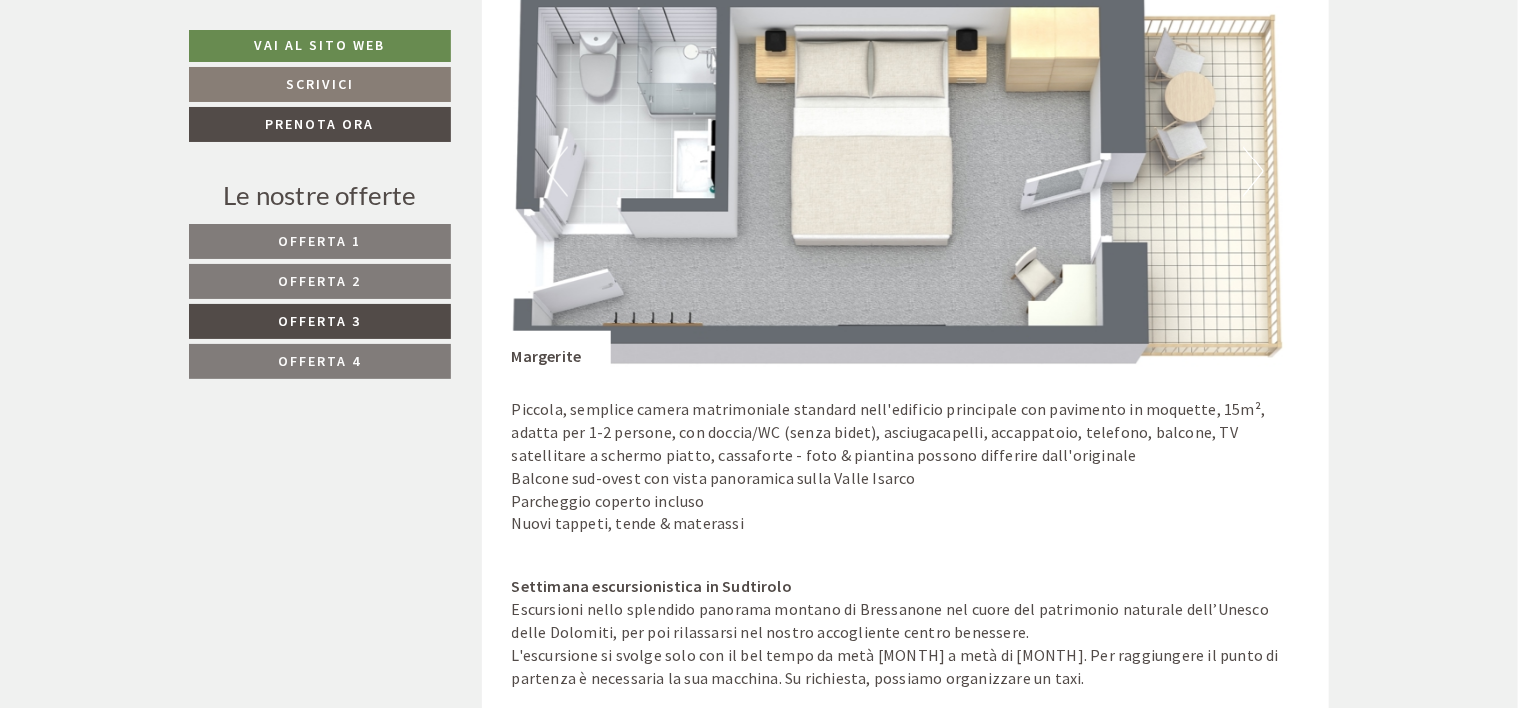 click on "Next" at bounding box center [1253, 172] 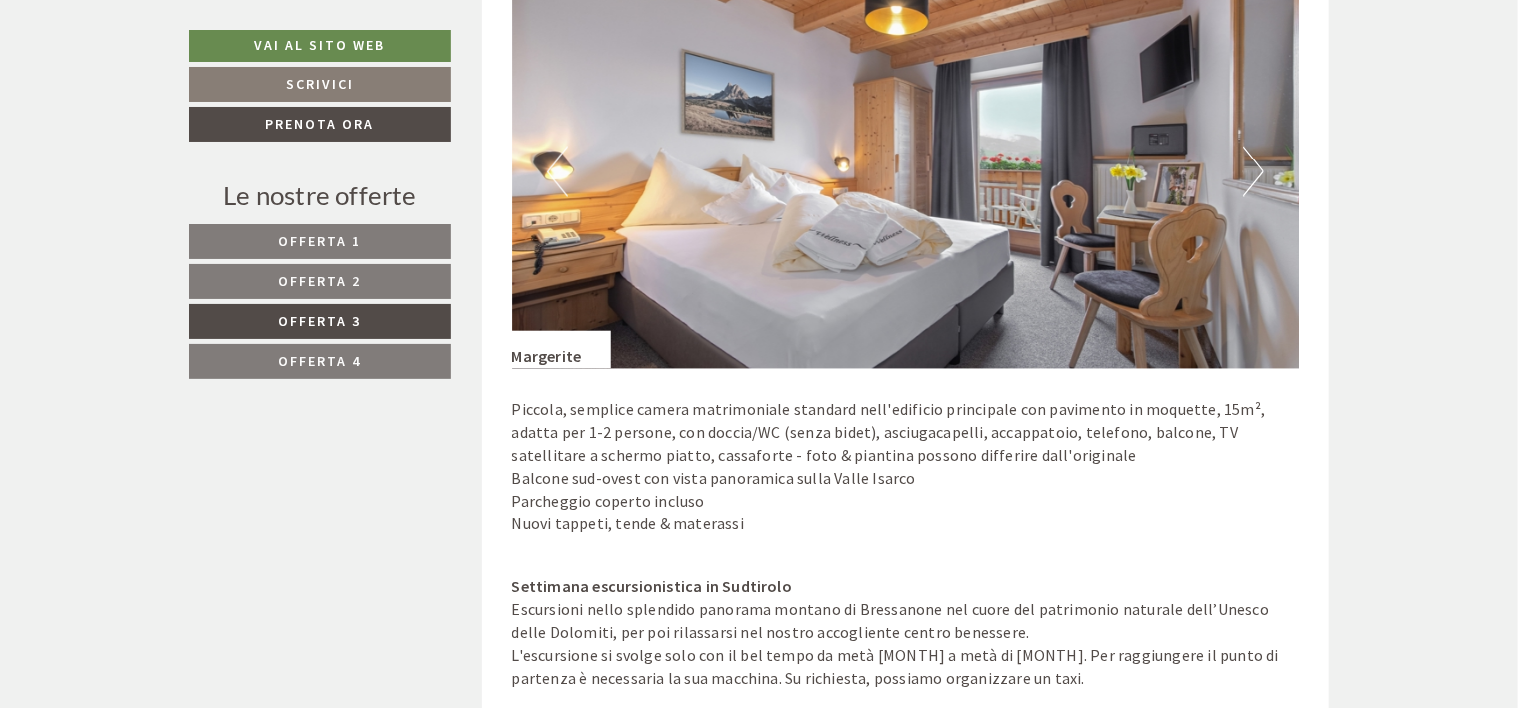 click on "Offerta 4" at bounding box center [320, 361] 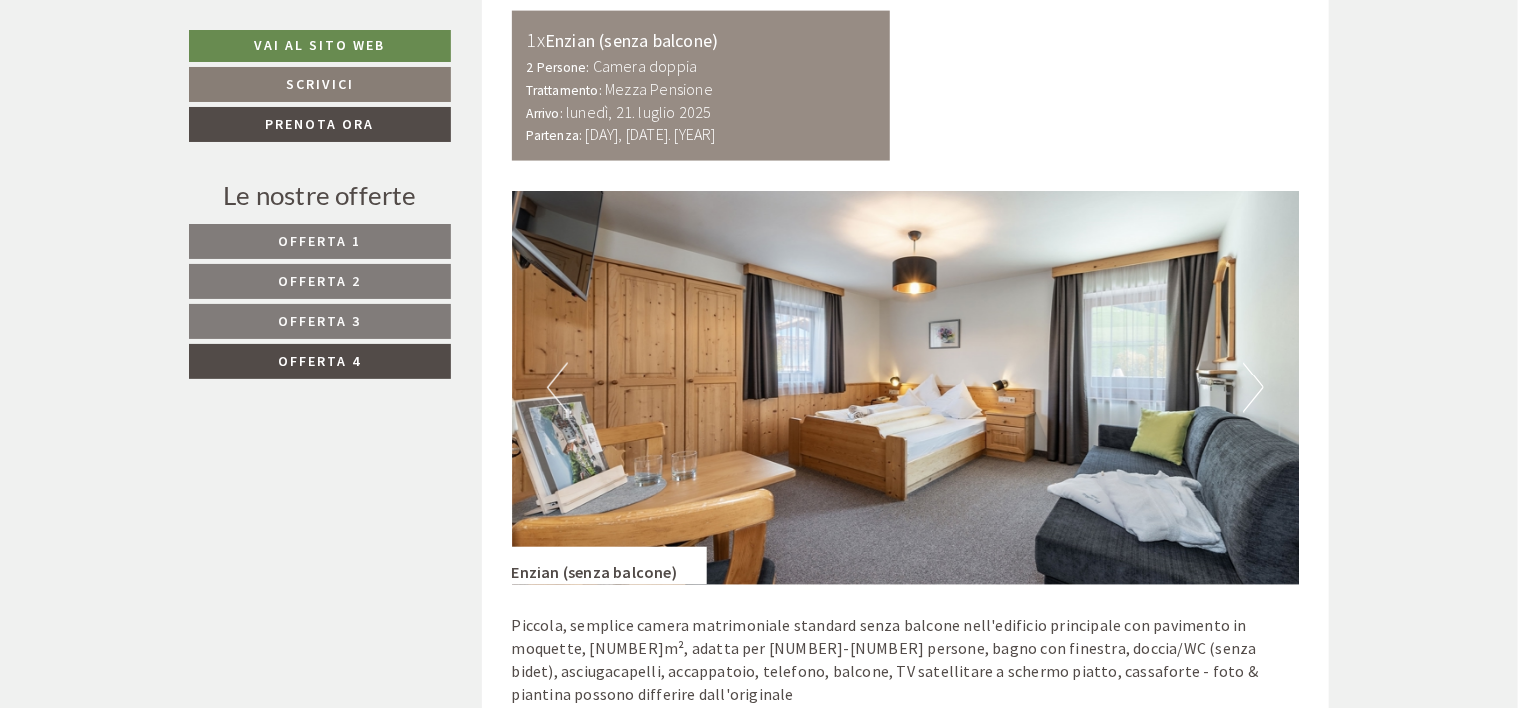 scroll, scrollTop: 1638, scrollLeft: 0, axis: vertical 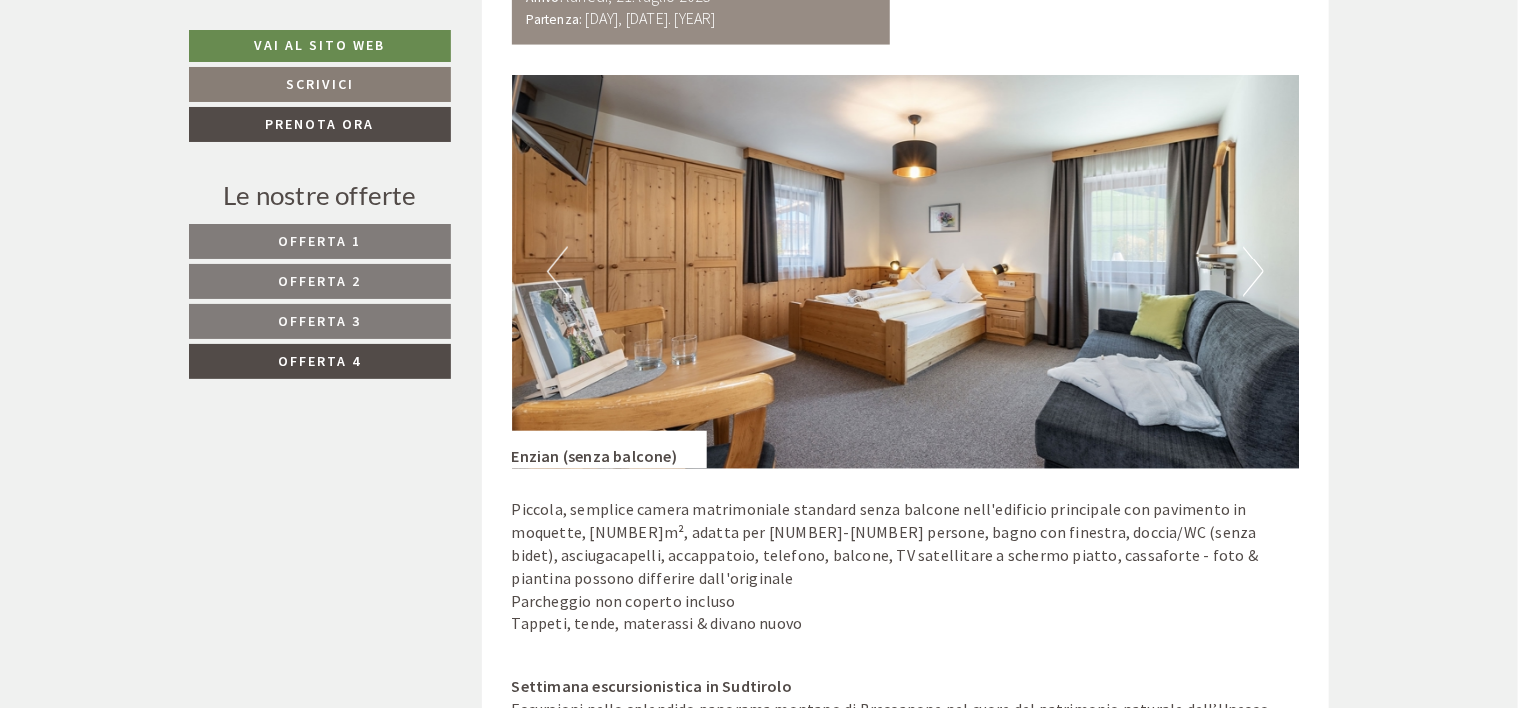 click on "Next" at bounding box center [1253, 272] 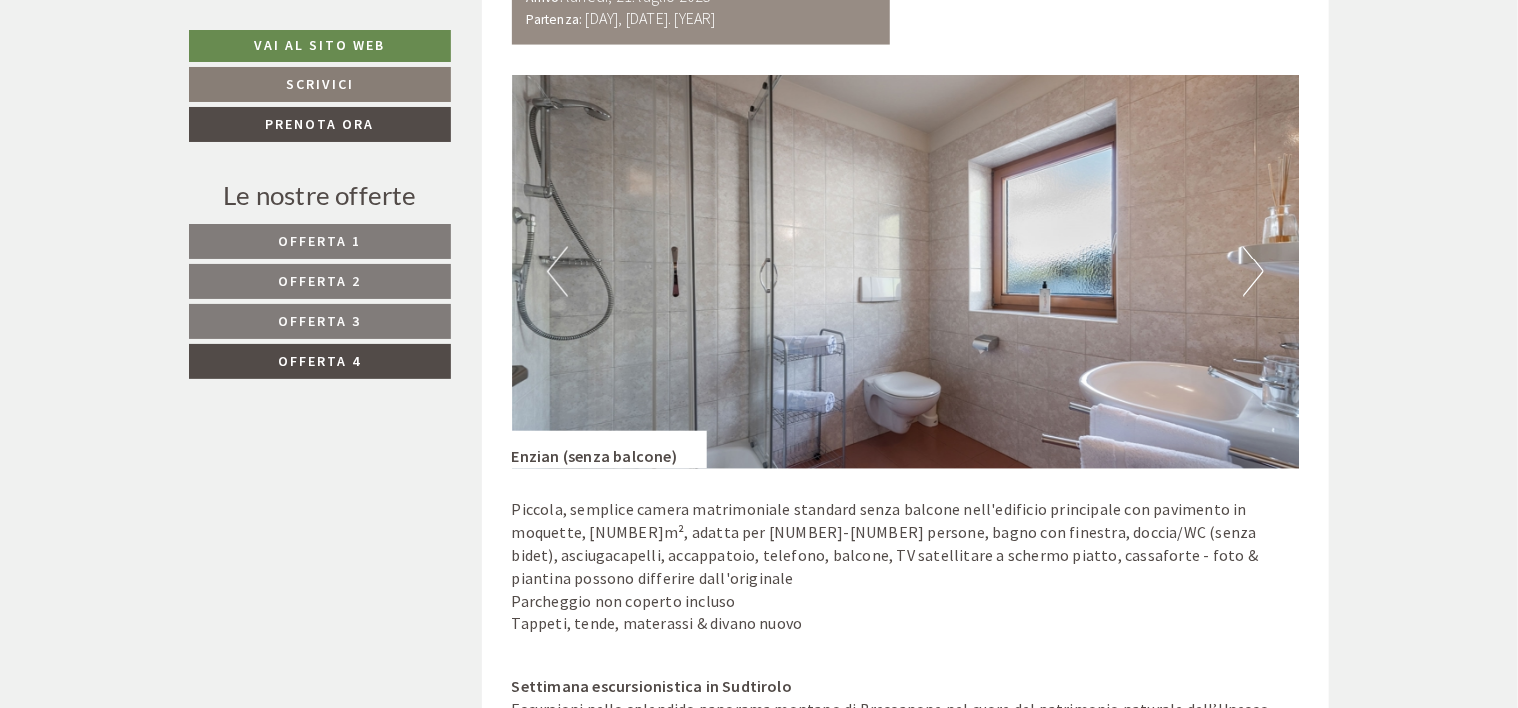 click on "Next" at bounding box center (1253, 272) 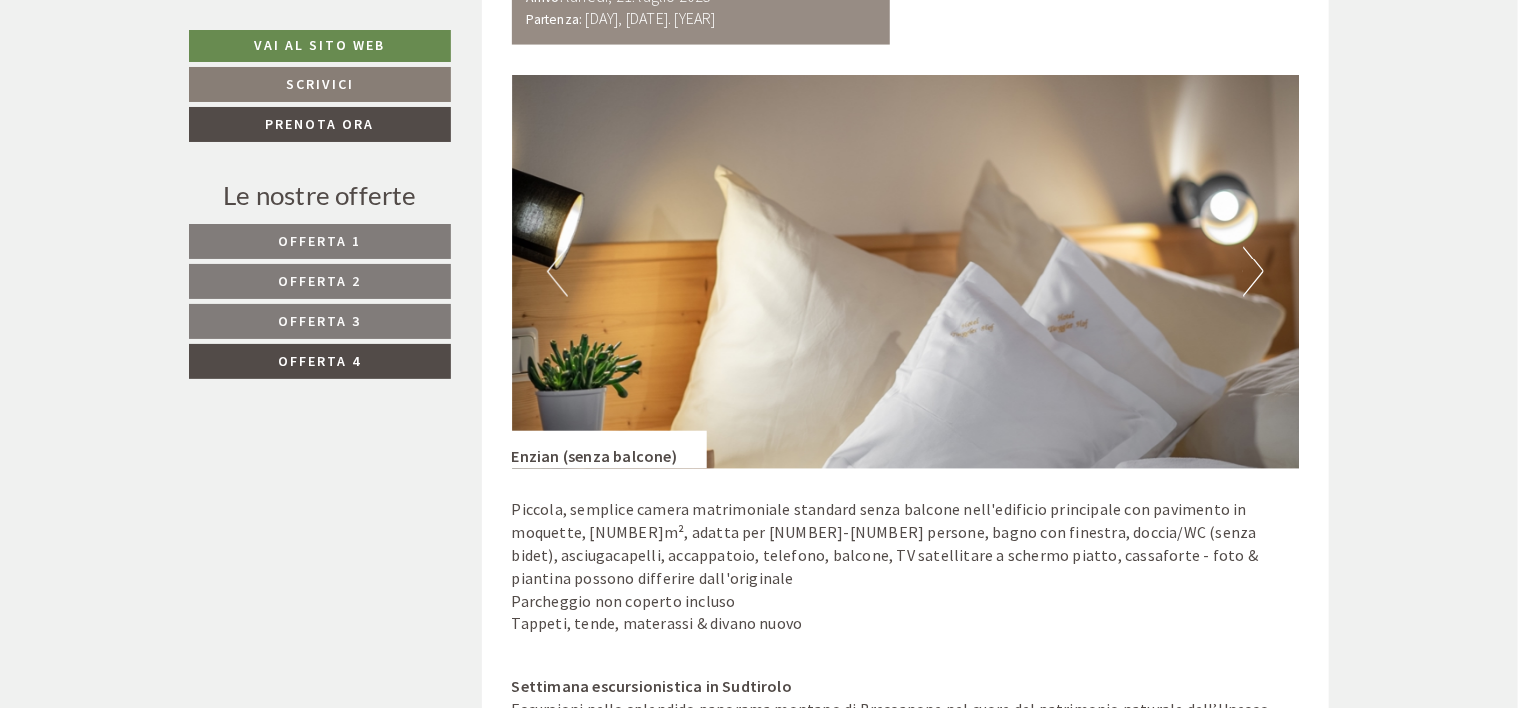click on "Next" at bounding box center [1253, 272] 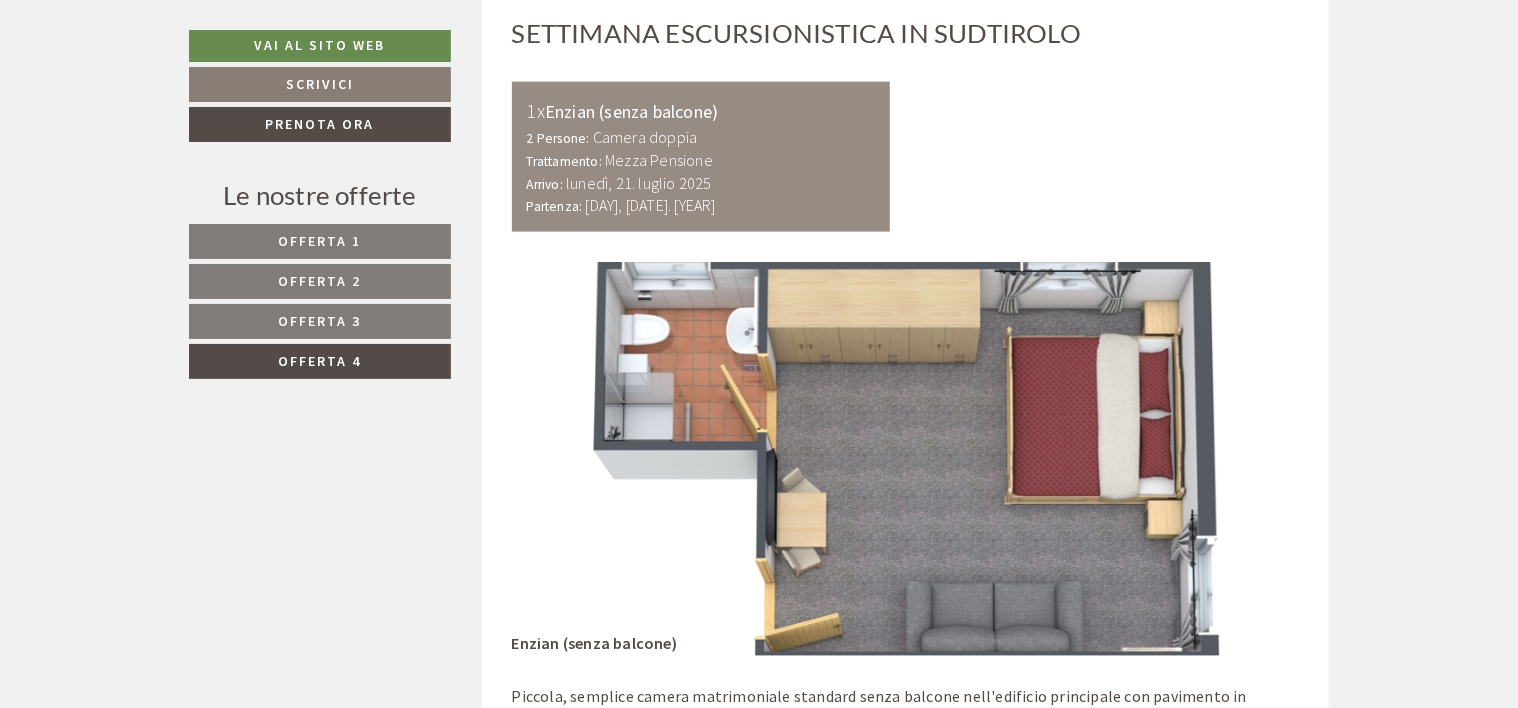 scroll, scrollTop: 1438, scrollLeft: 0, axis: vertical 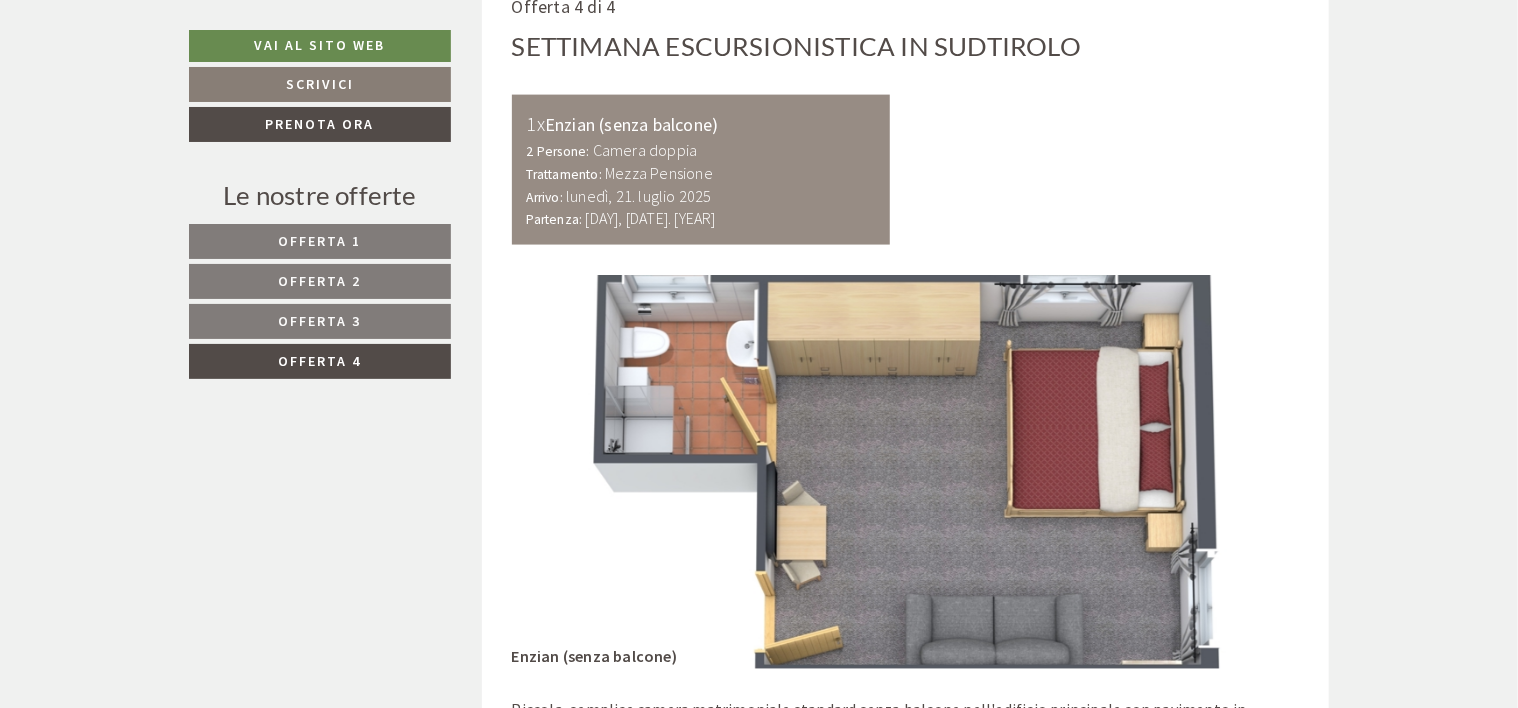 click on "Offerta 3" at bounding box center [320, 321] 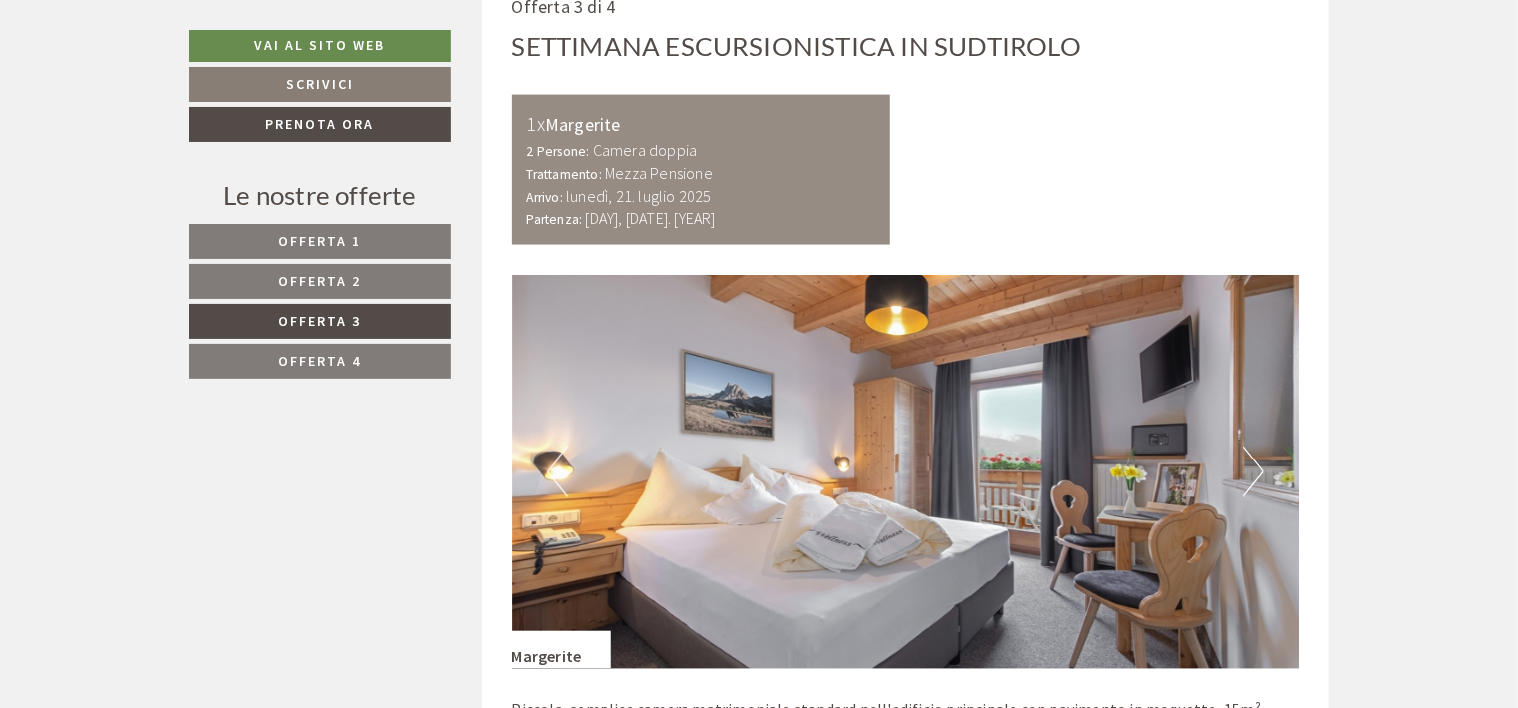 scroll, scrollTop: 1038, scrollLeft: 0, axis: vertical 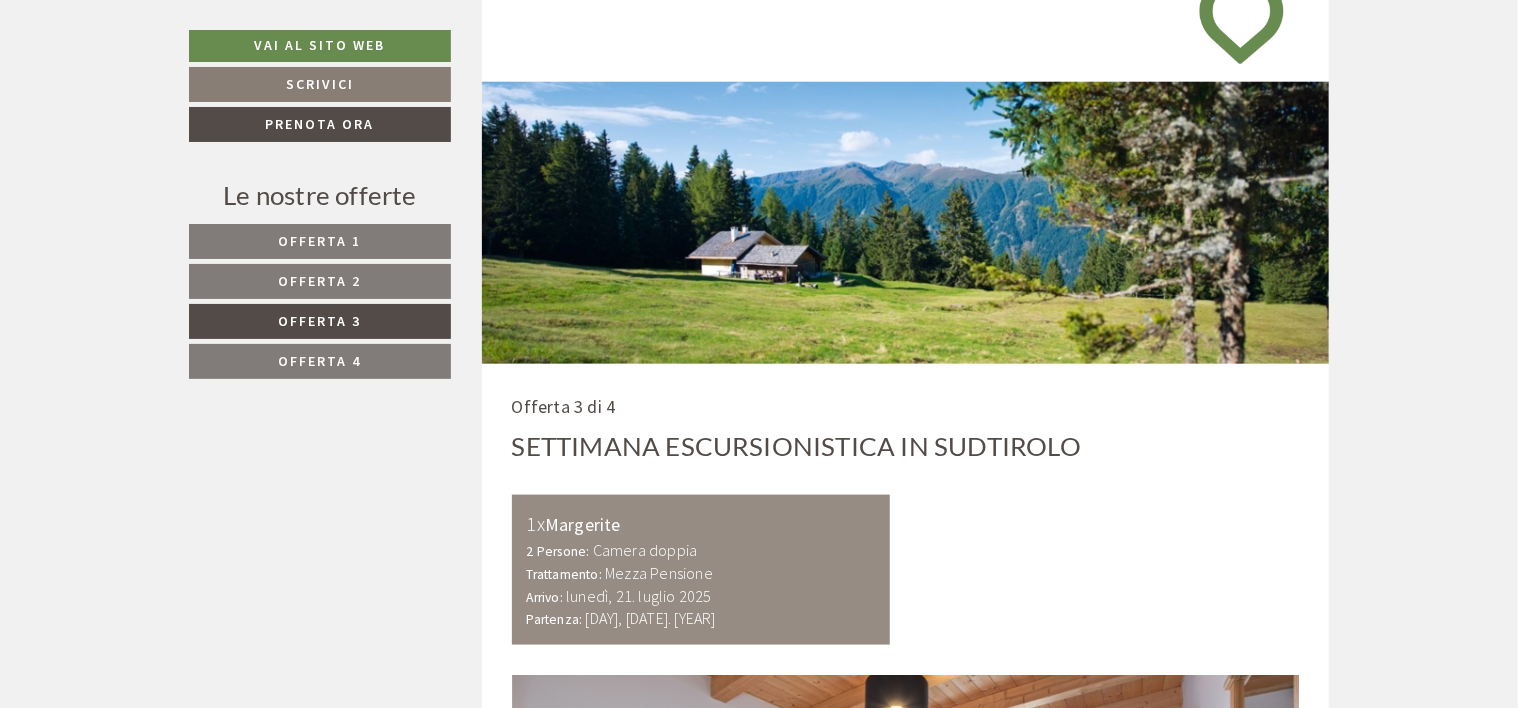 click on "Offerta 2" at bounding box center [320, 281] 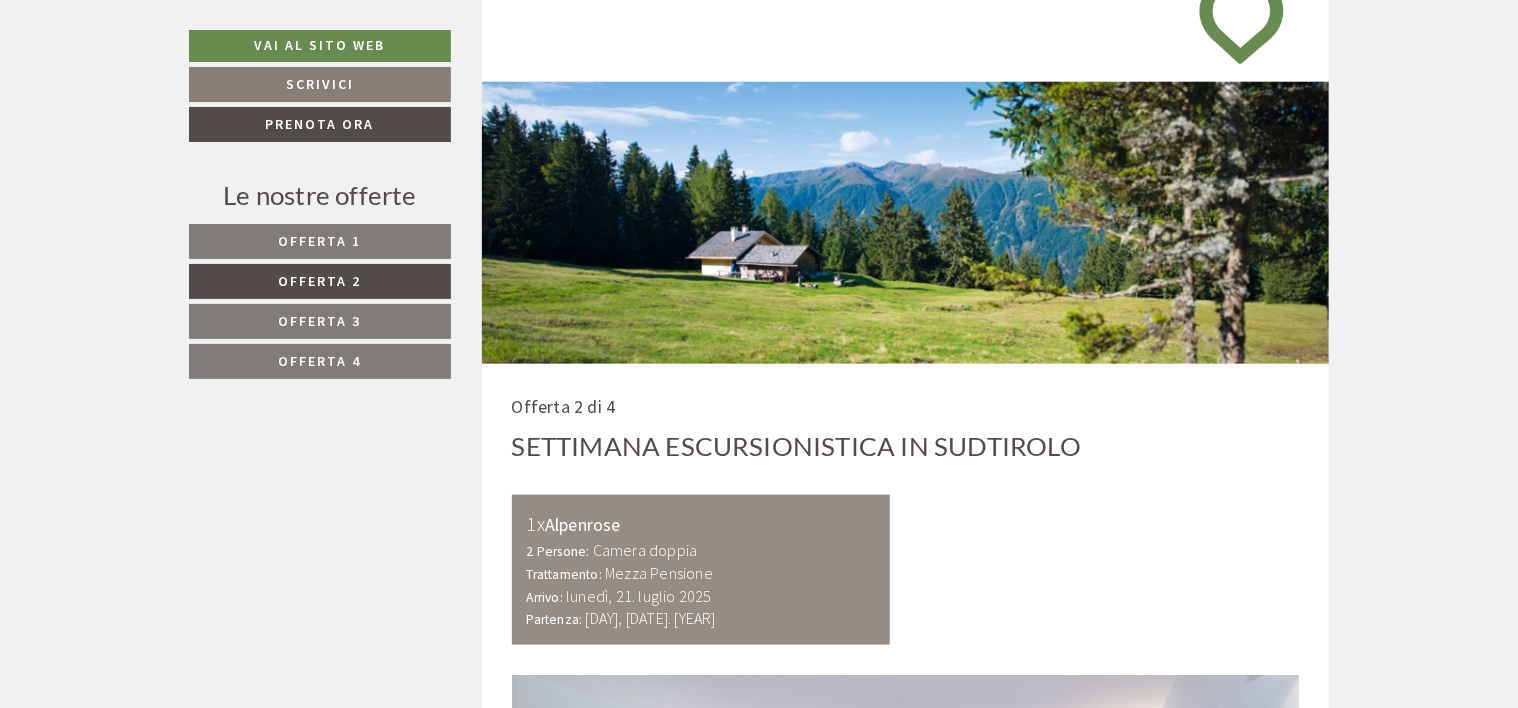 click on "Offerta 3" at bounding box center [320, 321] 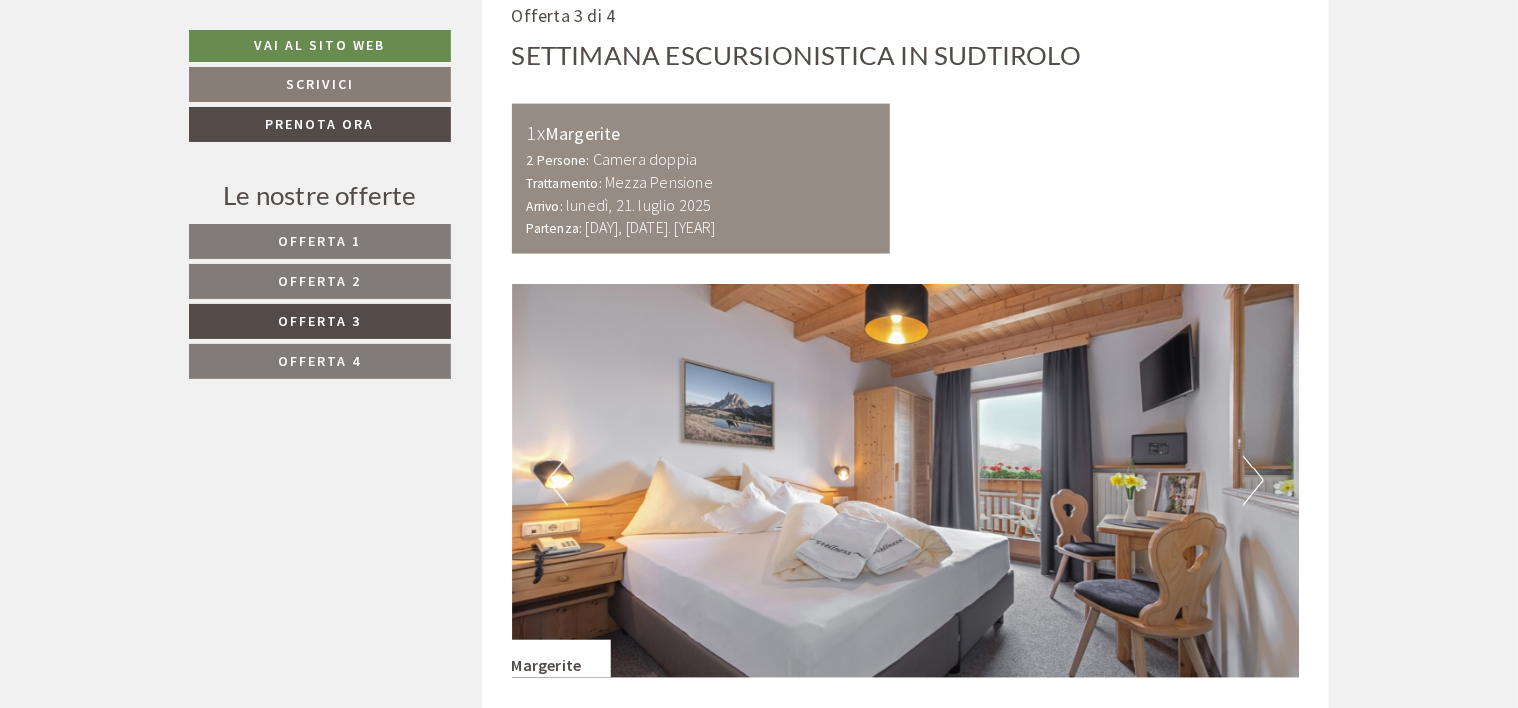 scroll, scrollTop: 1538, scrollLeft: 0, axis: vertical 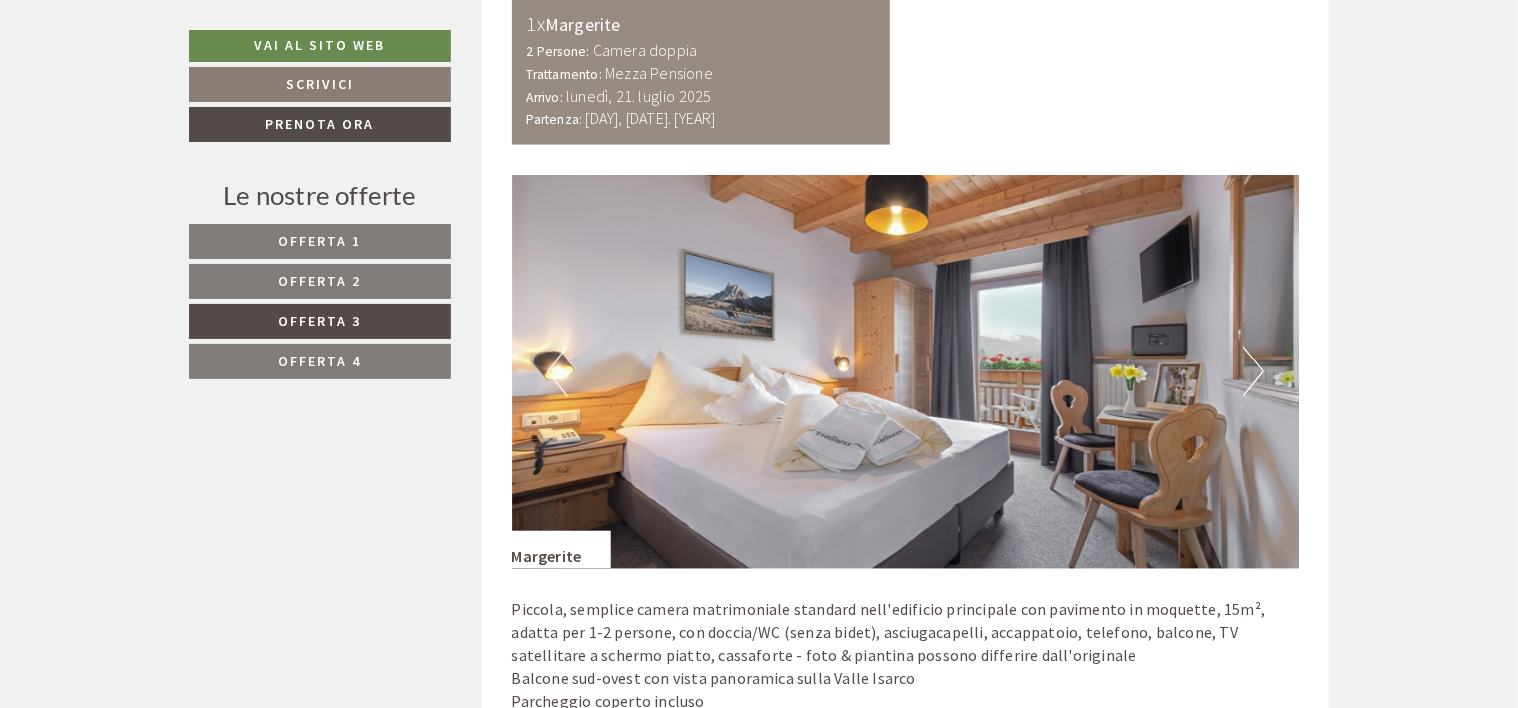 click on "Next" at bounding box center (1253, 372) 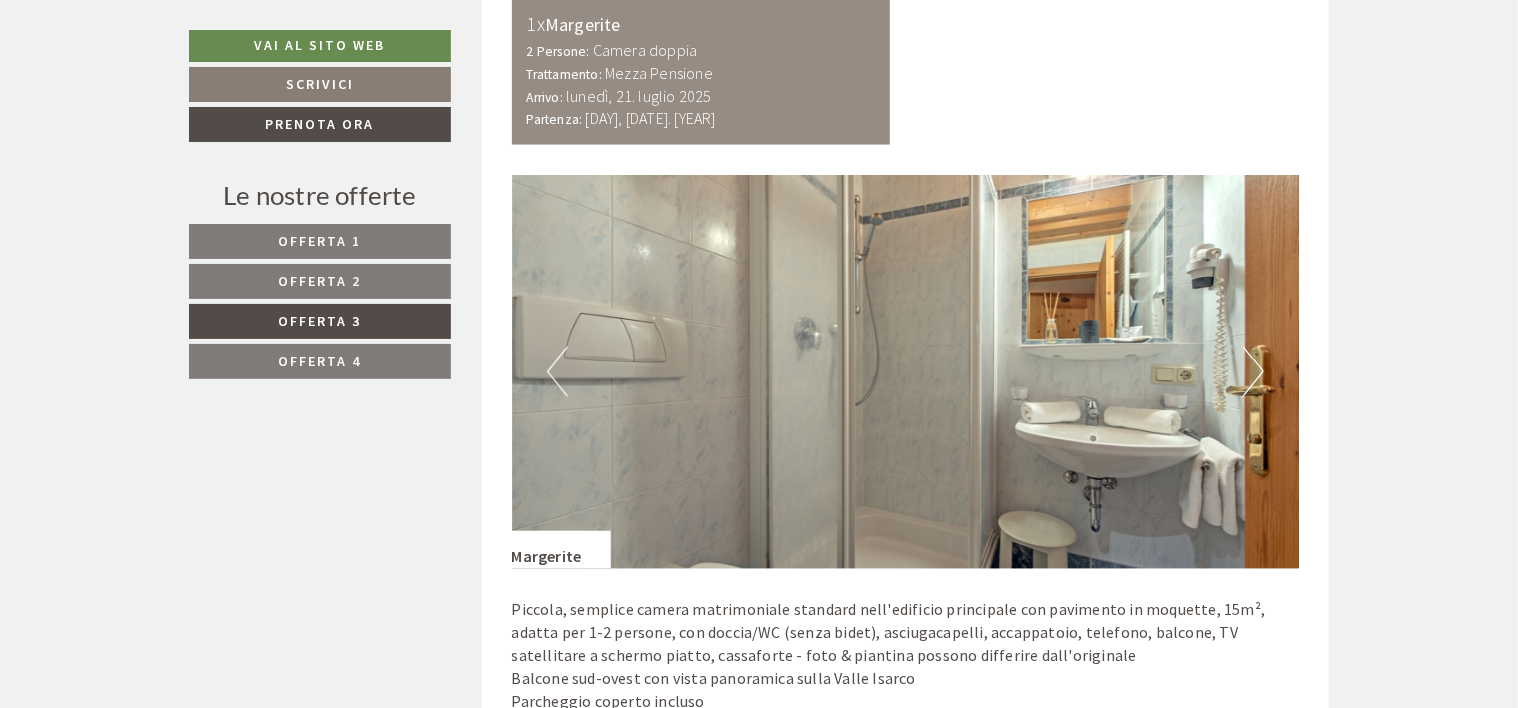 click on "Next" at bounding box center [1253, 372] 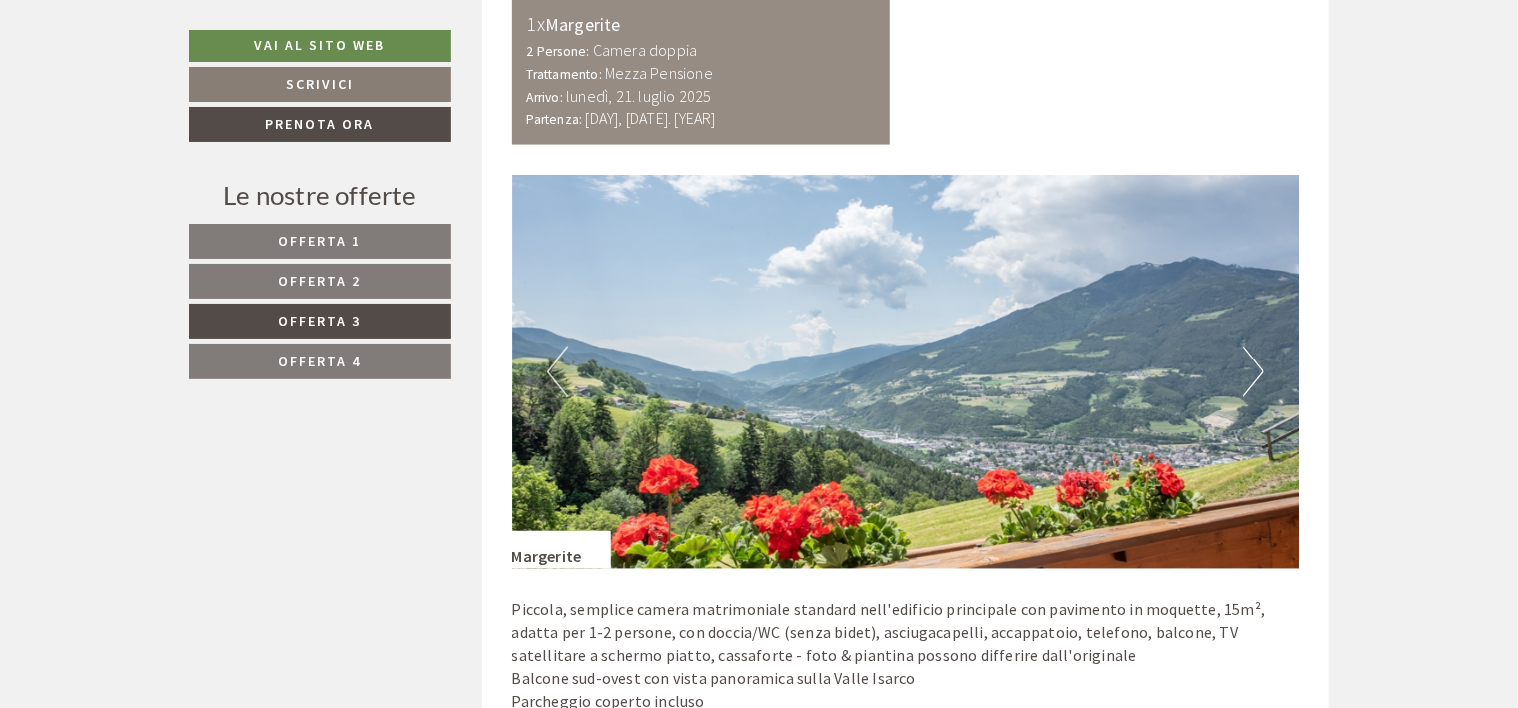 click on "Next" at bounding box center (1253, 372) 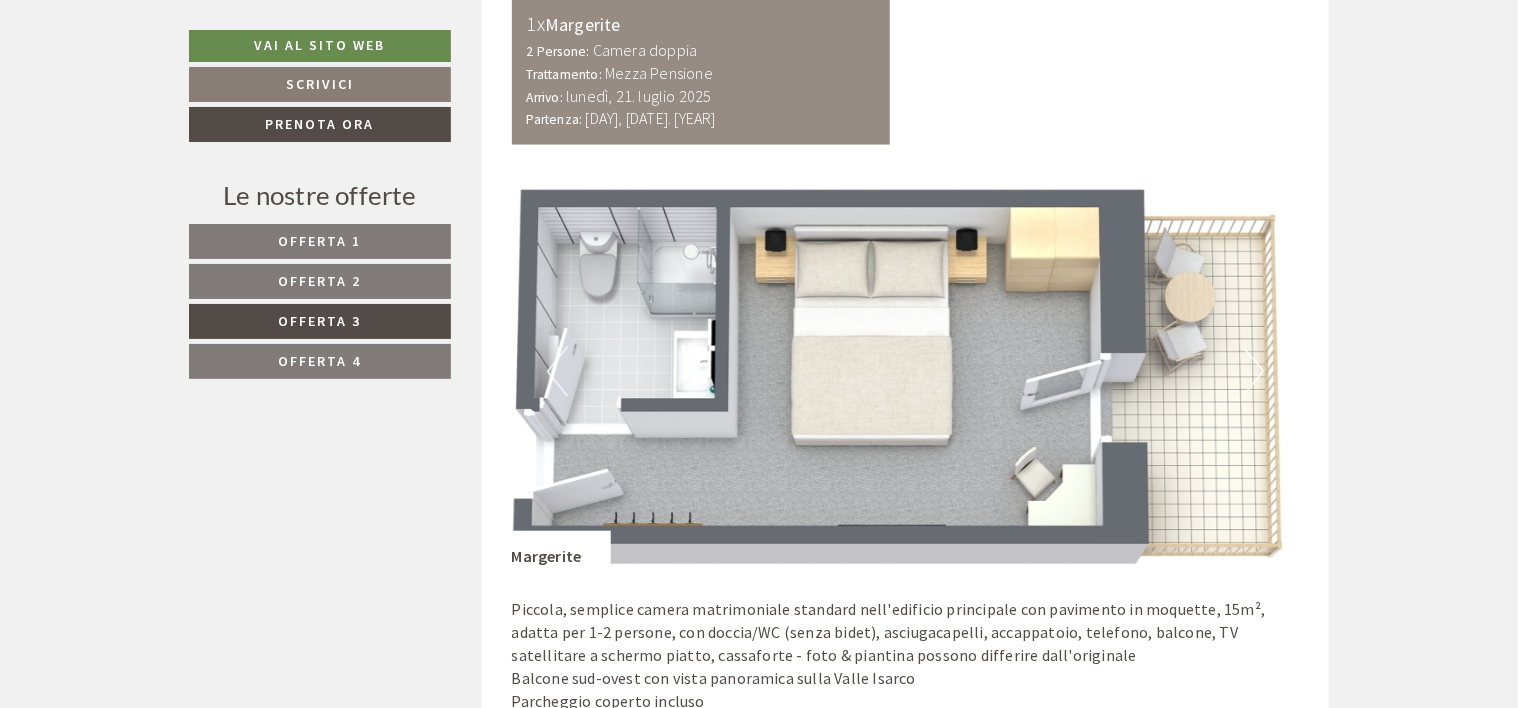 click on "Offerta 1" at bounding box center [320, 241] 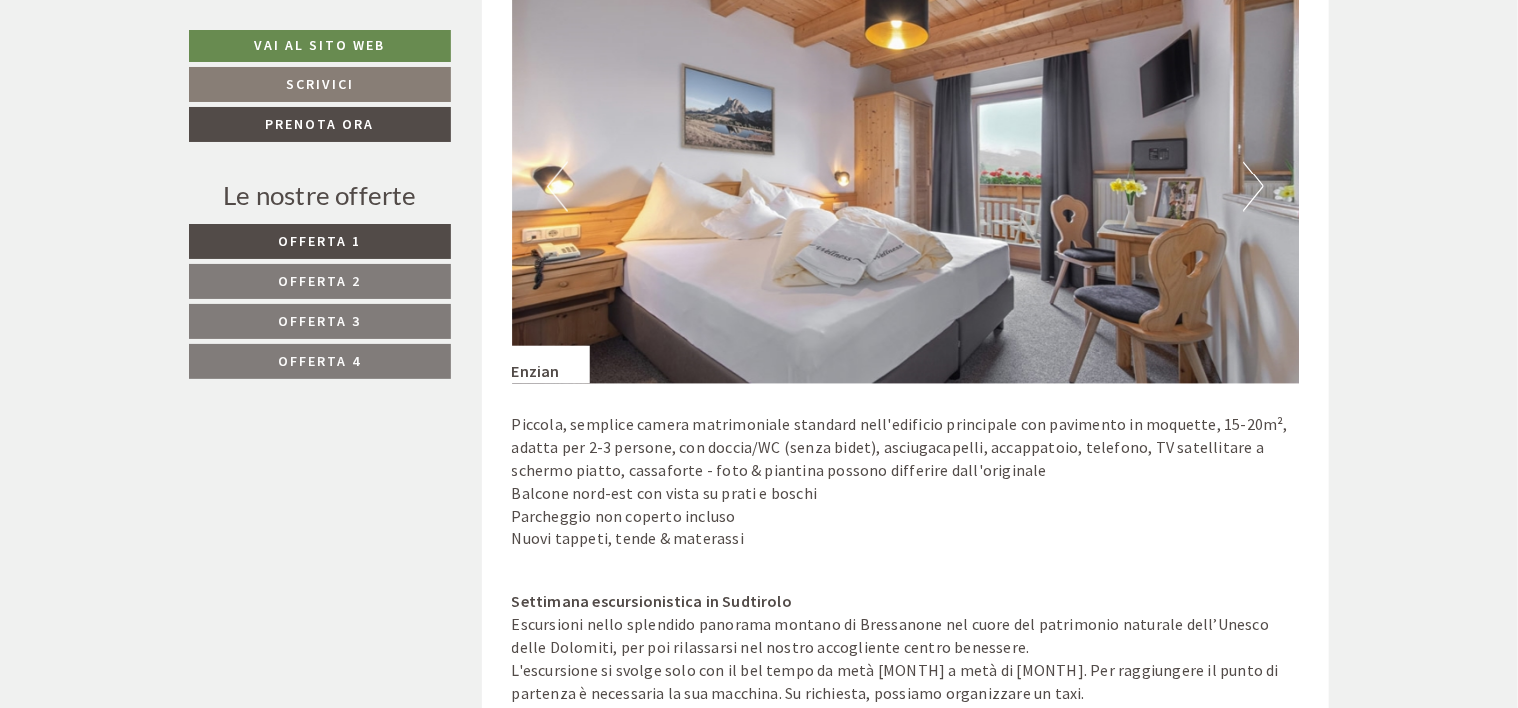 scroll, scrollTop: 1738, scrollLeft: 0, axis: vertical 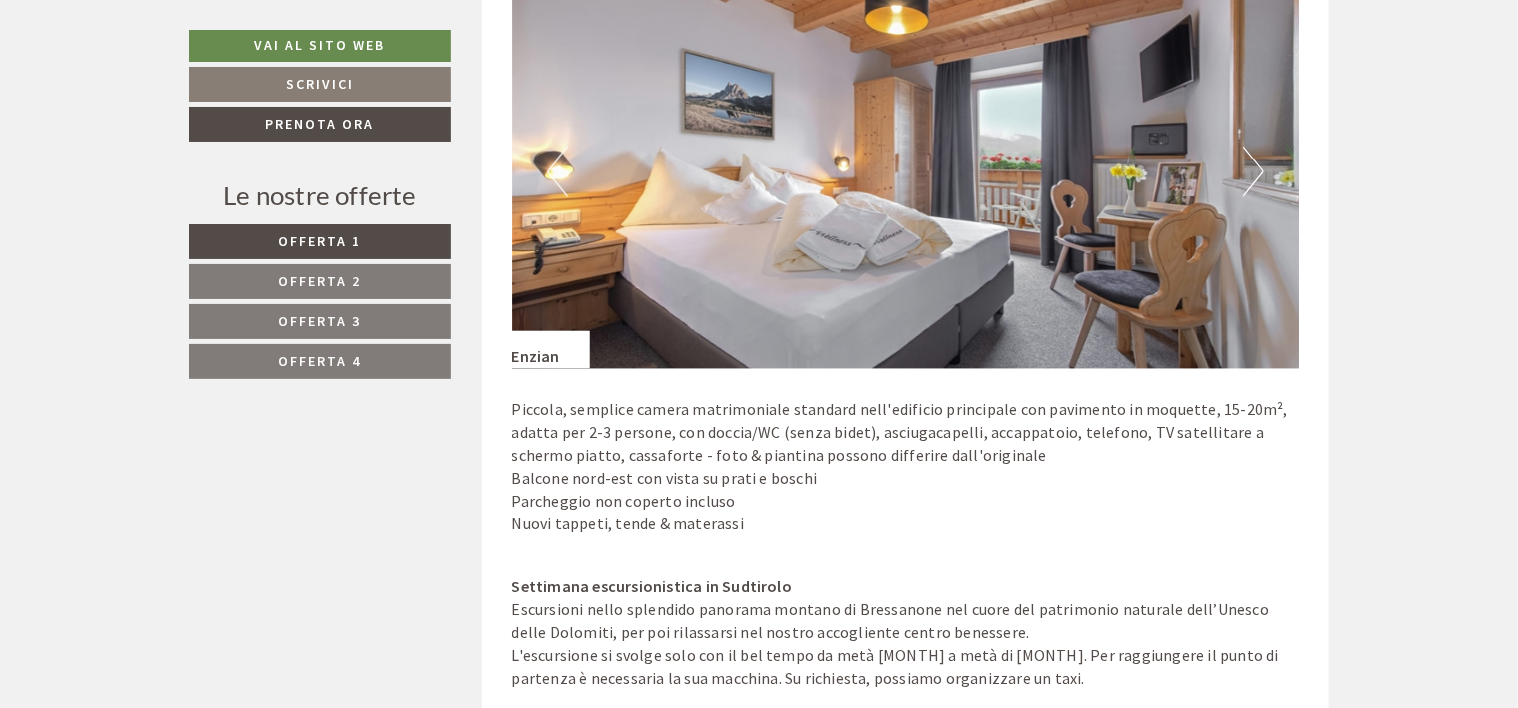 click on "Next" at bounding box center [1253, 172] 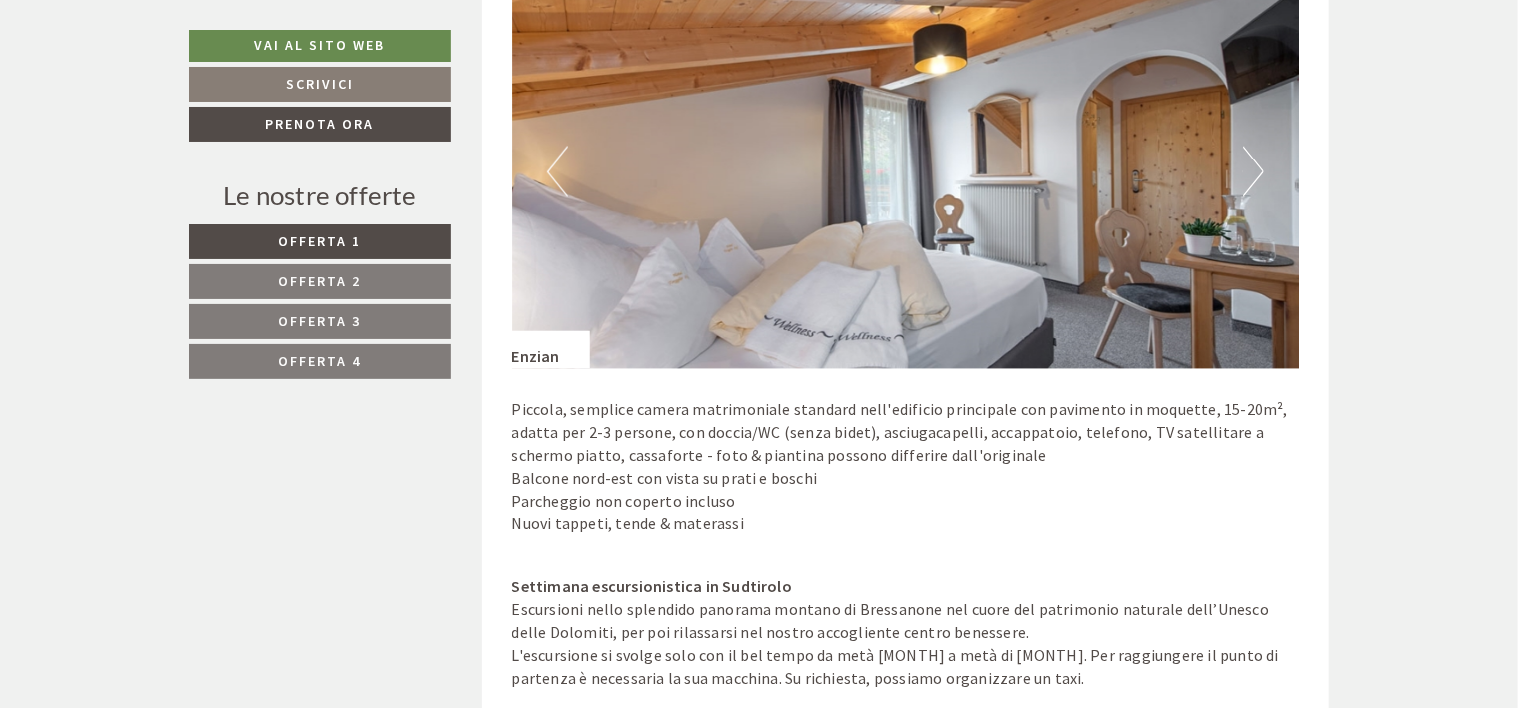 click on "Next" at bounding box center (1253, 172) 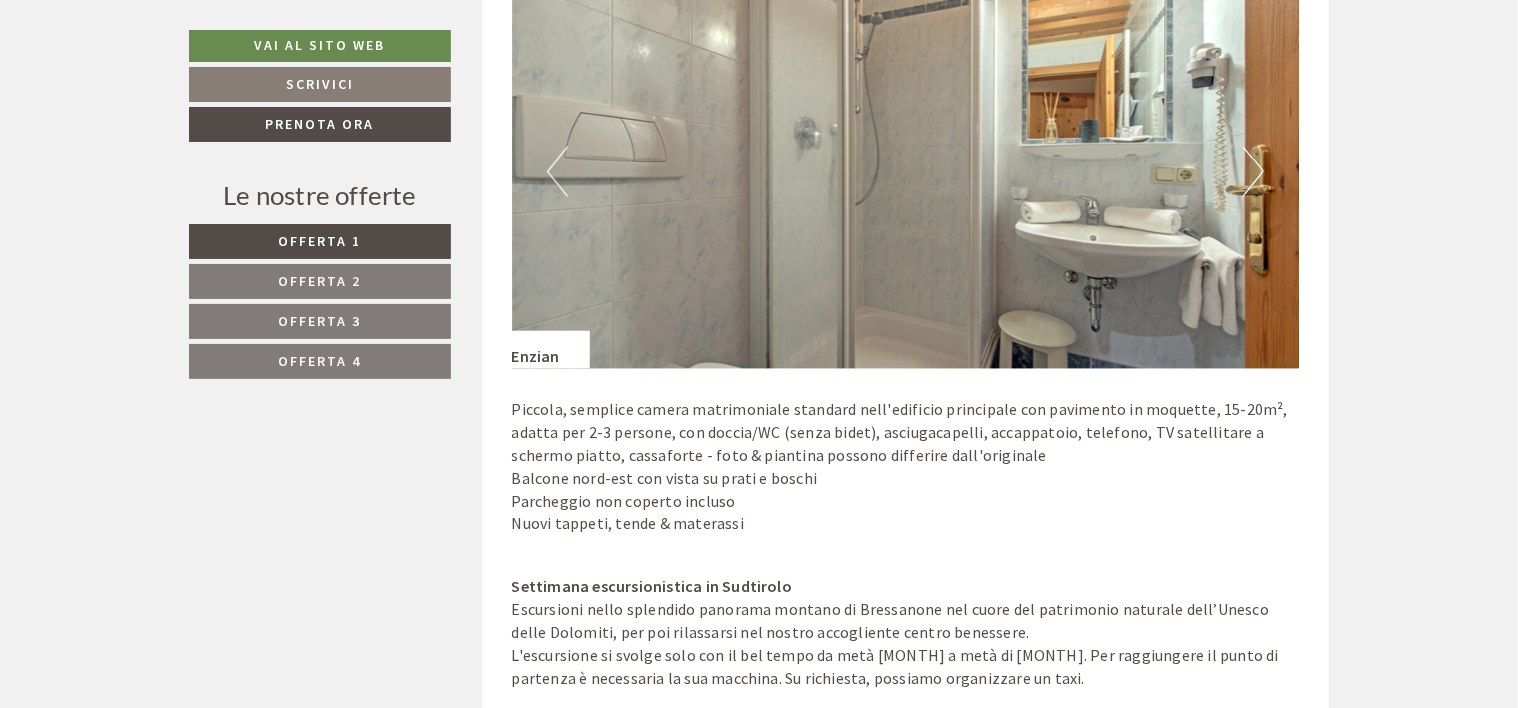 click on "Next" at bounding box center (1253, 172) 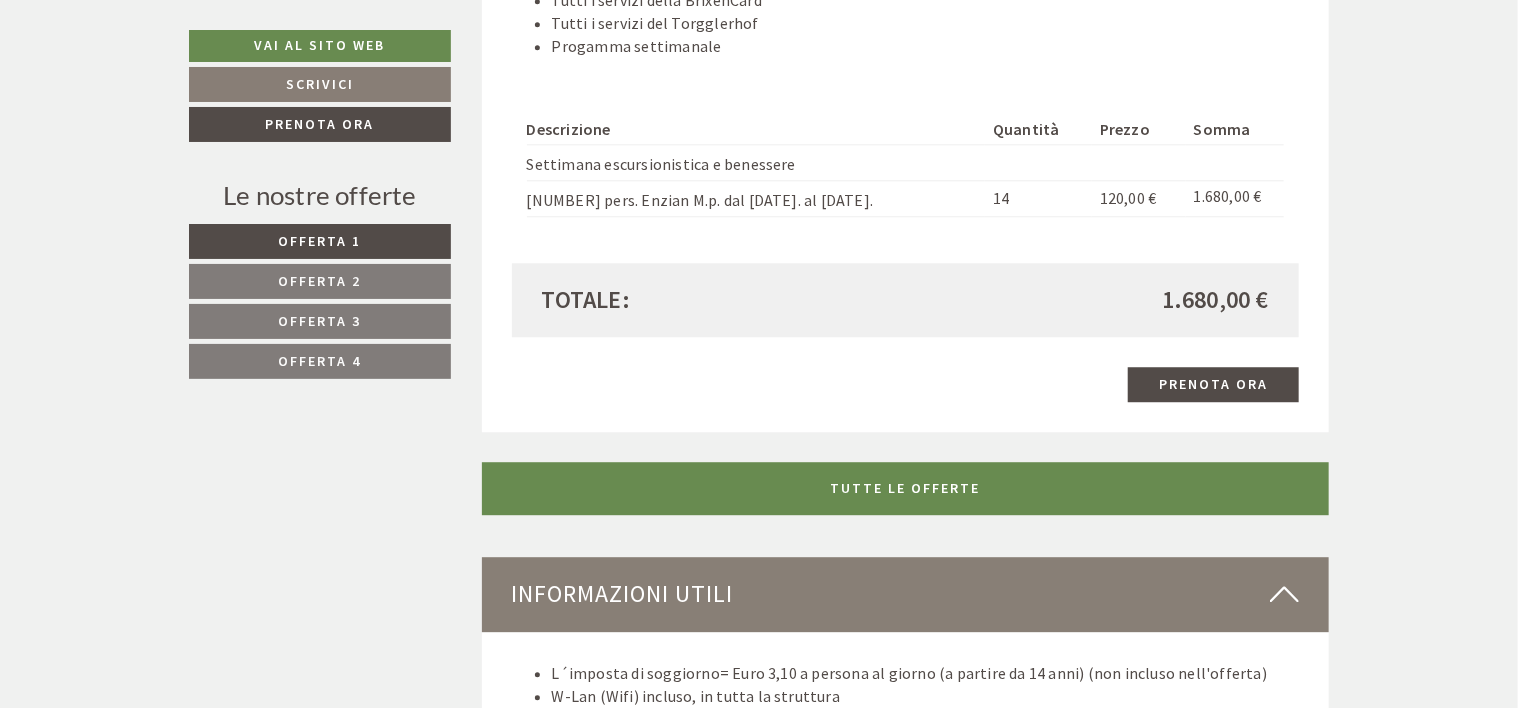 scroll, scrollTop: 2738, scrollLeft: 0, axis: vertical 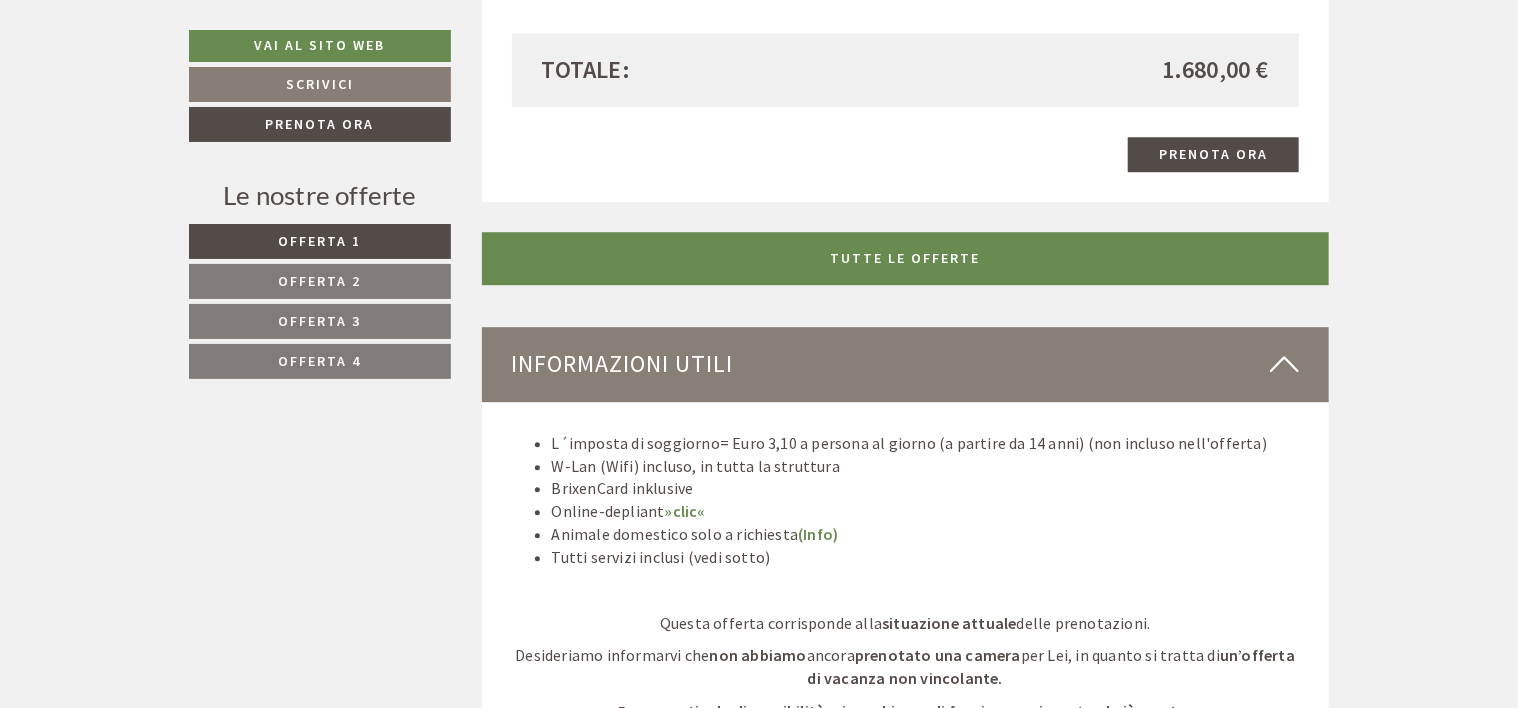 click on "Offerta 4" at bounding box center (320, 361) 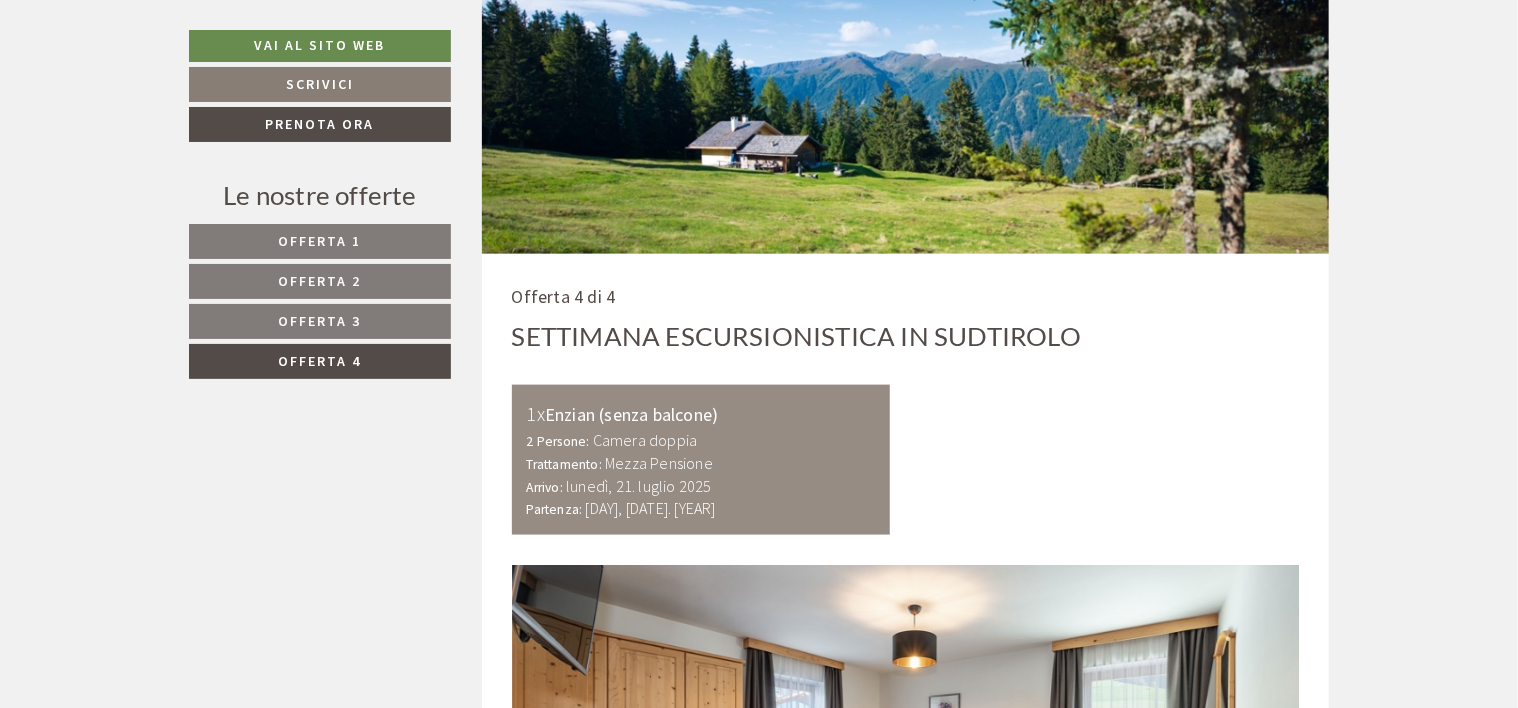 scroll, scrollTop: 1438, scrollLeft: 0, axis: vertical 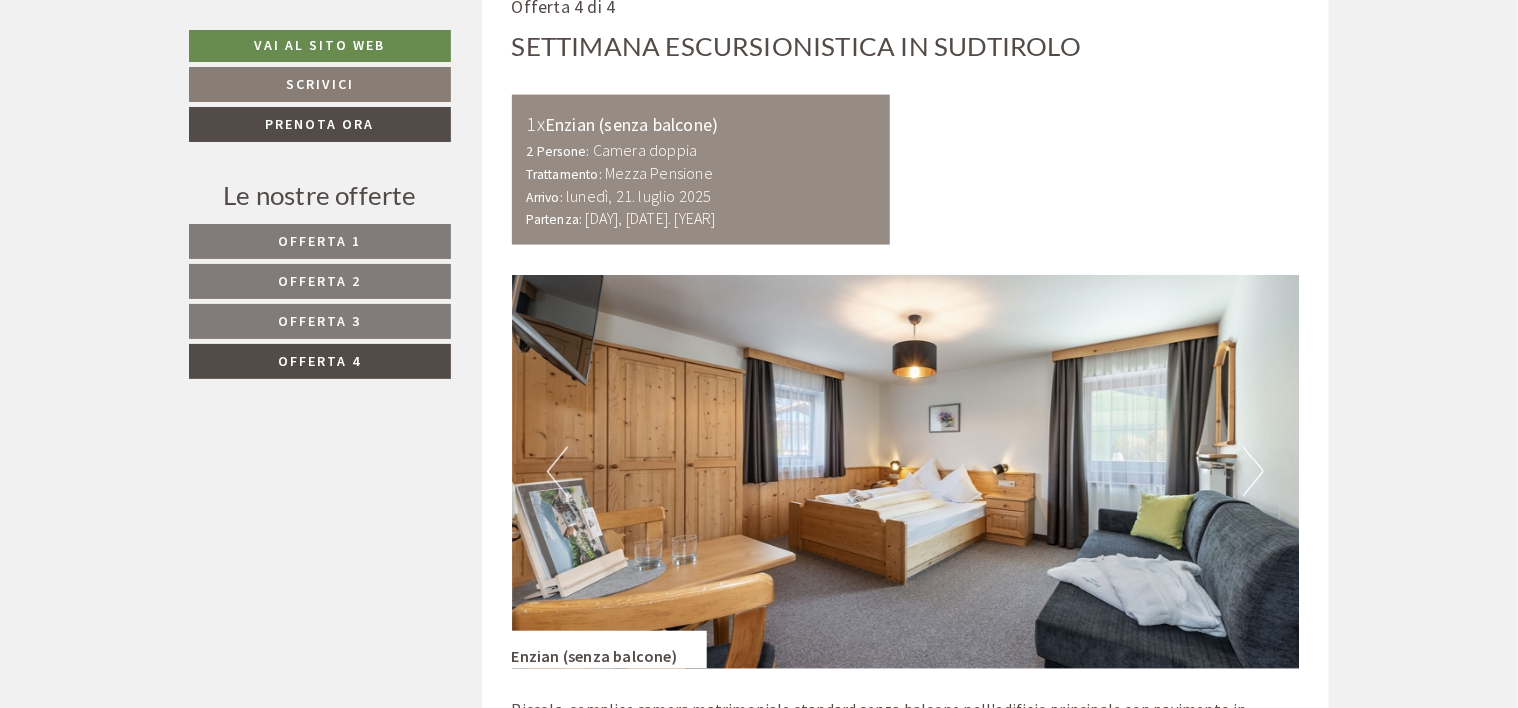 click on "Next" at bounding box center [1253, 472] 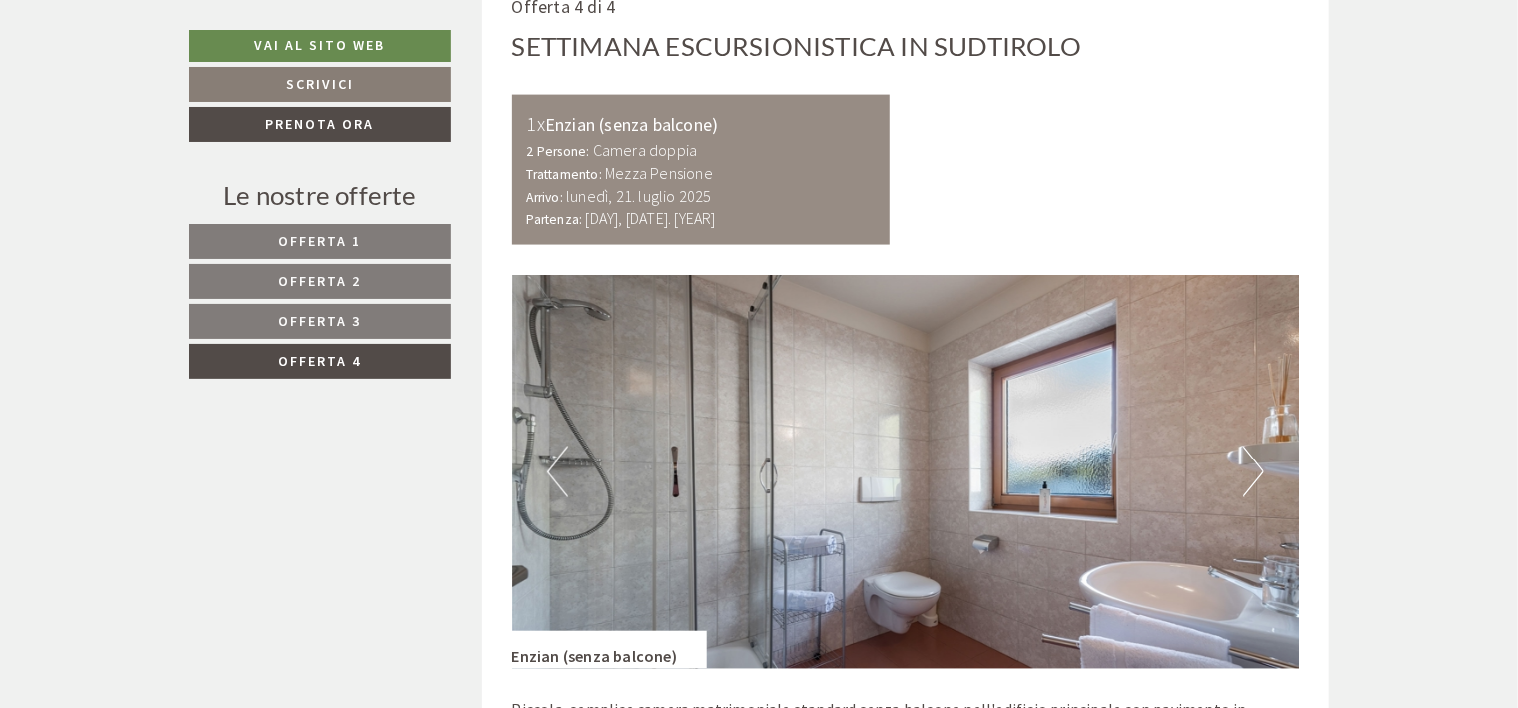 click on "Next" at bounding box center (1253, 472) 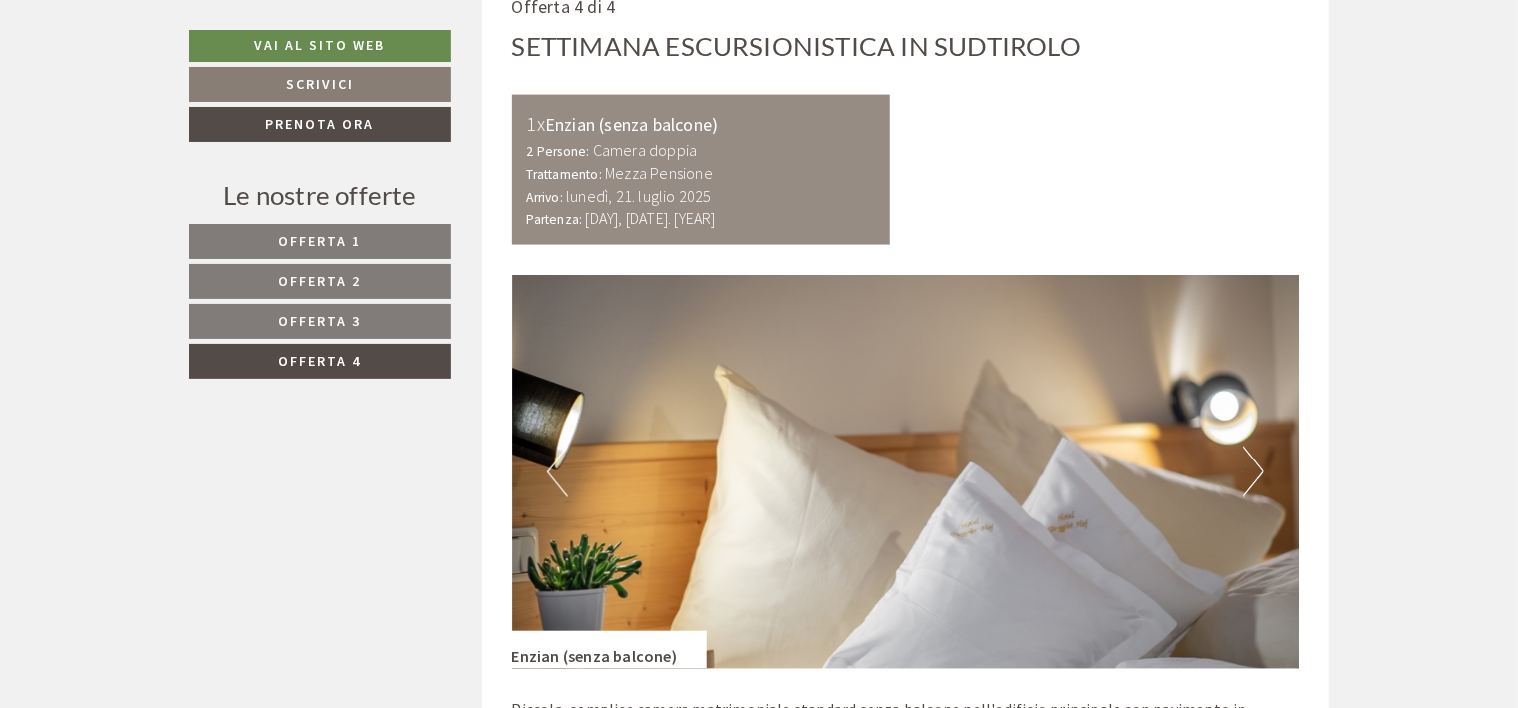 click on "Next" at bounding box center (1253, 472) 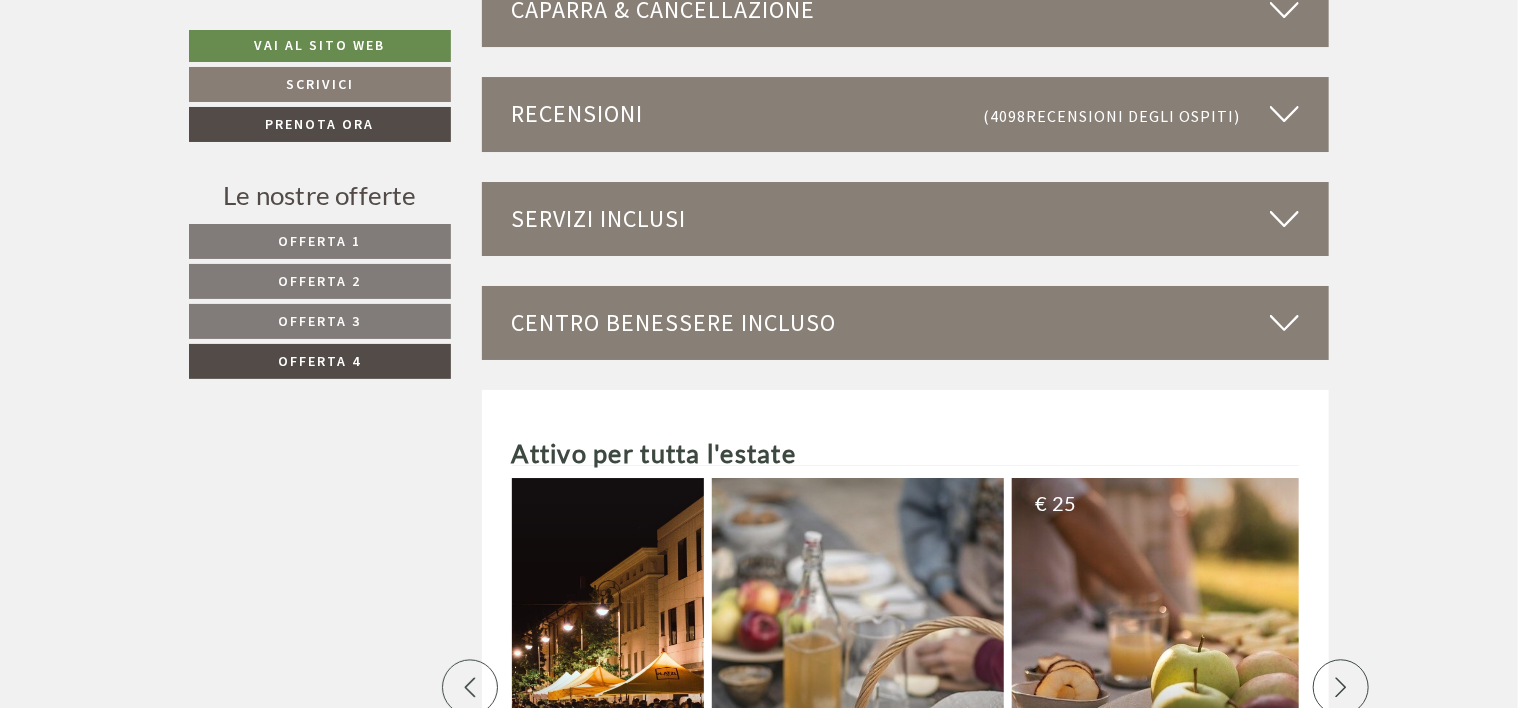 scroll, scrollTop: 3738, scrollLeft: 0, axis: vertical 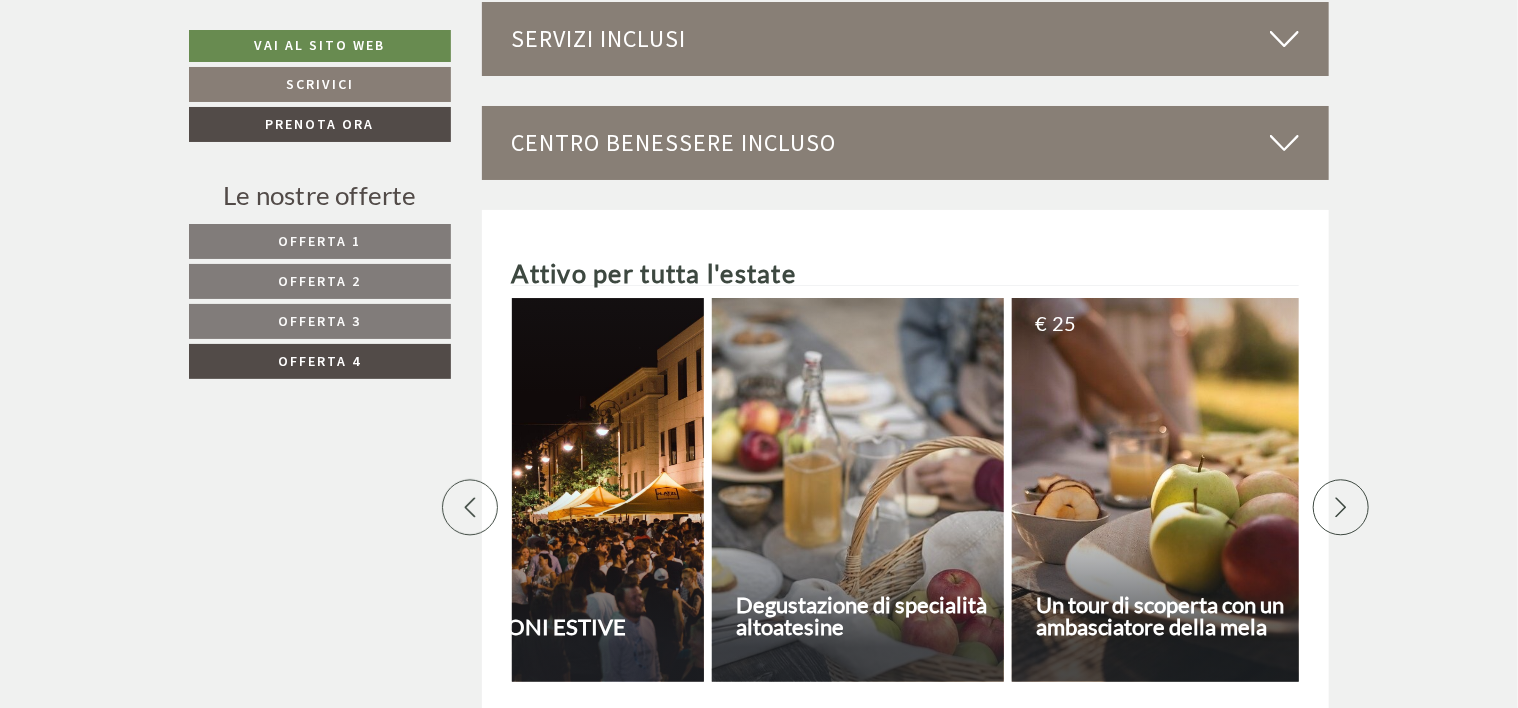 click on "Offerta 1" at bounding box center [320, 241] 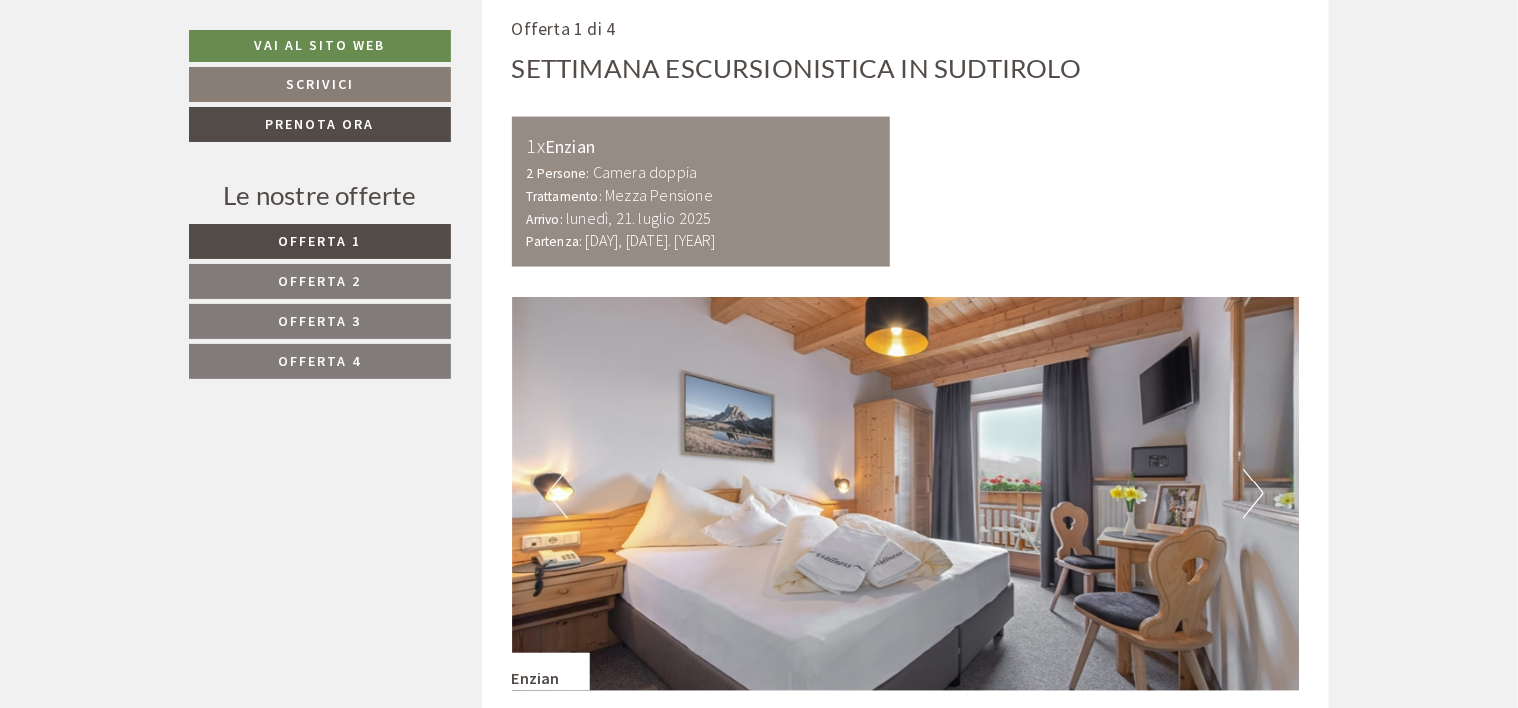 scroll, scrollTop: 1538, scrollLeft: 0, axis: vertical 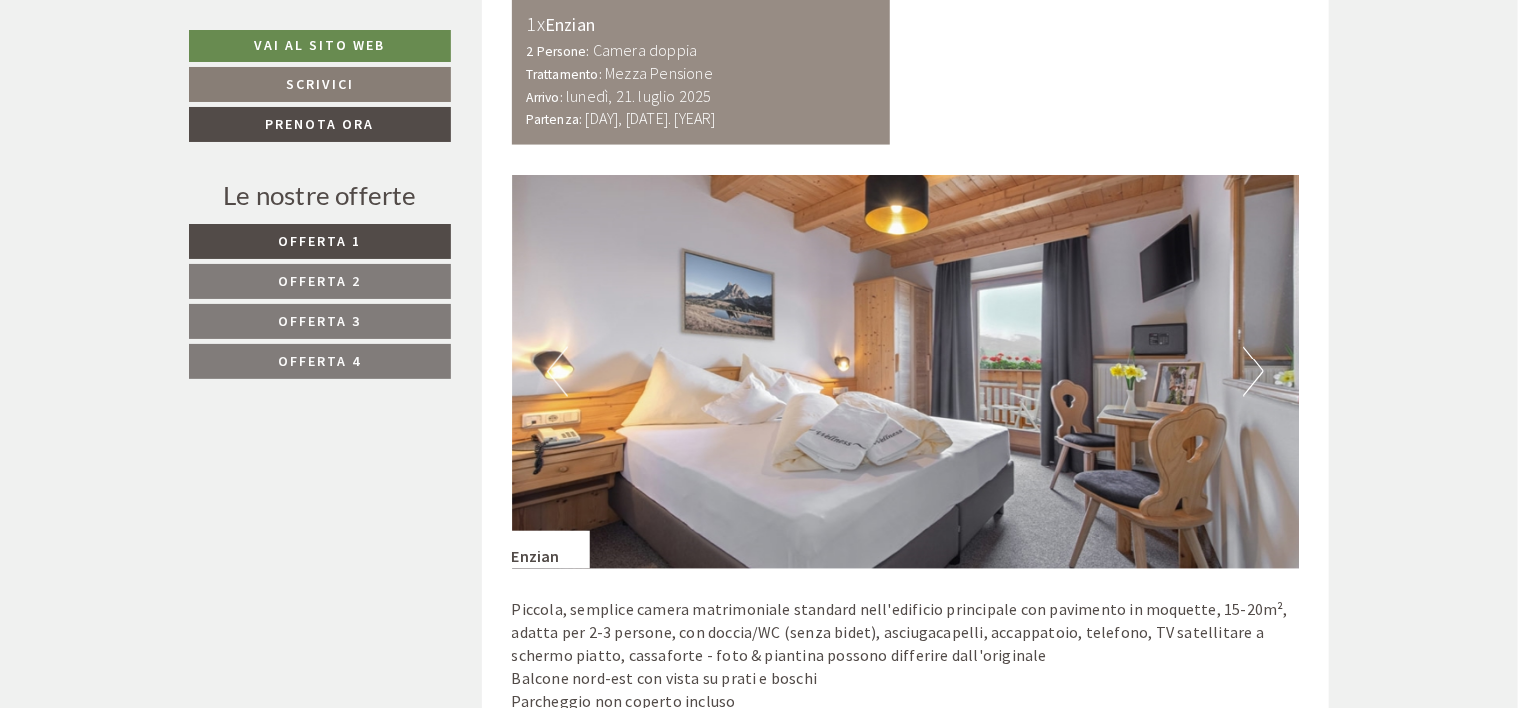 click on "Offerta 2" at bounding box center (320, 281) 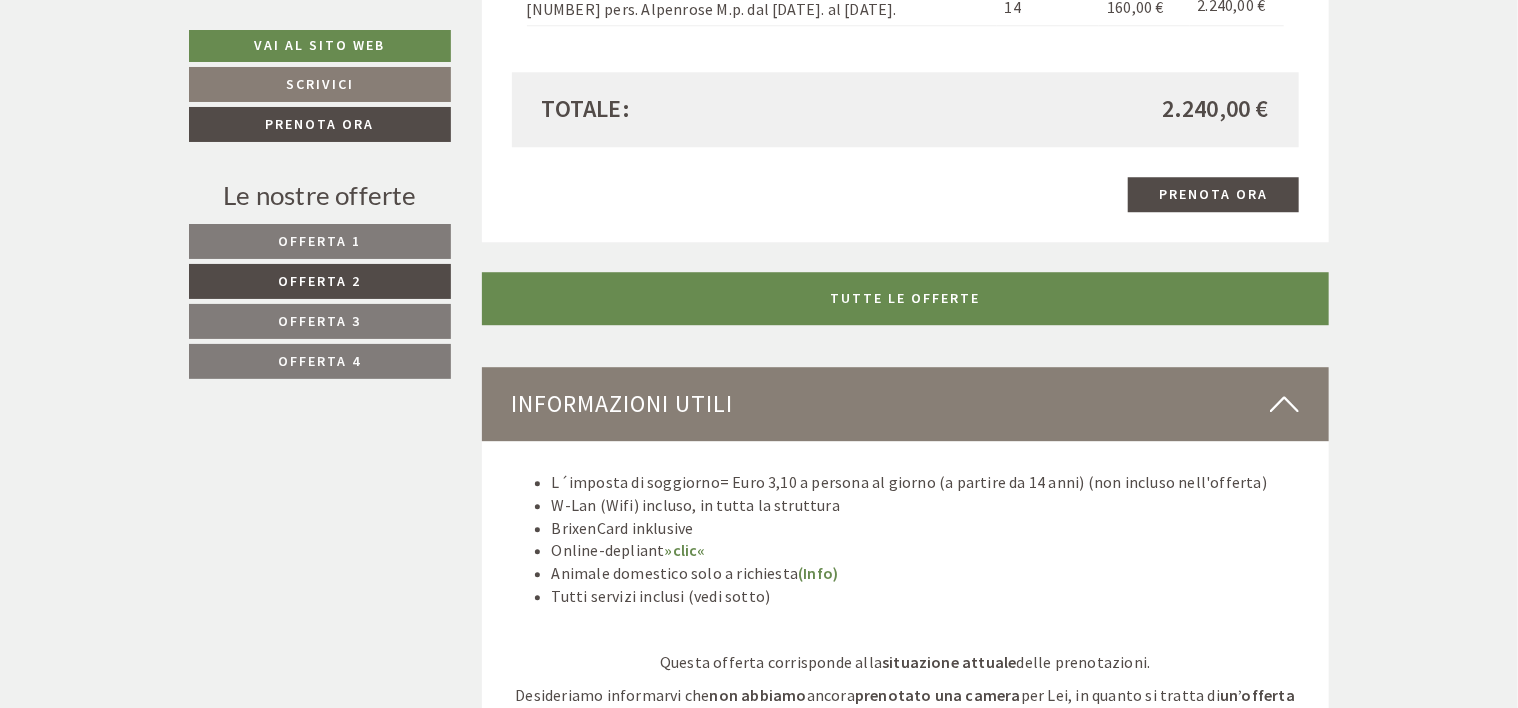 scroll, scrollTop: 2738, scrollLeft: 0, axis: vertical 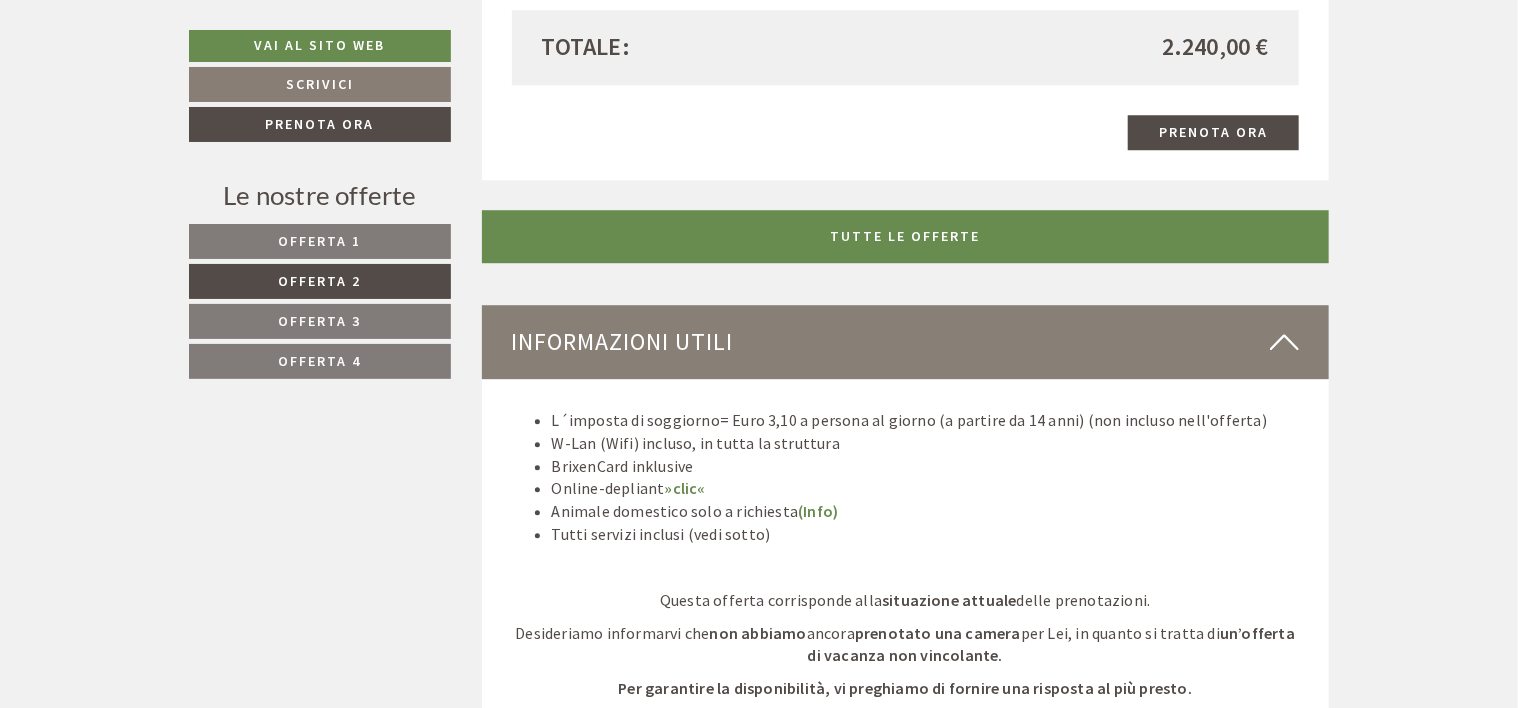click on "Offerta 3" at bounding box center (320, 321) 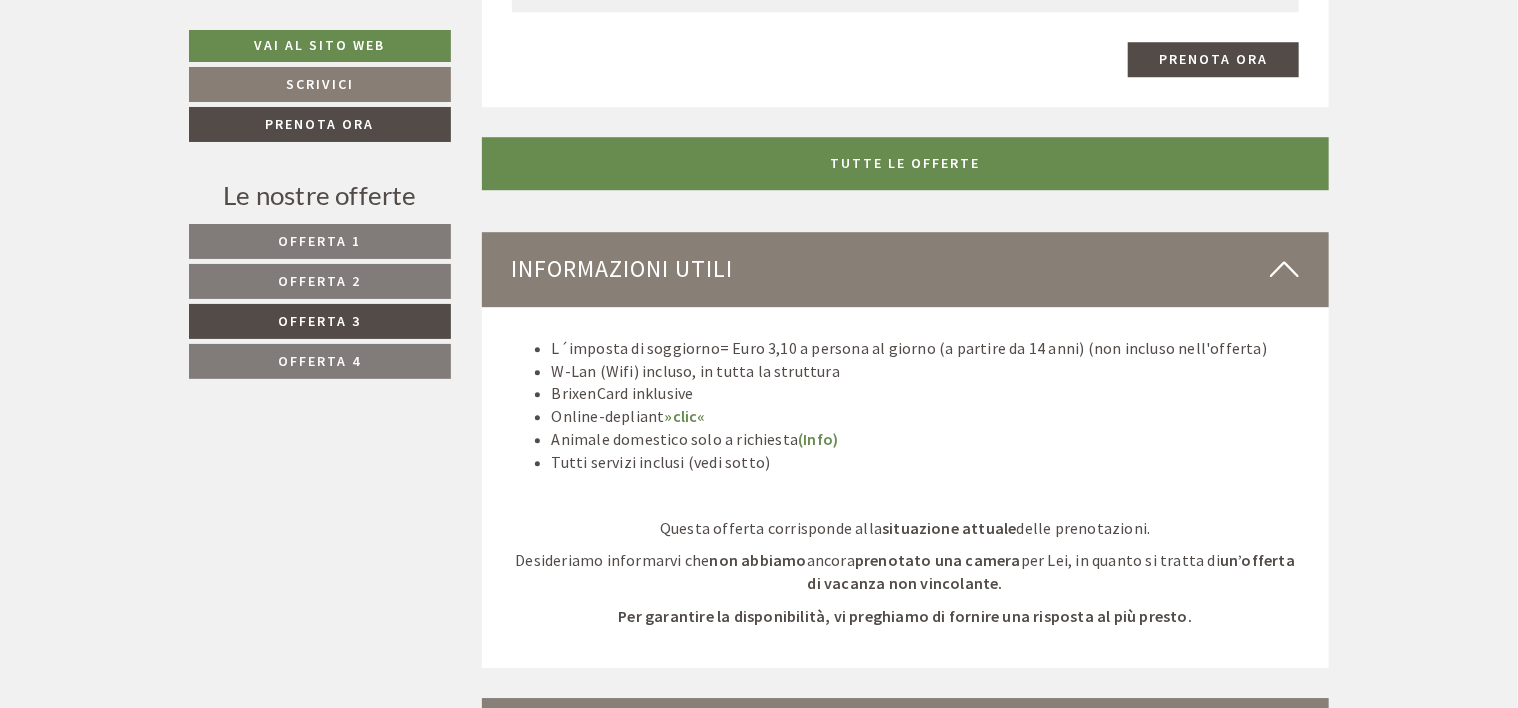 scroll, scrollTop: 2938, scrollLeft: 0, axis: vertical 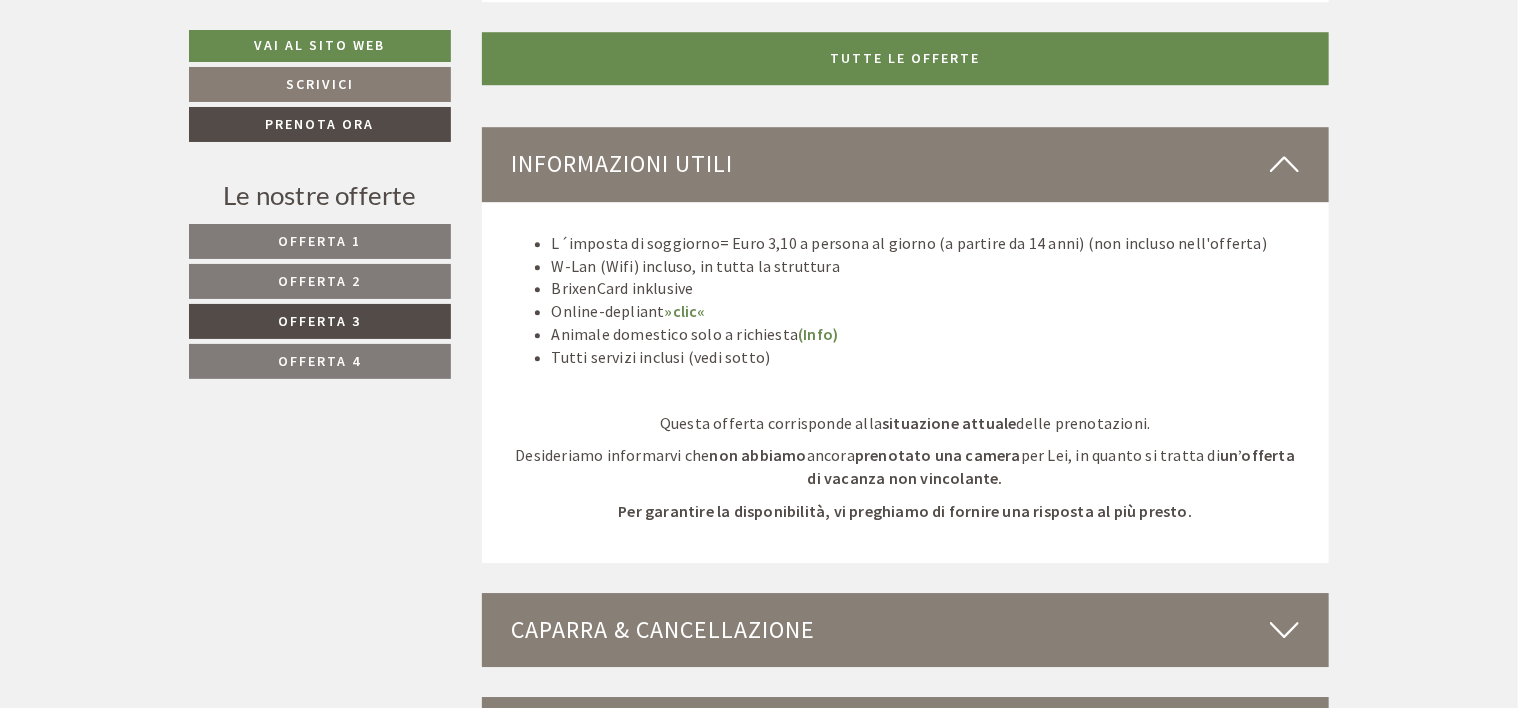 click on "Offerta 4" at bounding box center [320, 361] 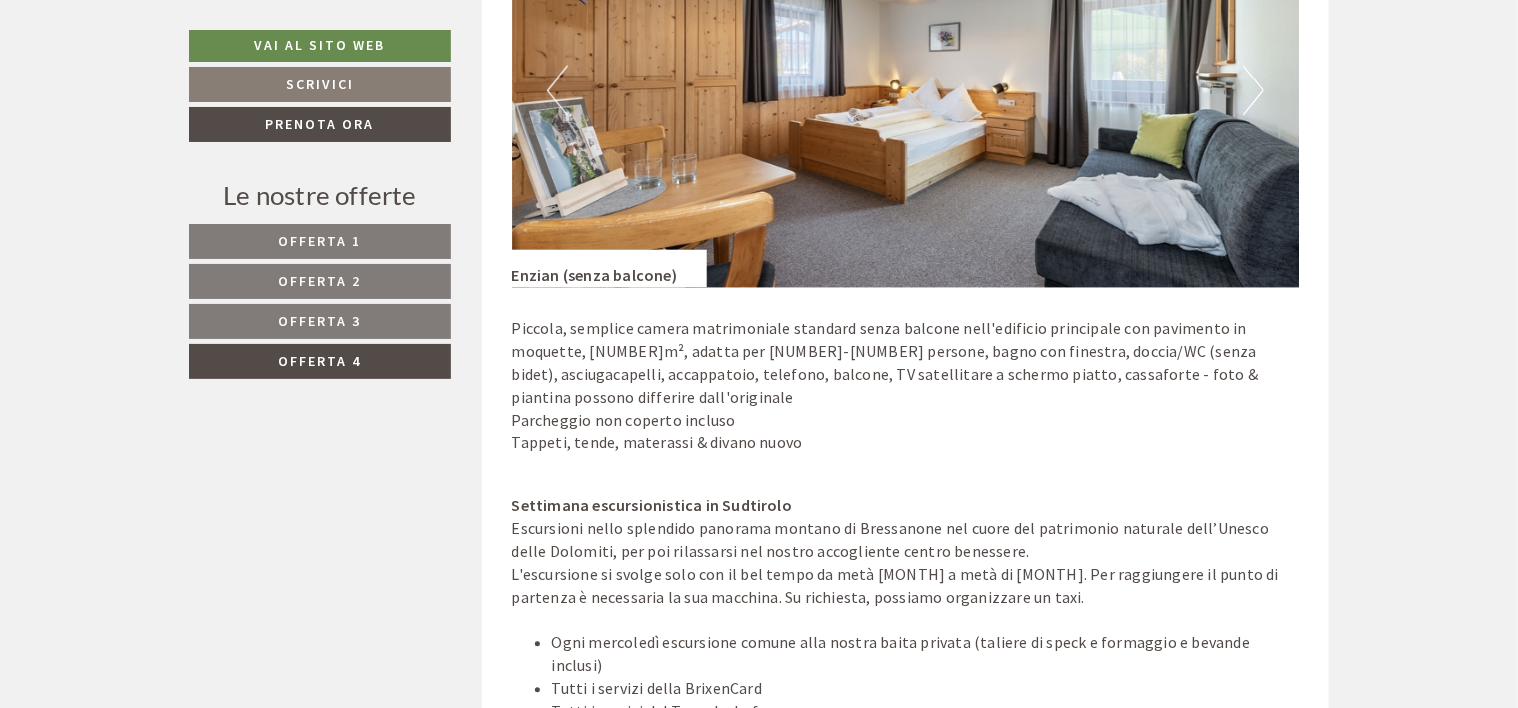 scroll, scrollTop: 1638, scrollLeft: 0, axis: vertical 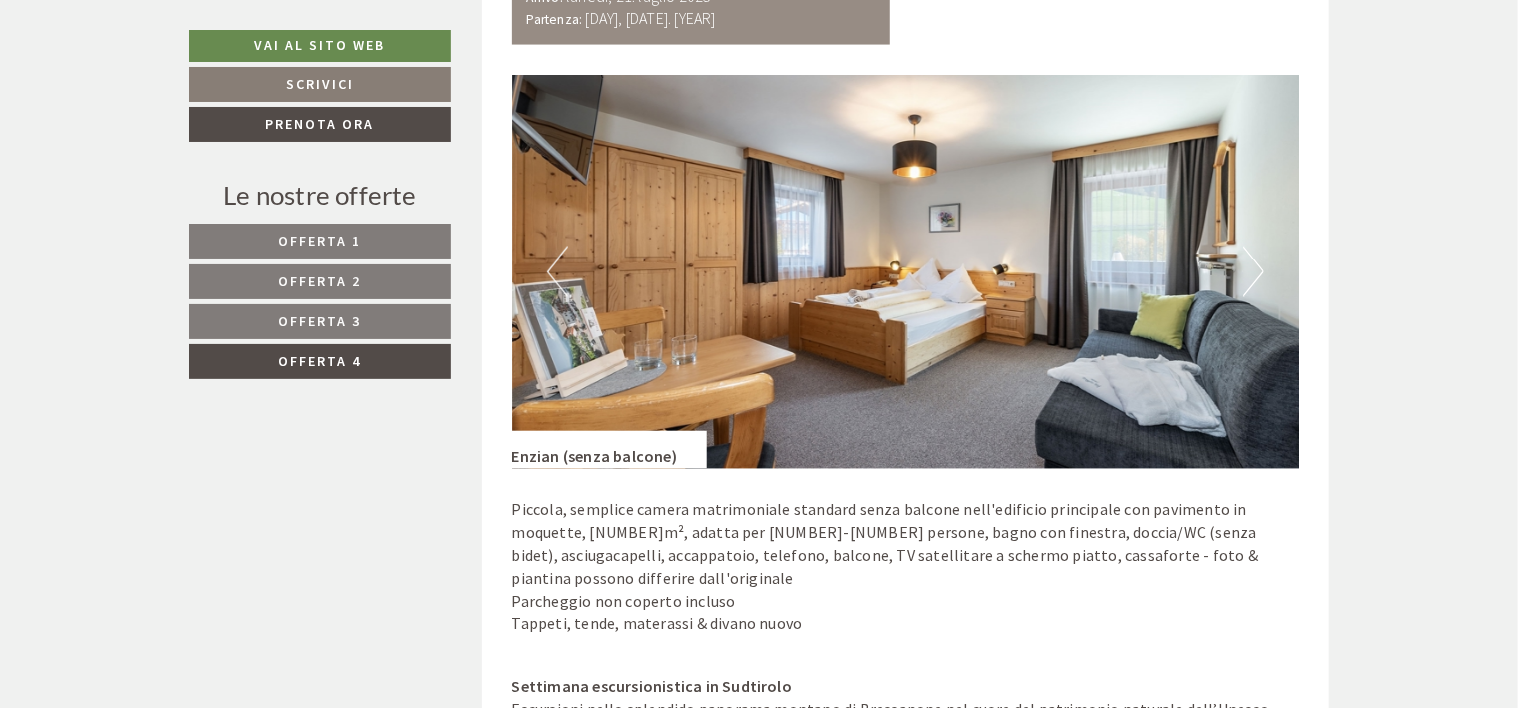 click on "Offerta 3" at bounding box center [320, 321] 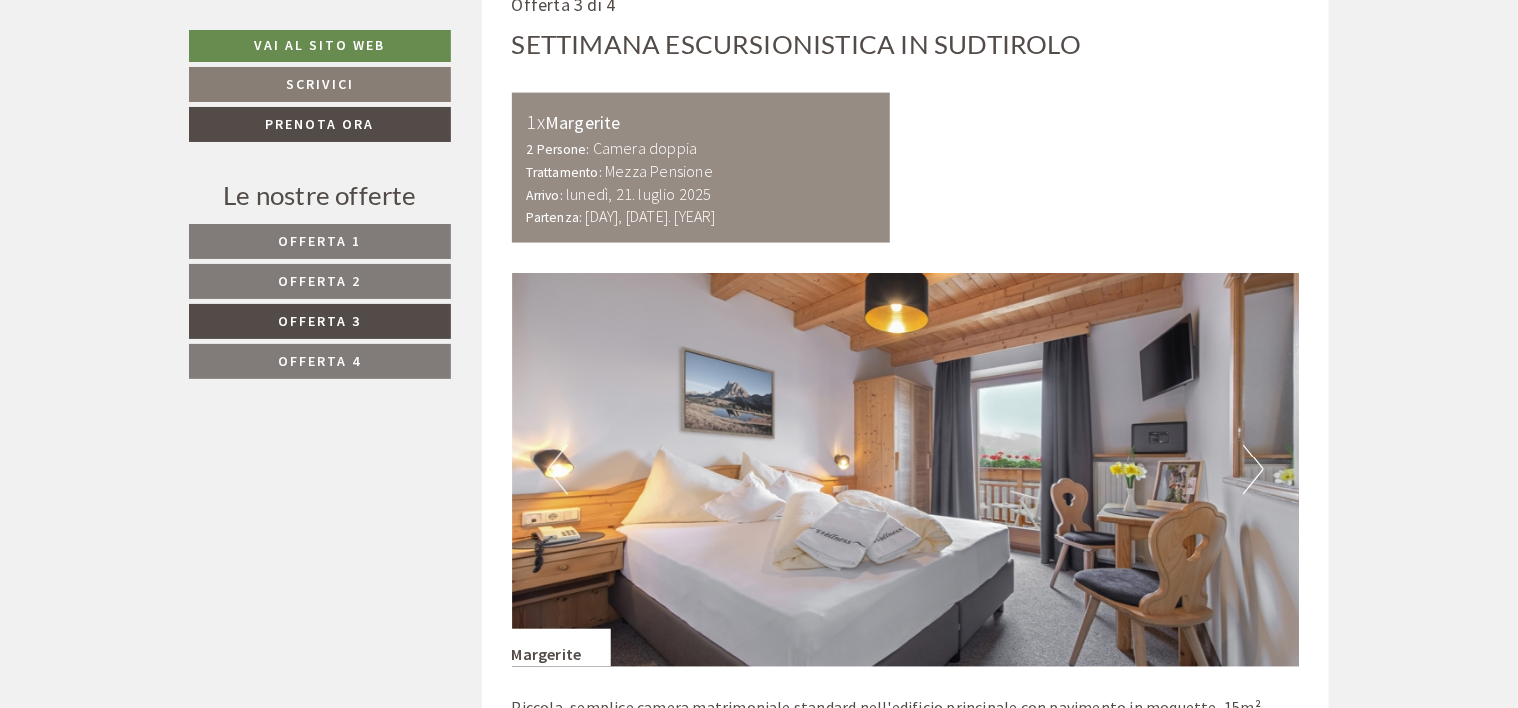 scroll, scrollTop: 1638, scrollLeft: 0, axis: vertical 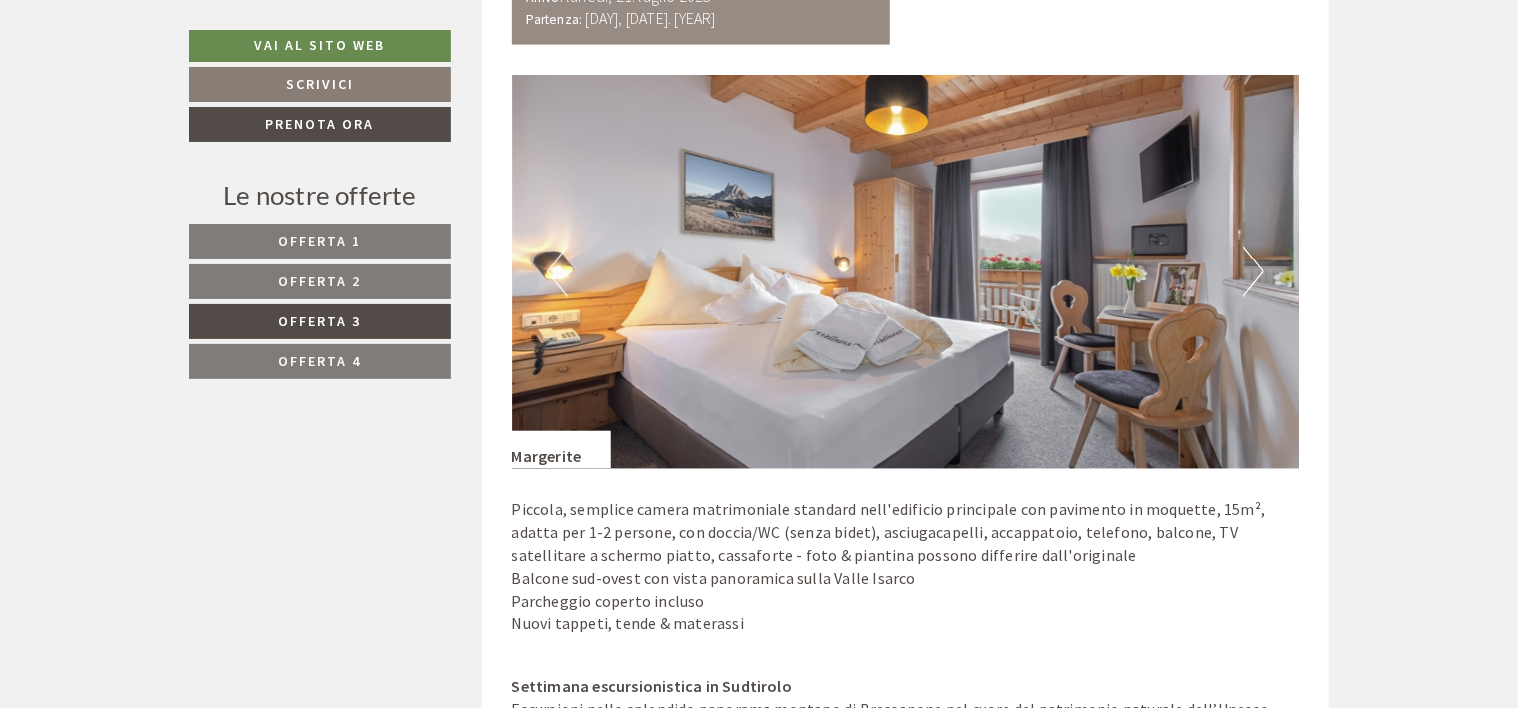 click on "Offerta 2" at bounding box center [320, 281] 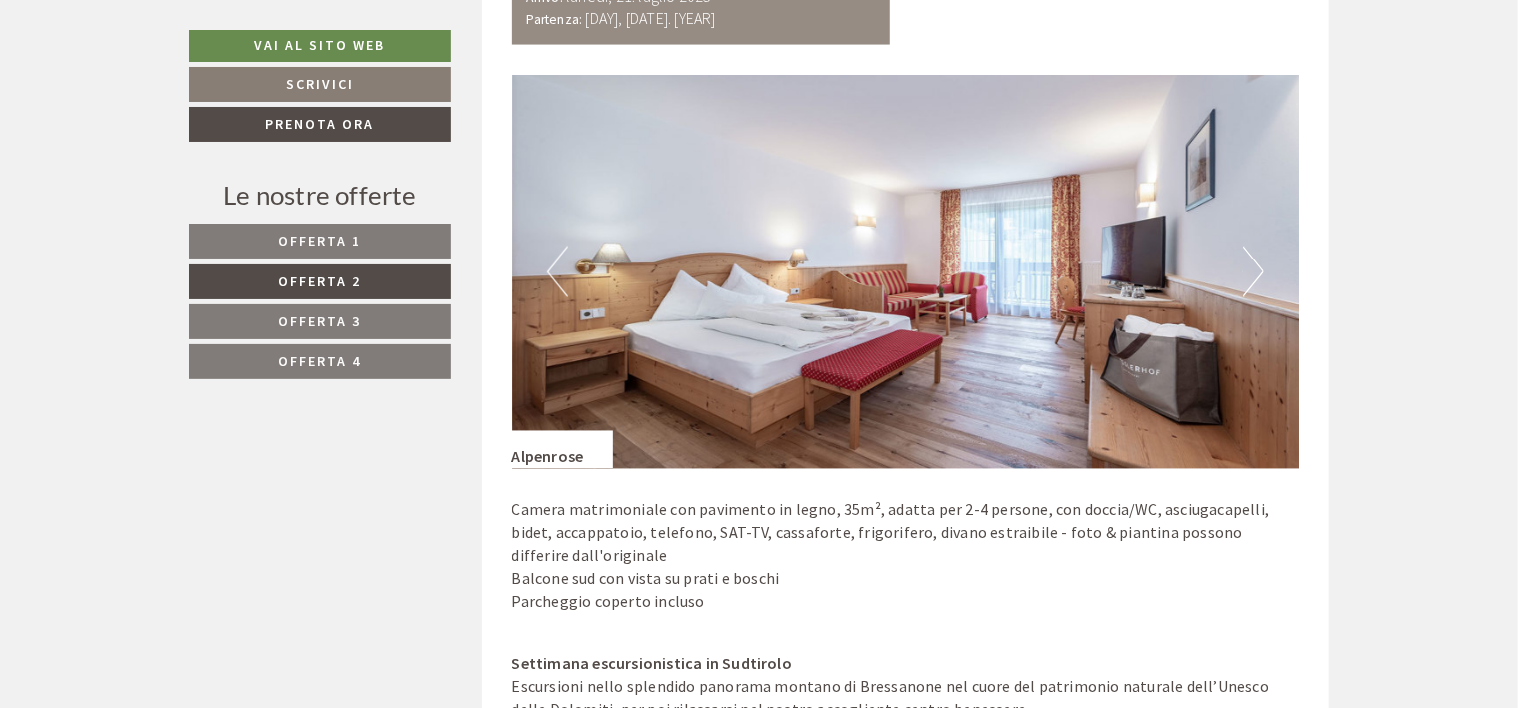 scroll, scrollTop: 1038, scrollLeft: 0, axis: vertical 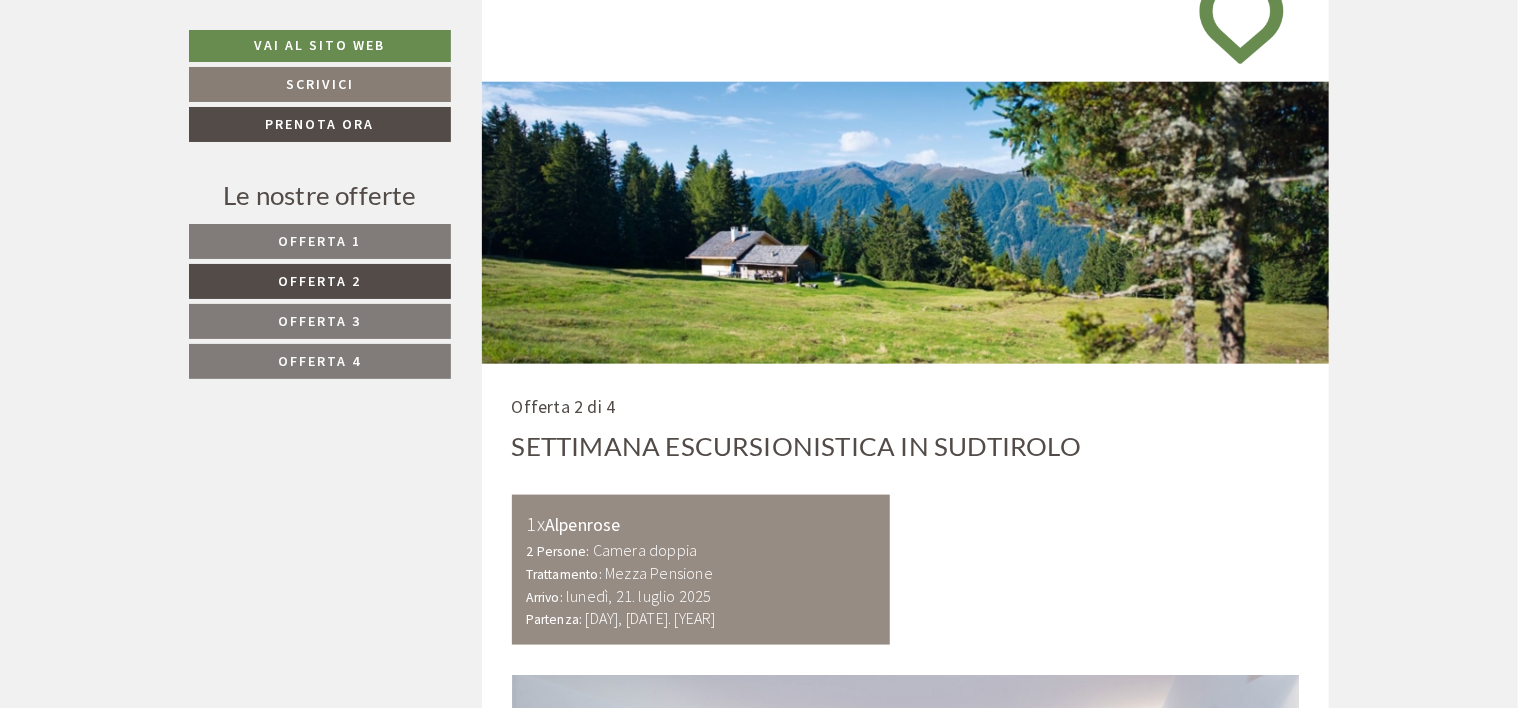 click on "Offerta 1" at bounding box center [320, 241] 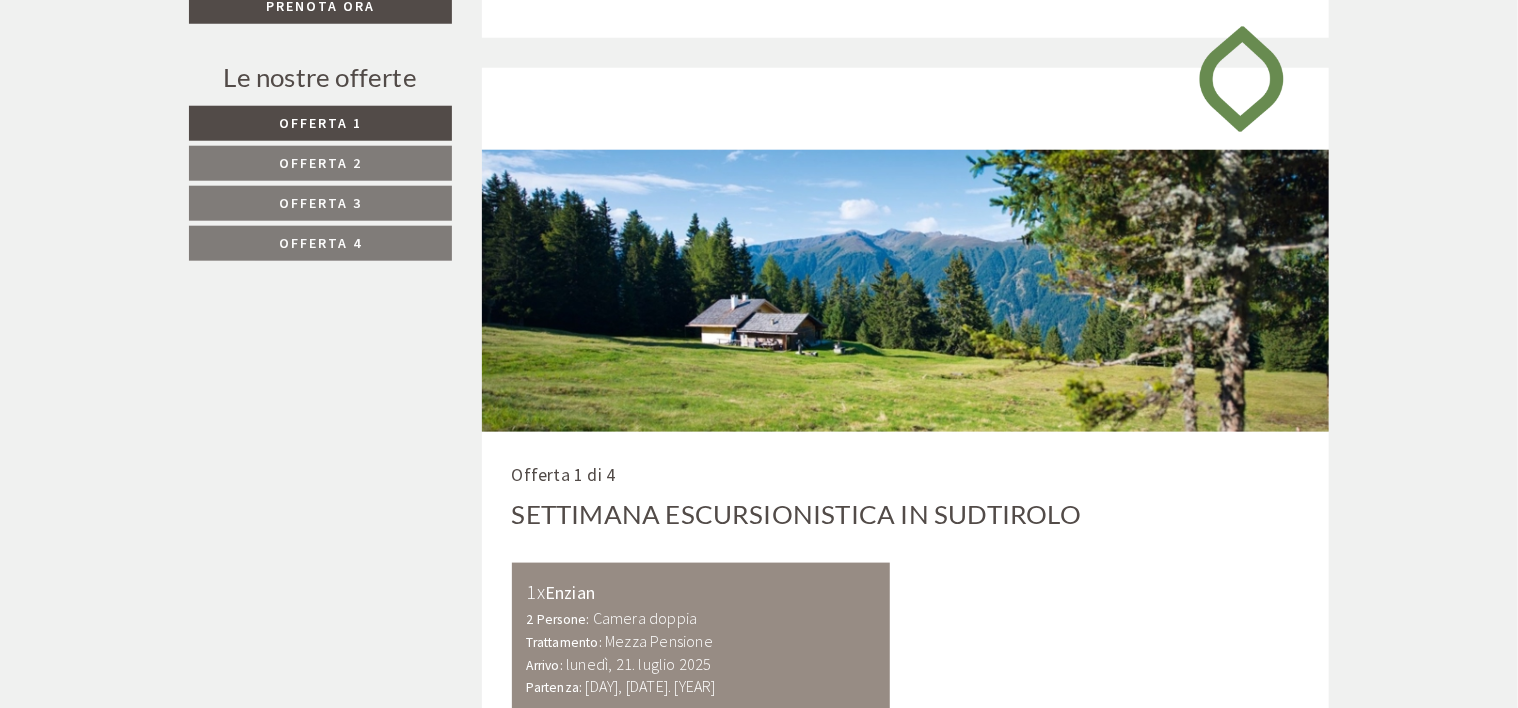 scroll, scrollTop: 633, scrollLeft: 0, axis: vertical 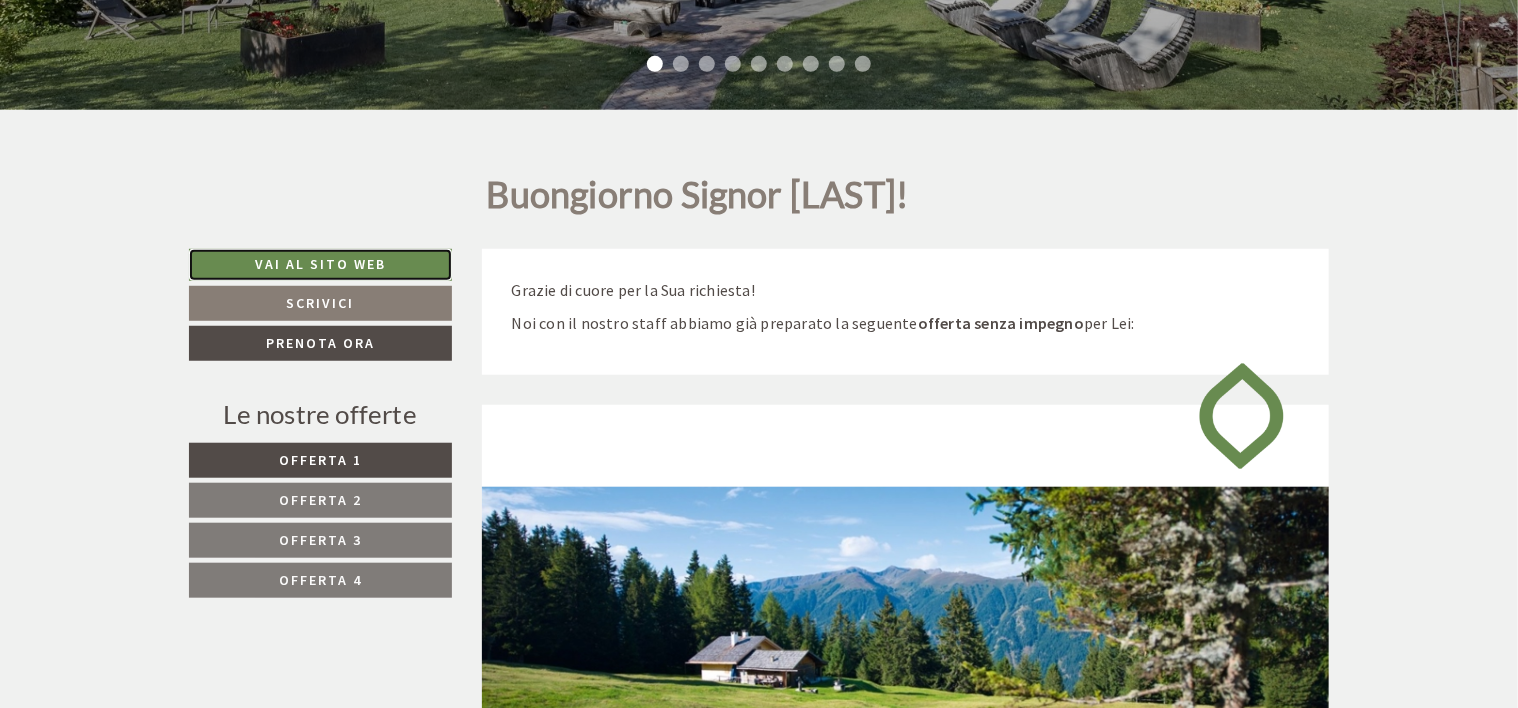 click on "Vai al sito web" at bounding box center (320, 265) 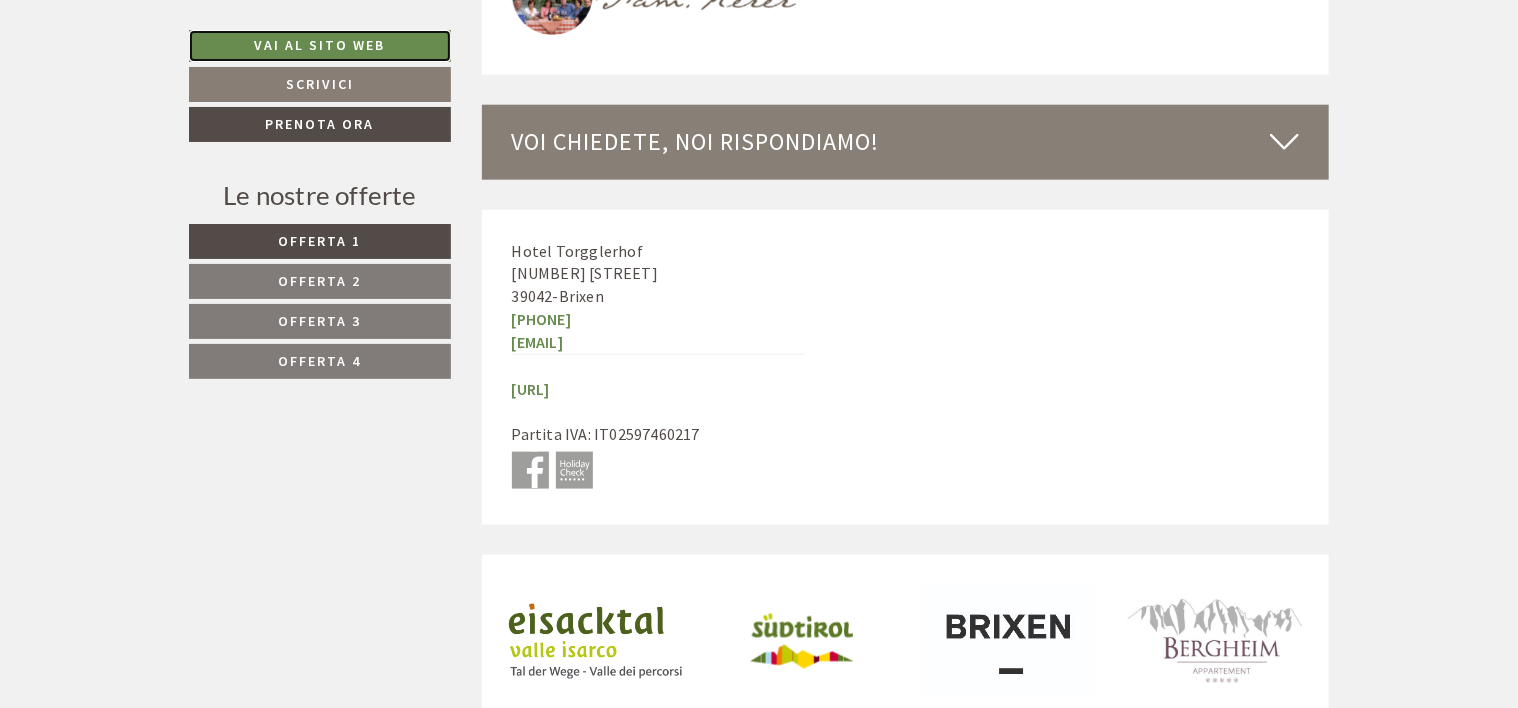 scroll, scrollTop: 4533, scrollLeft: 0, axis: vertical 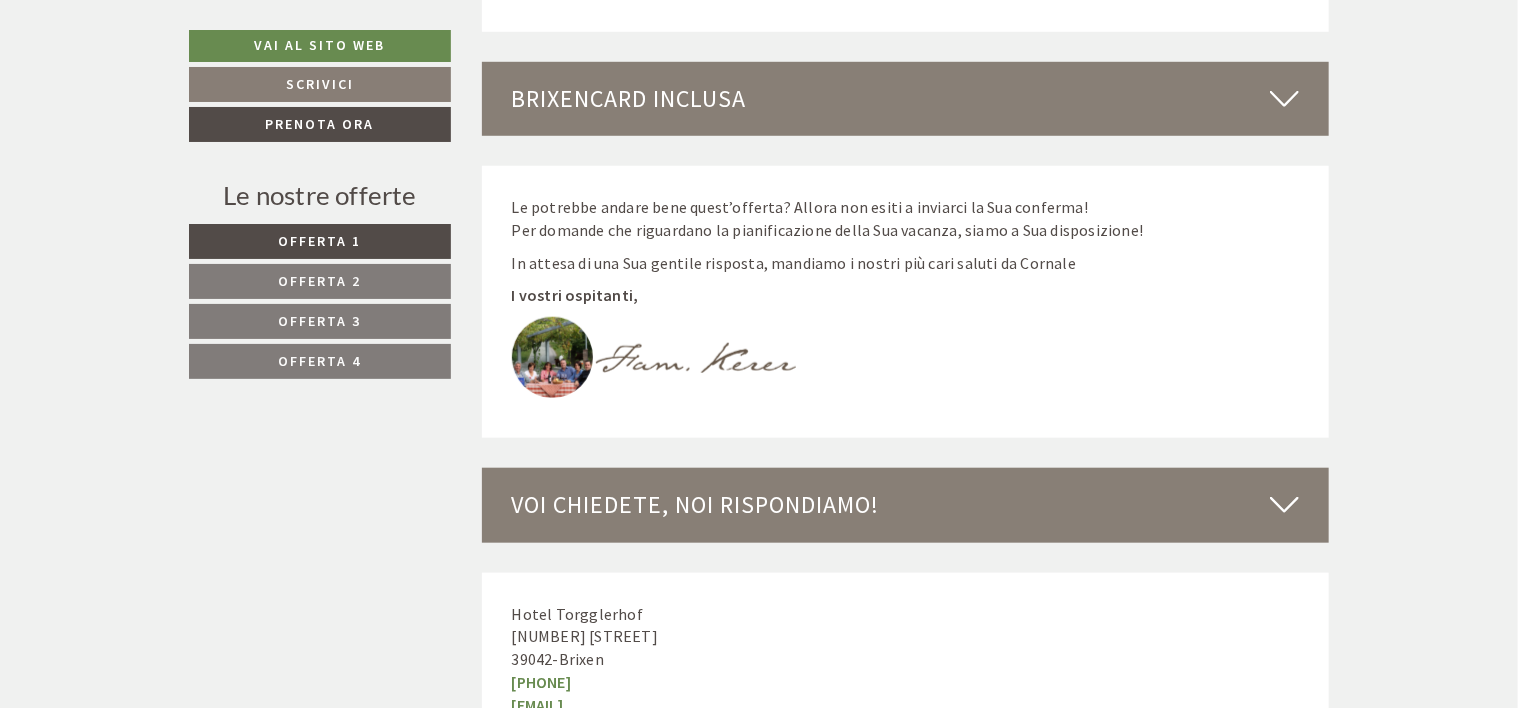 click at bounding box center [1284, 505] 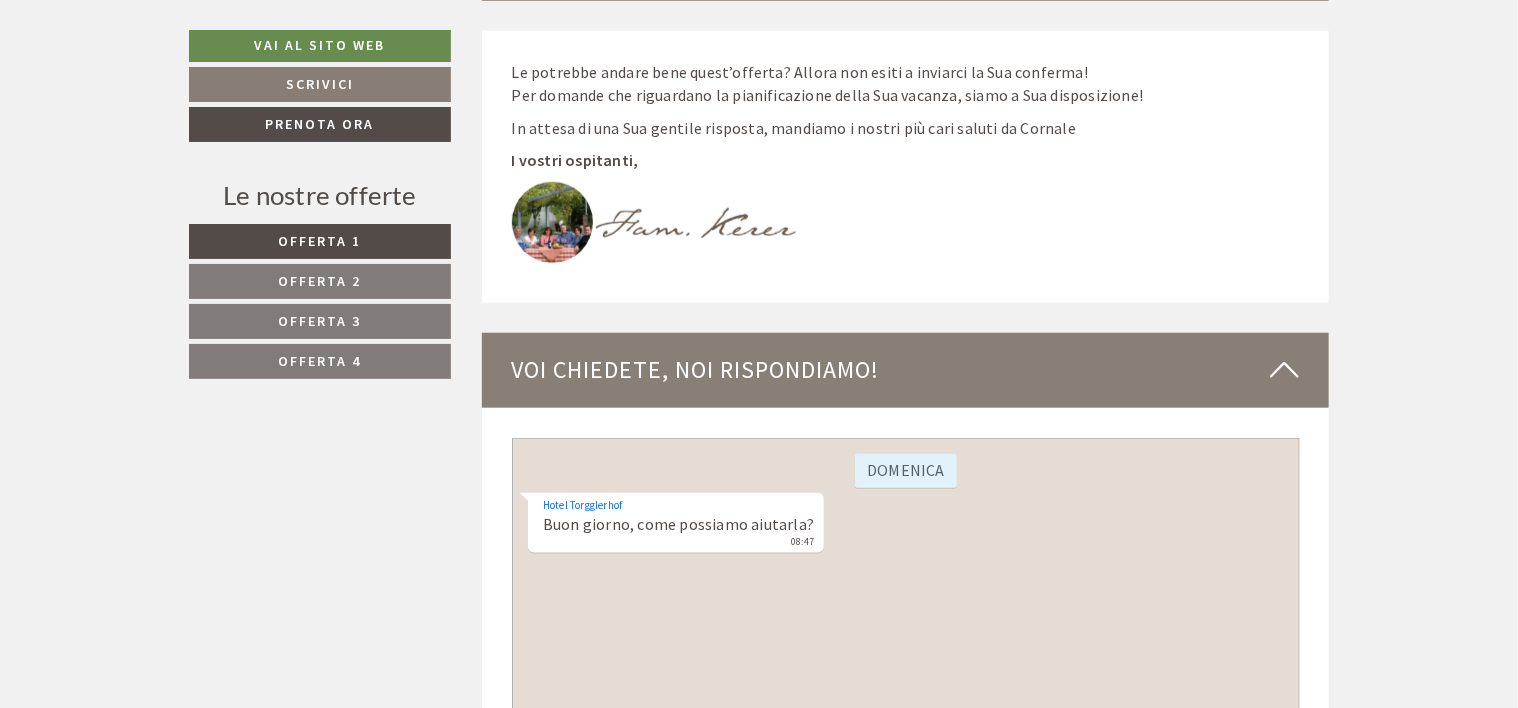 scroll, scrollTop: 4833, scrollLeft: 0, axis: vertical 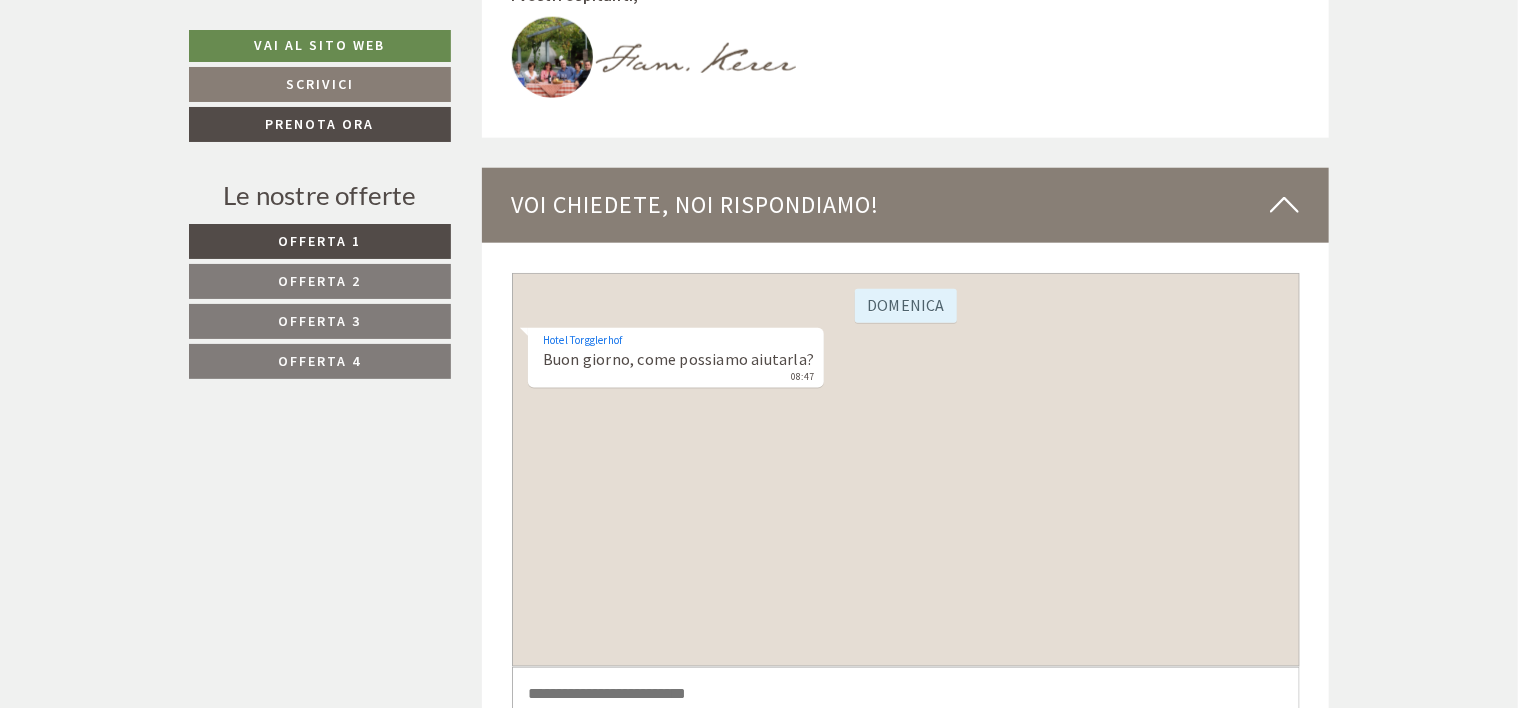 click at bounding box center (905, 716) 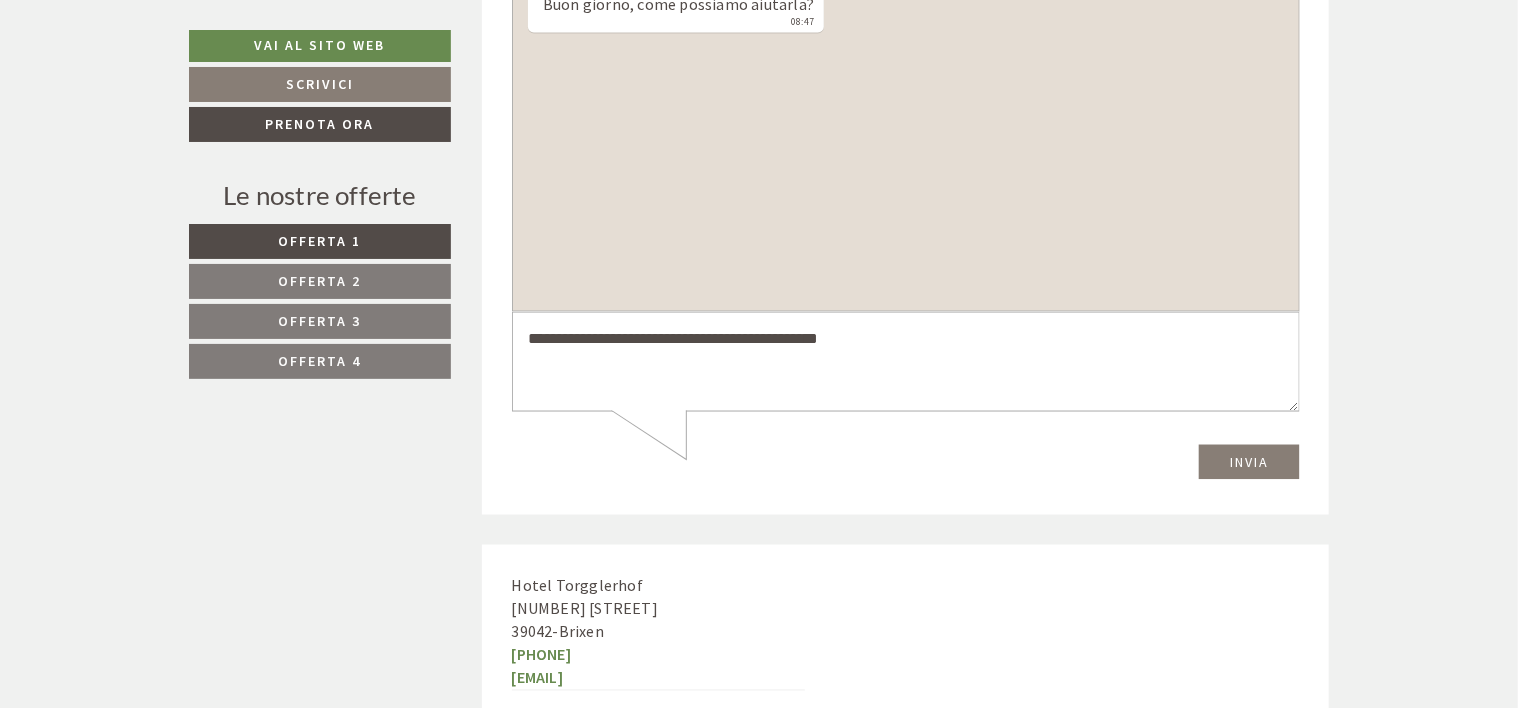 scroll, scrollTop: 5233, scrollLeft: 0, axis: vertical 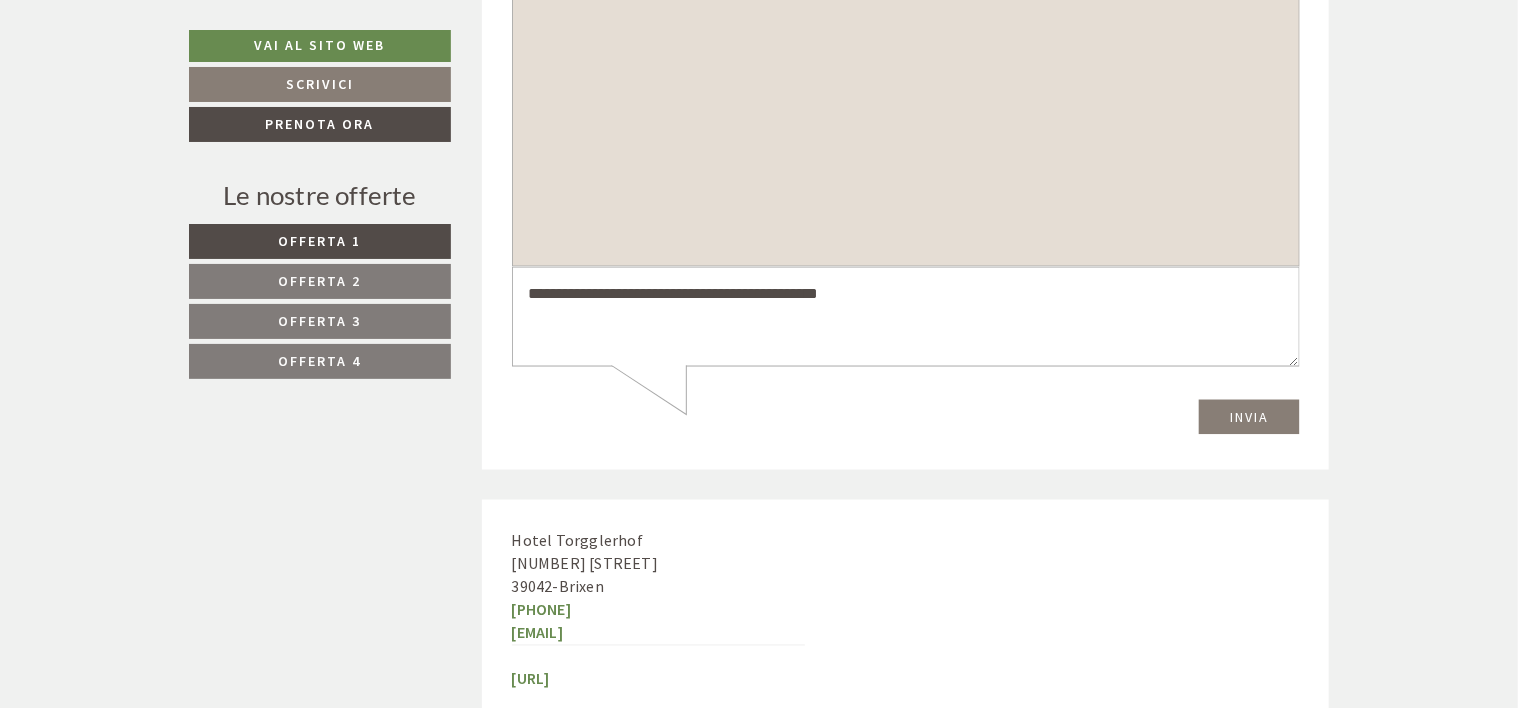 click on "**********" at bounding box center [905, 317] 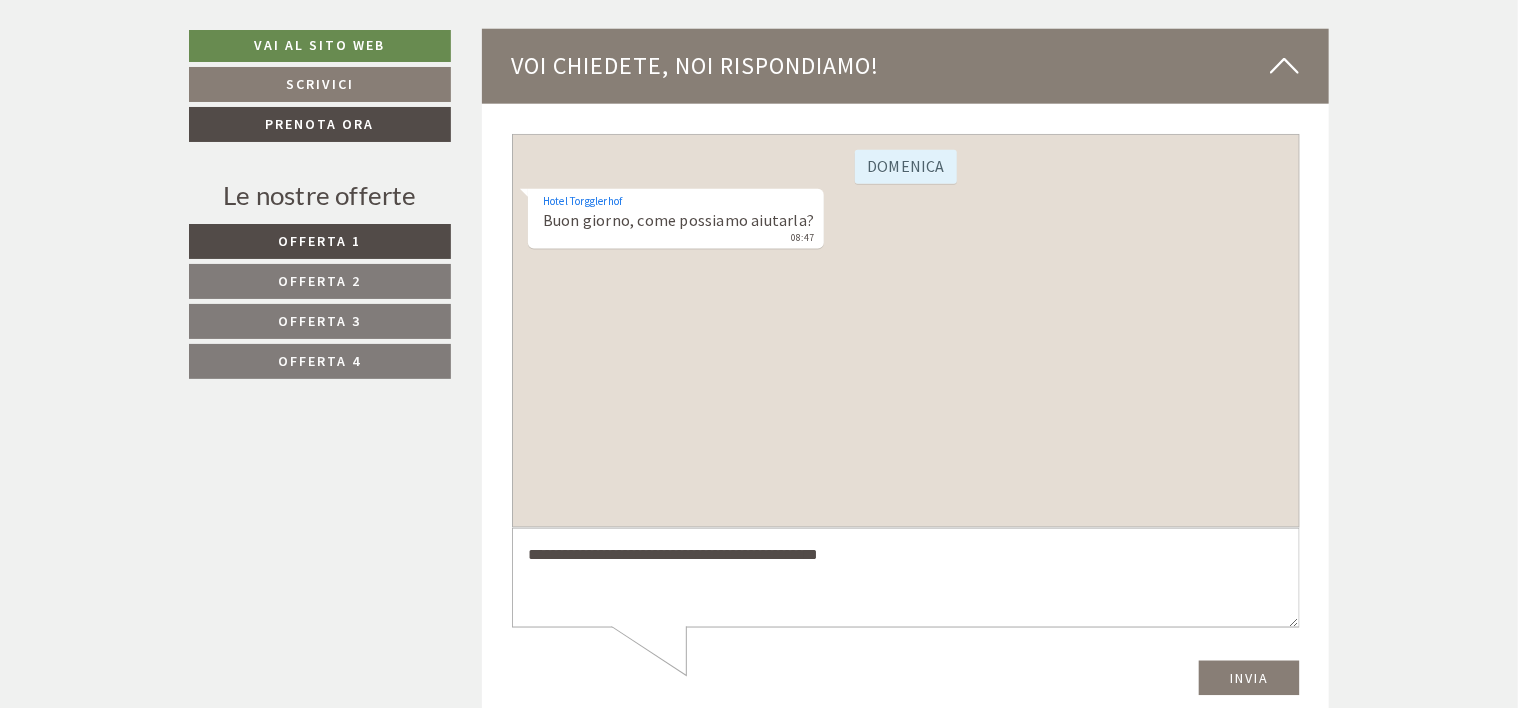 scroll, scrollTop: 4933, scrollLeft: 0, axis: vertical 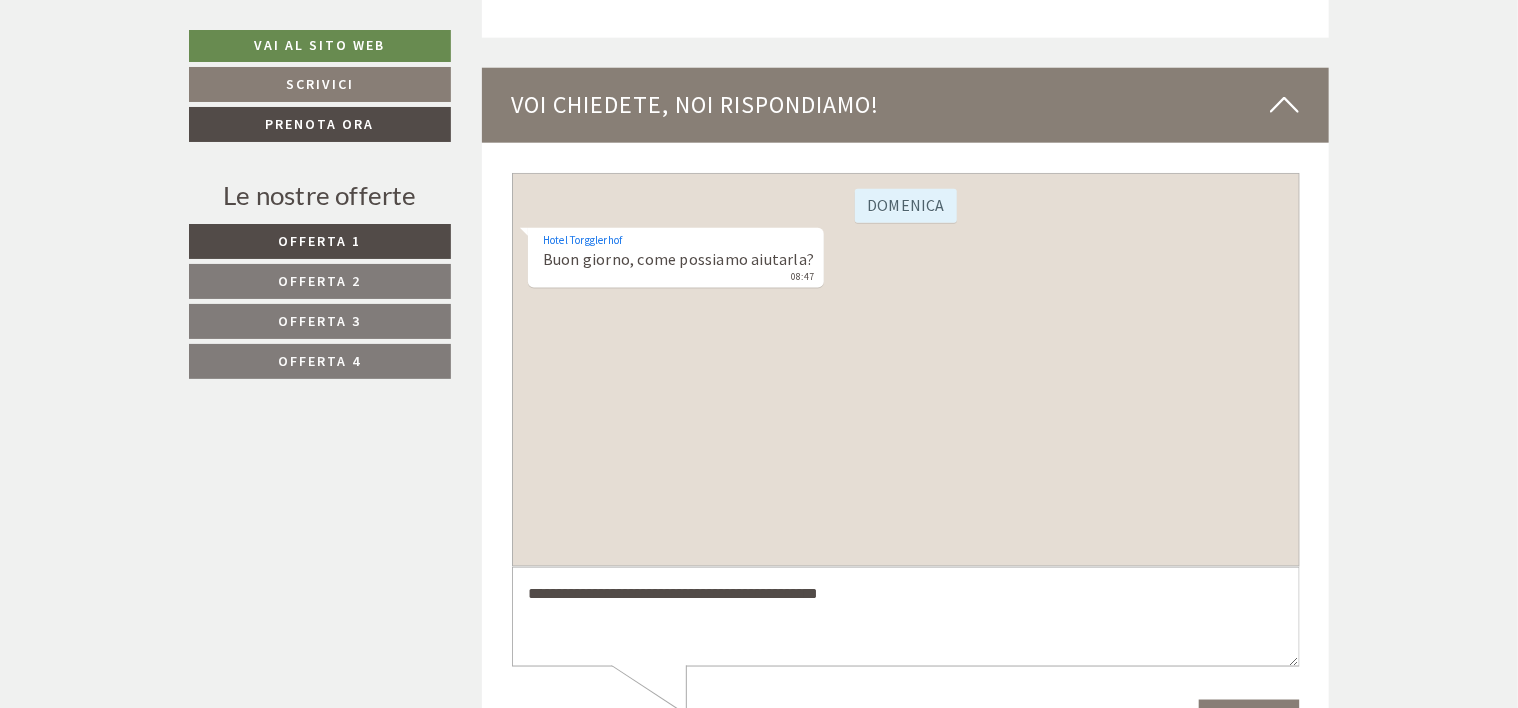 click on "Offerta 2" at bounding box center [320, 281] 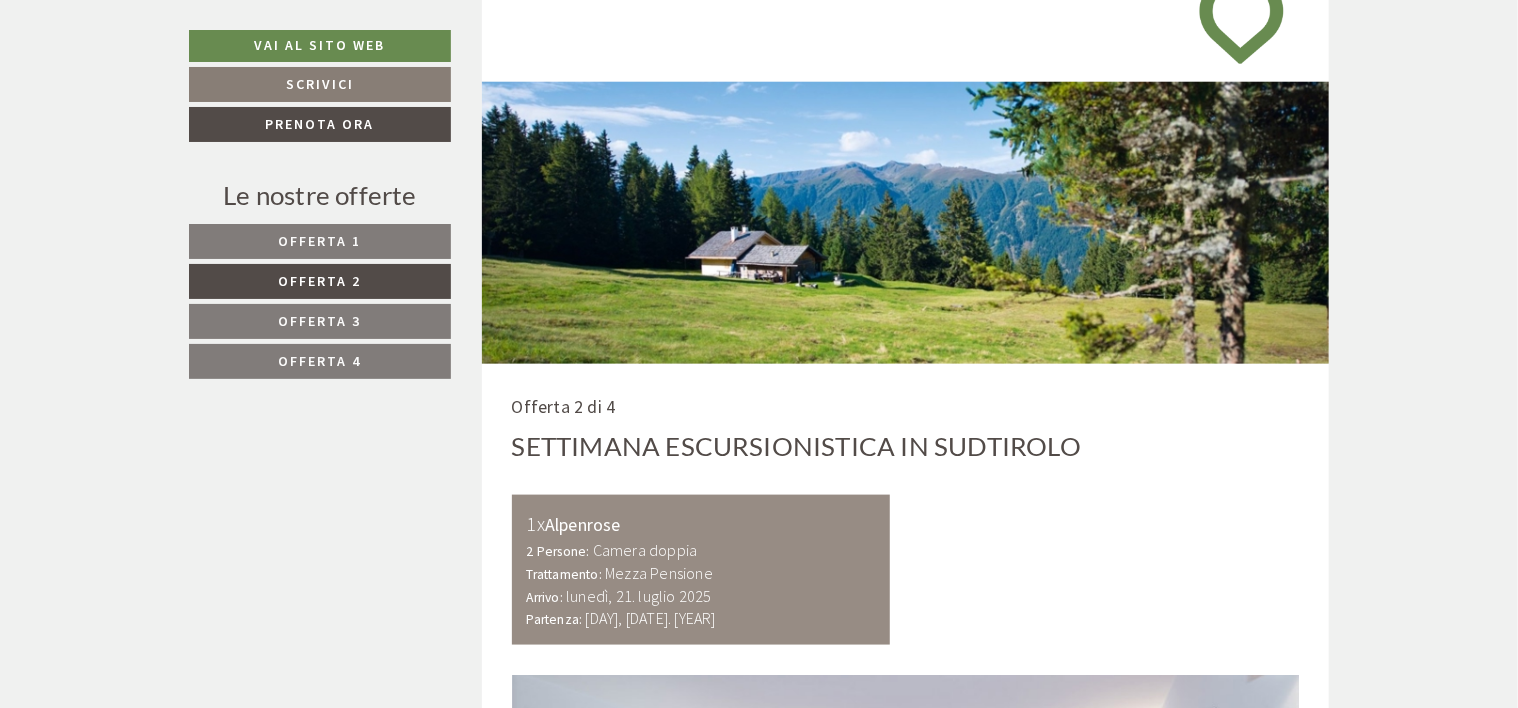 click on "Offerta 3" at bounding box center [320, 321] 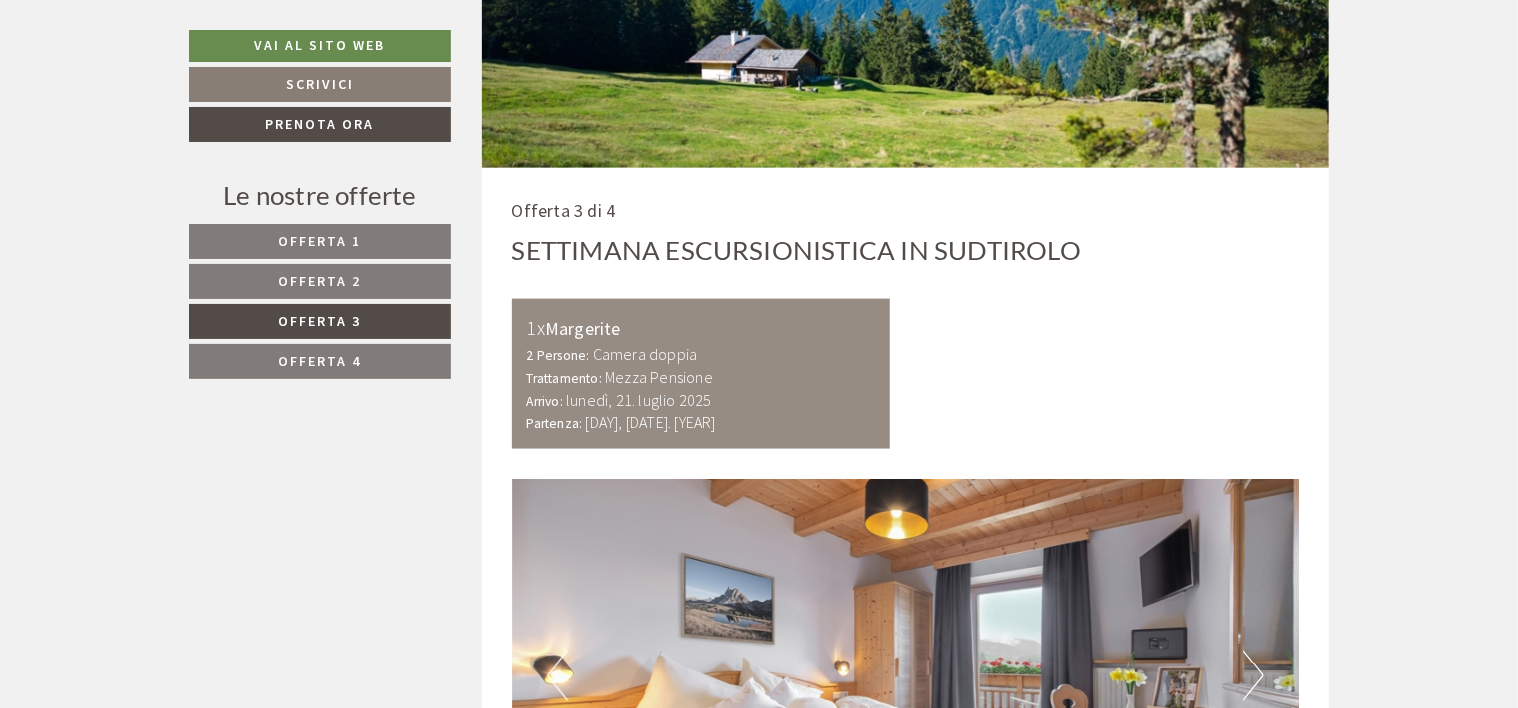 scroll, scrollTop: 1238, scrollLeft: 0, axis: vertical 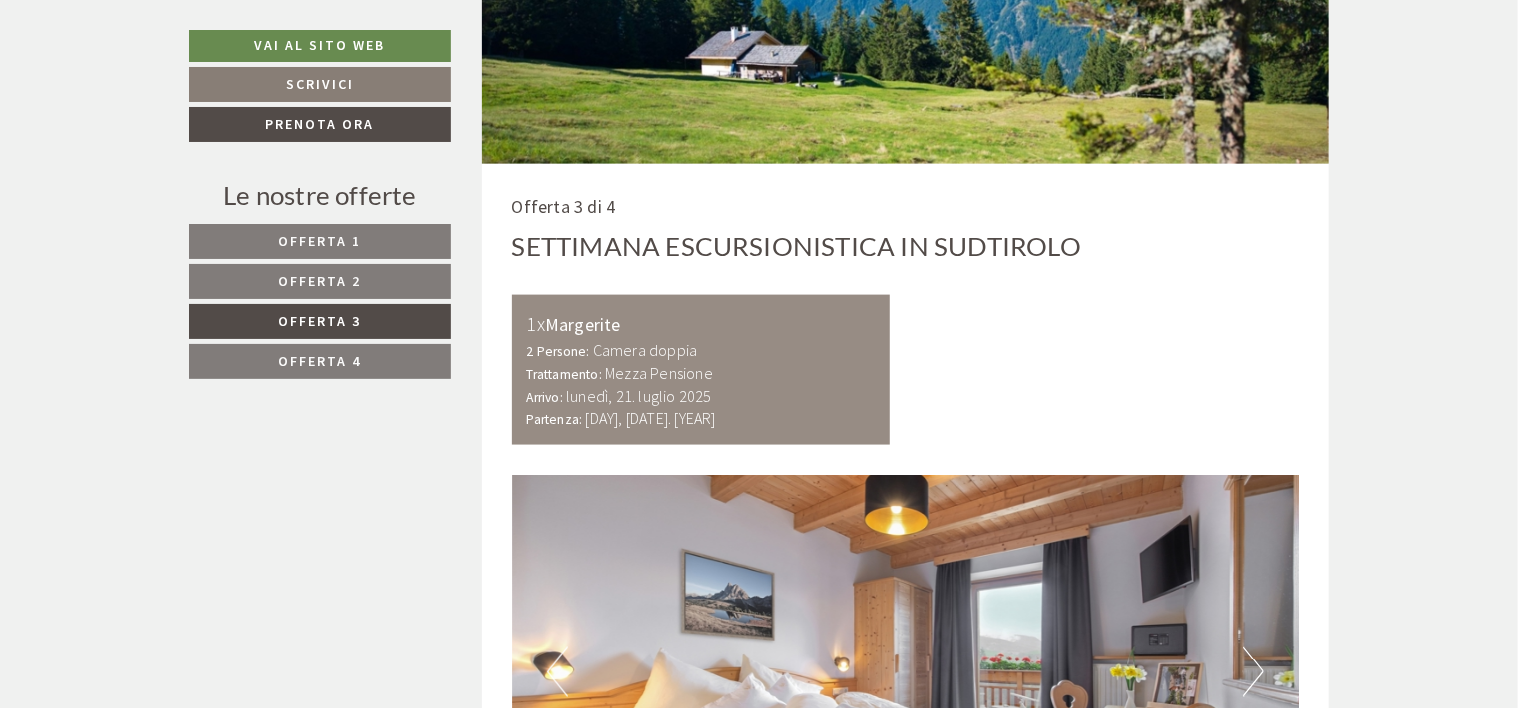 click on "Offerta 4" at bounding box center (320, 361) 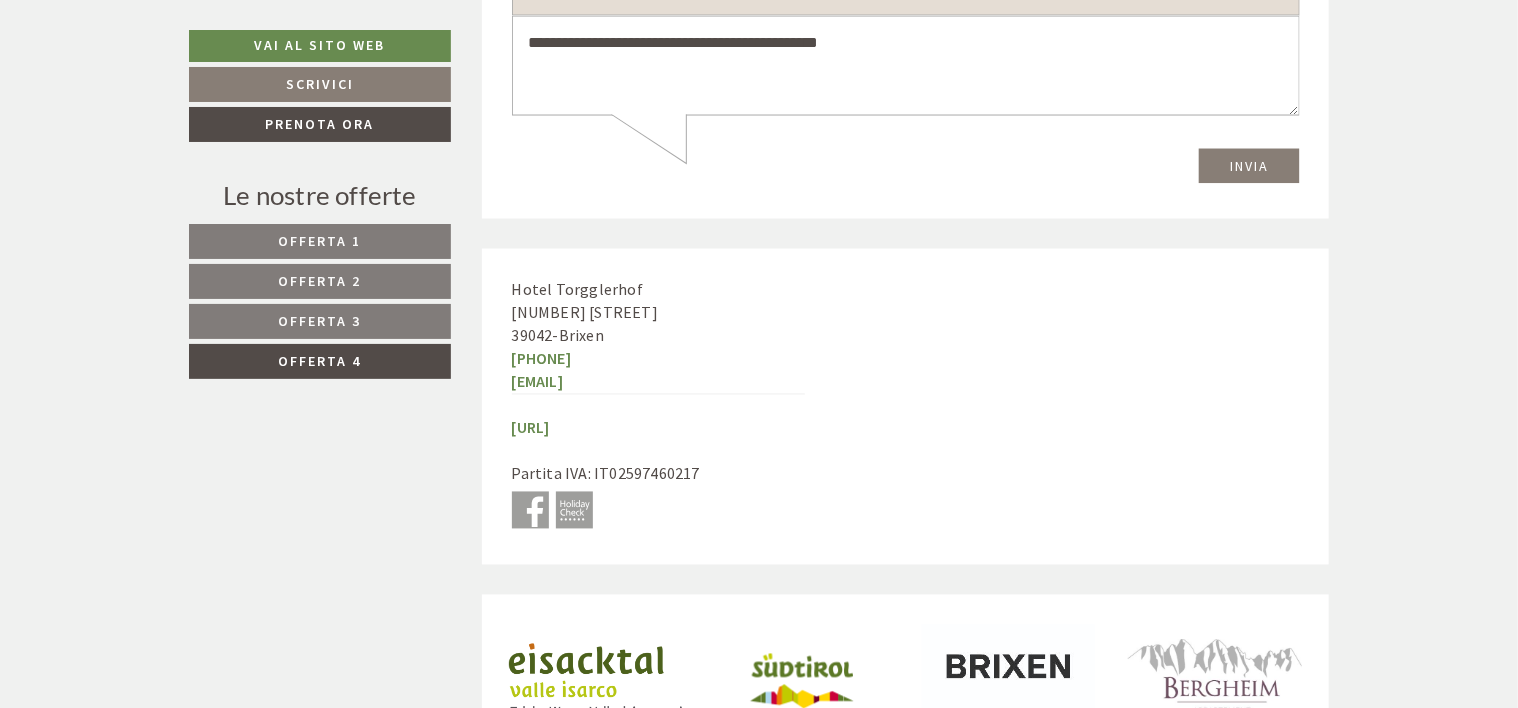 scroll, scrollTop: 5439, scrollLeft: 0, axis: vertical 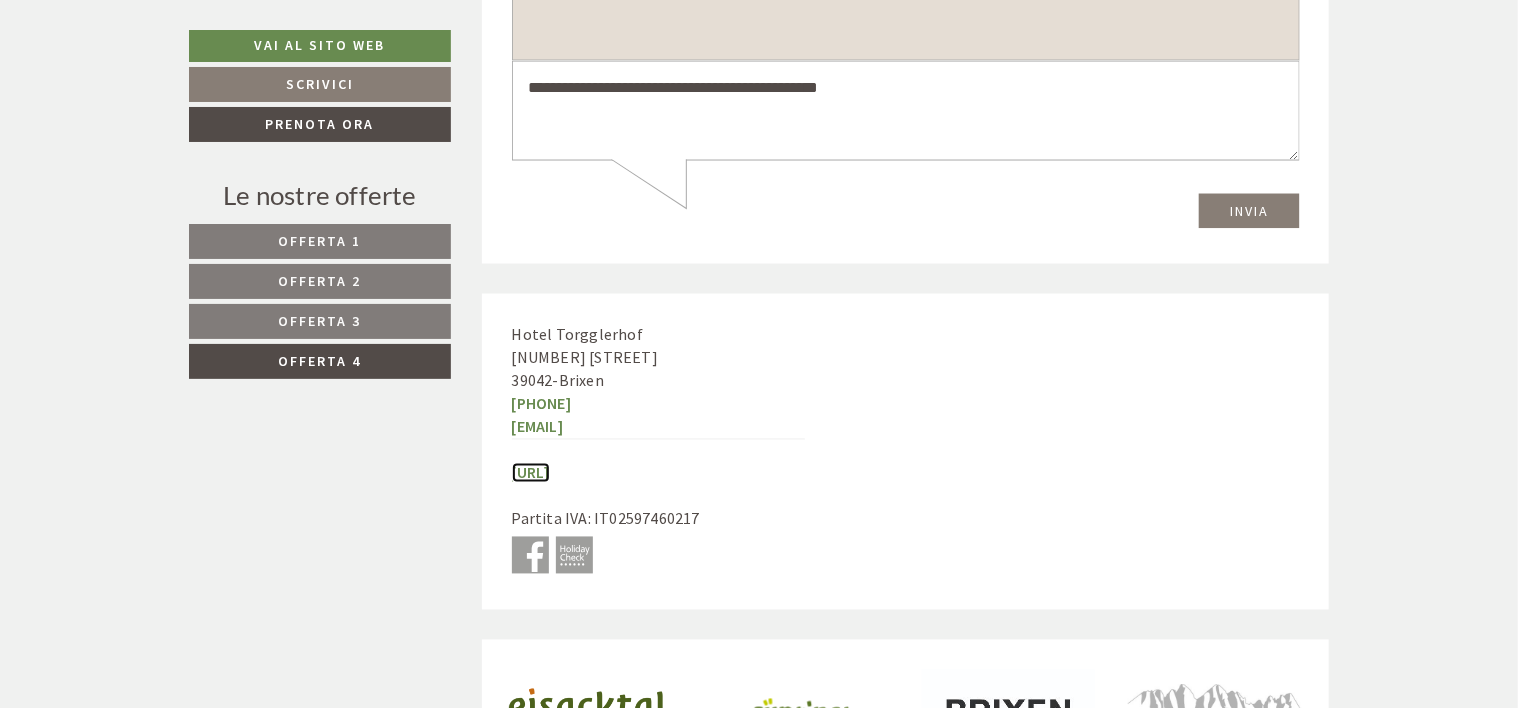 click on "[URL]" at bounding box center (531, 473) 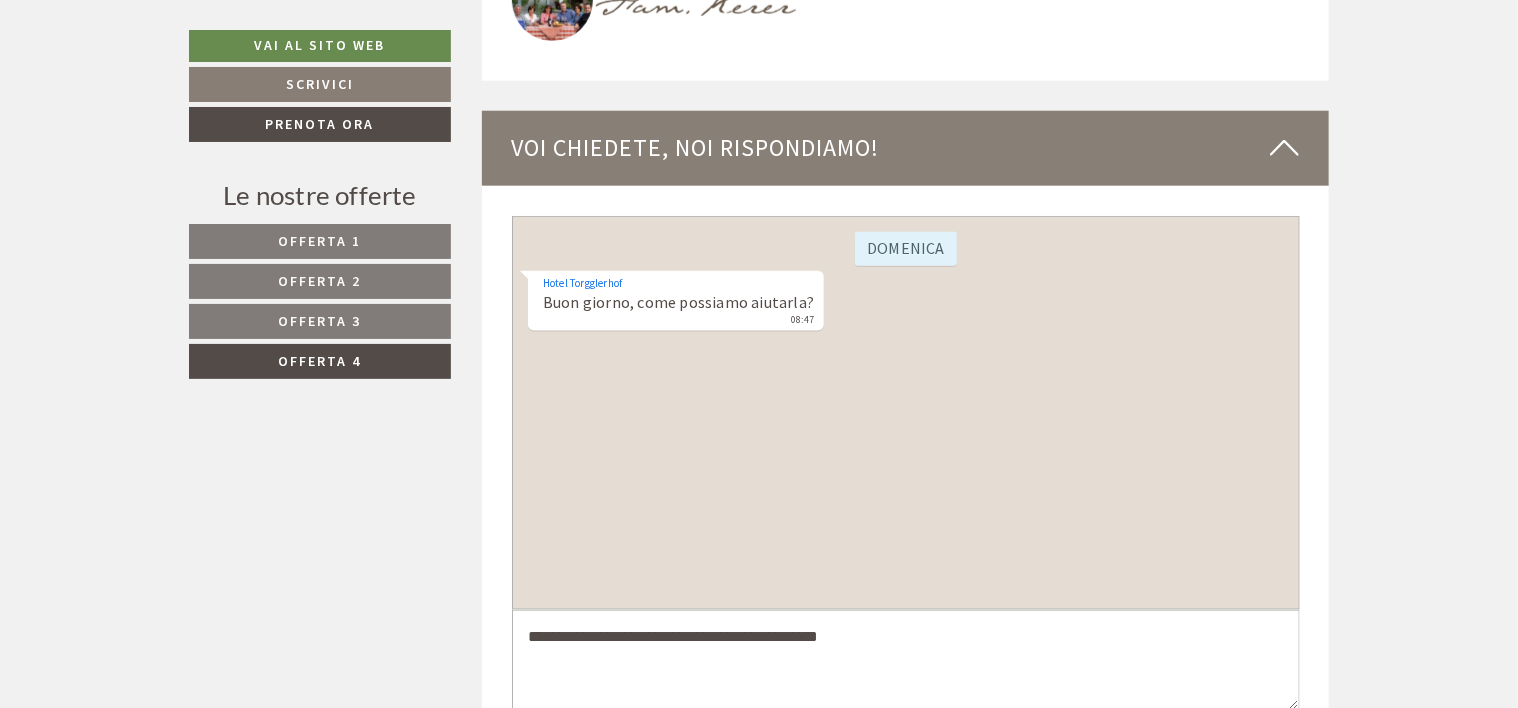 scroll, scrollTop: 4839, scrollLeft: 0, axis: vertical 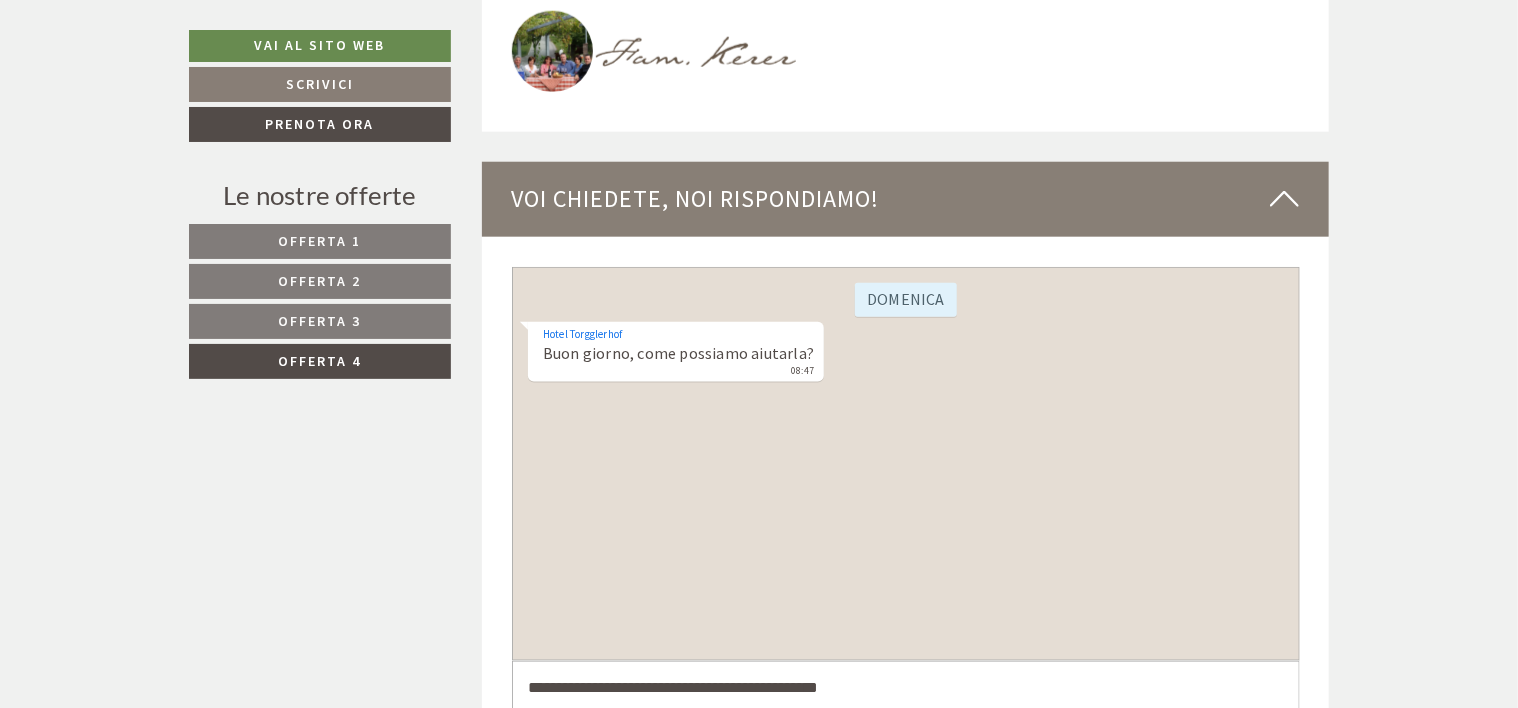 click on "Offerta 1" at bounding box center (320, 241) 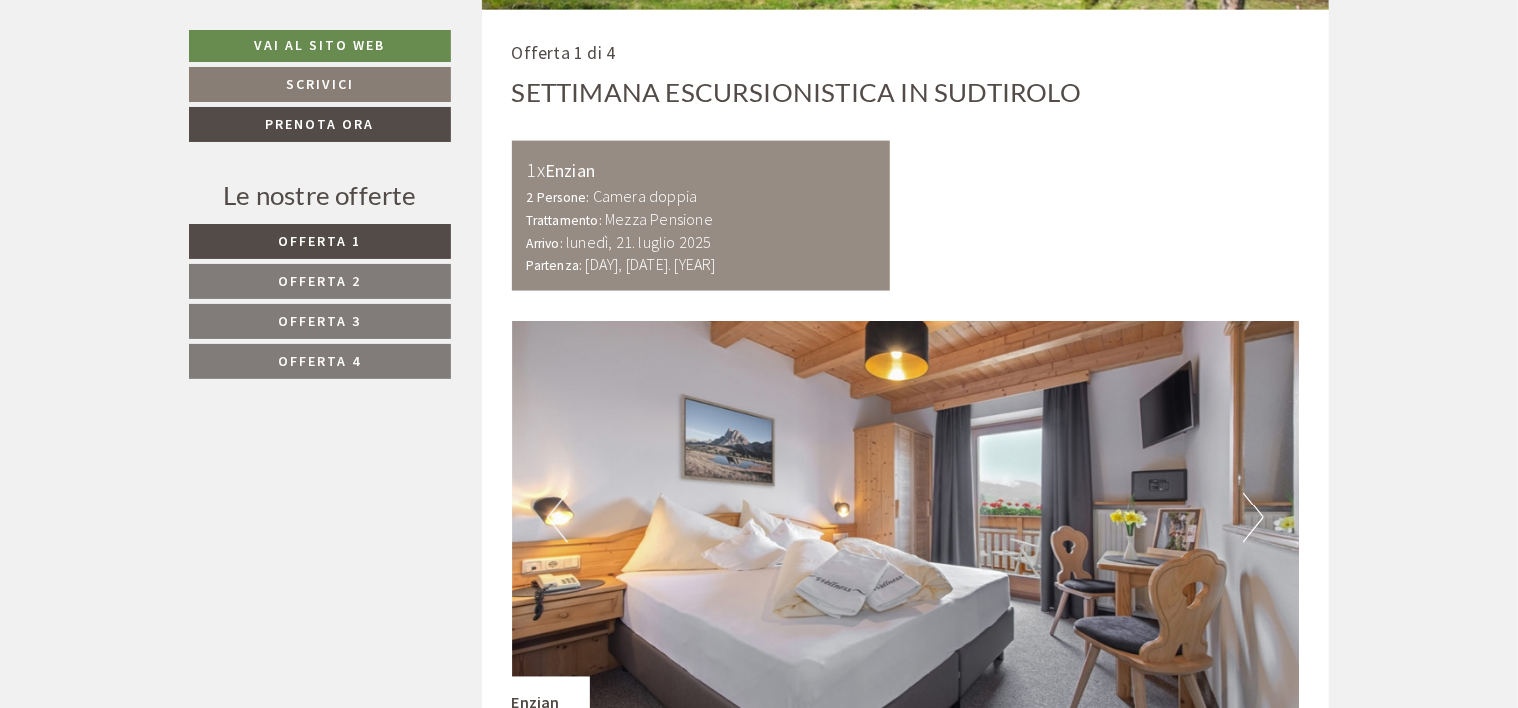 scroll, scrollTop: 1438, scrollLeft: 0, axis: vertical 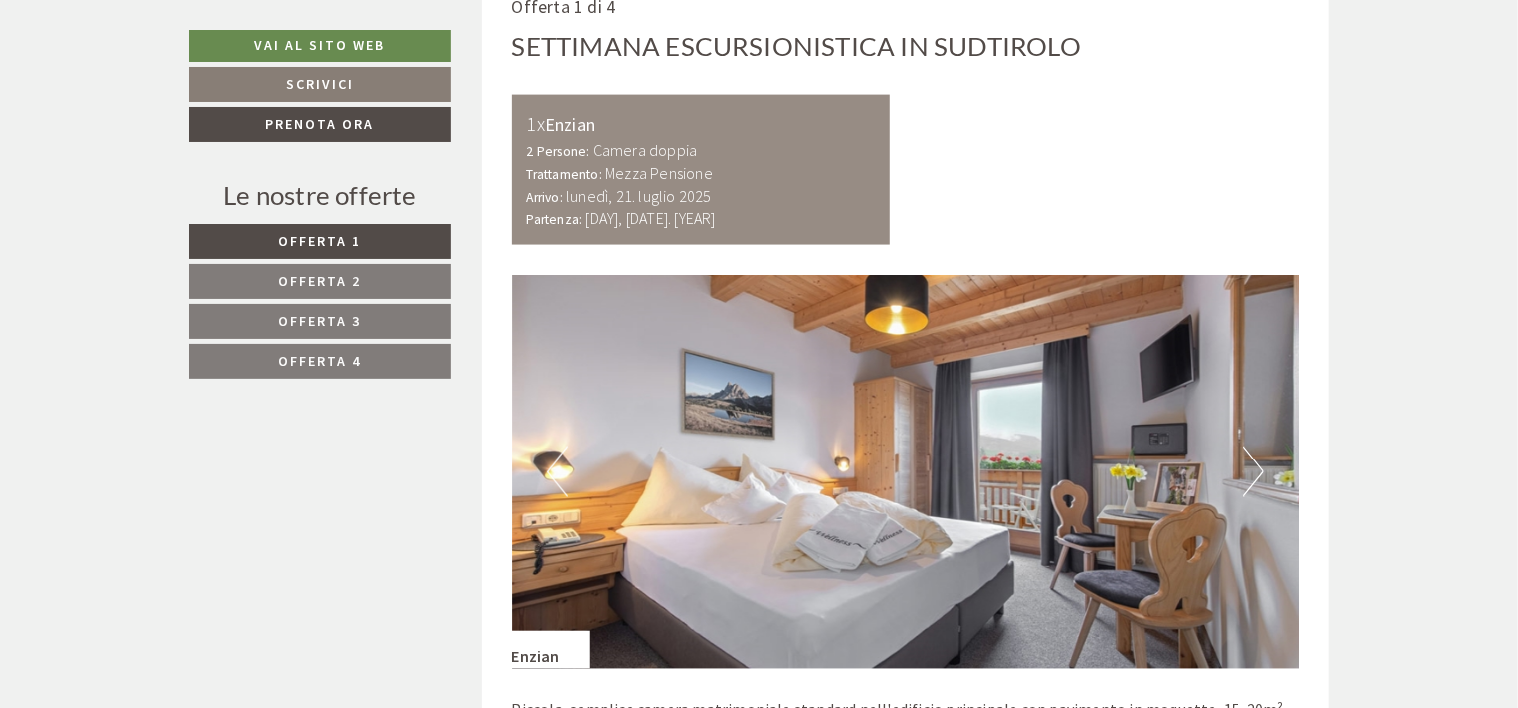 click on "Offerta 2" at bounding box center (320, 281) 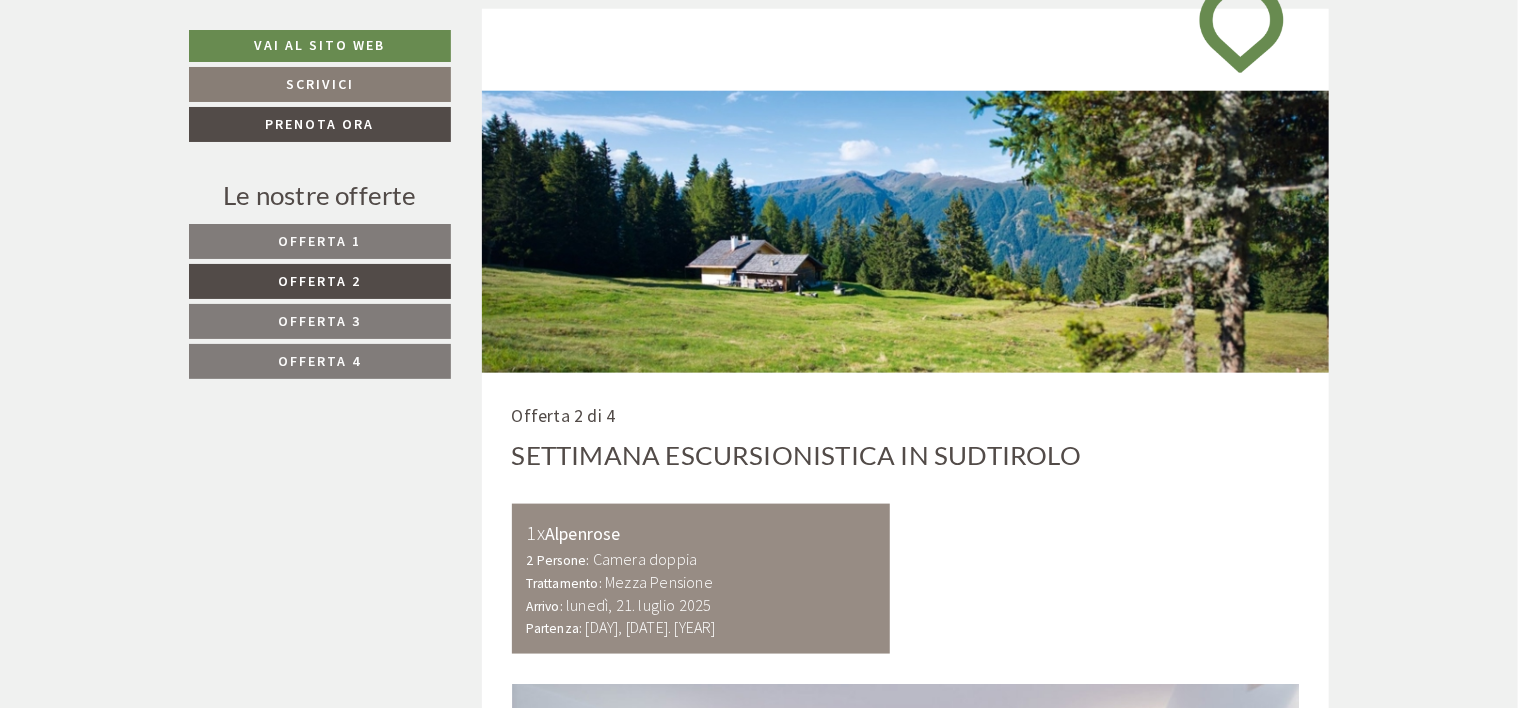 scroll, scrollTop: 938, scrollLeft: 0, axis: vertical 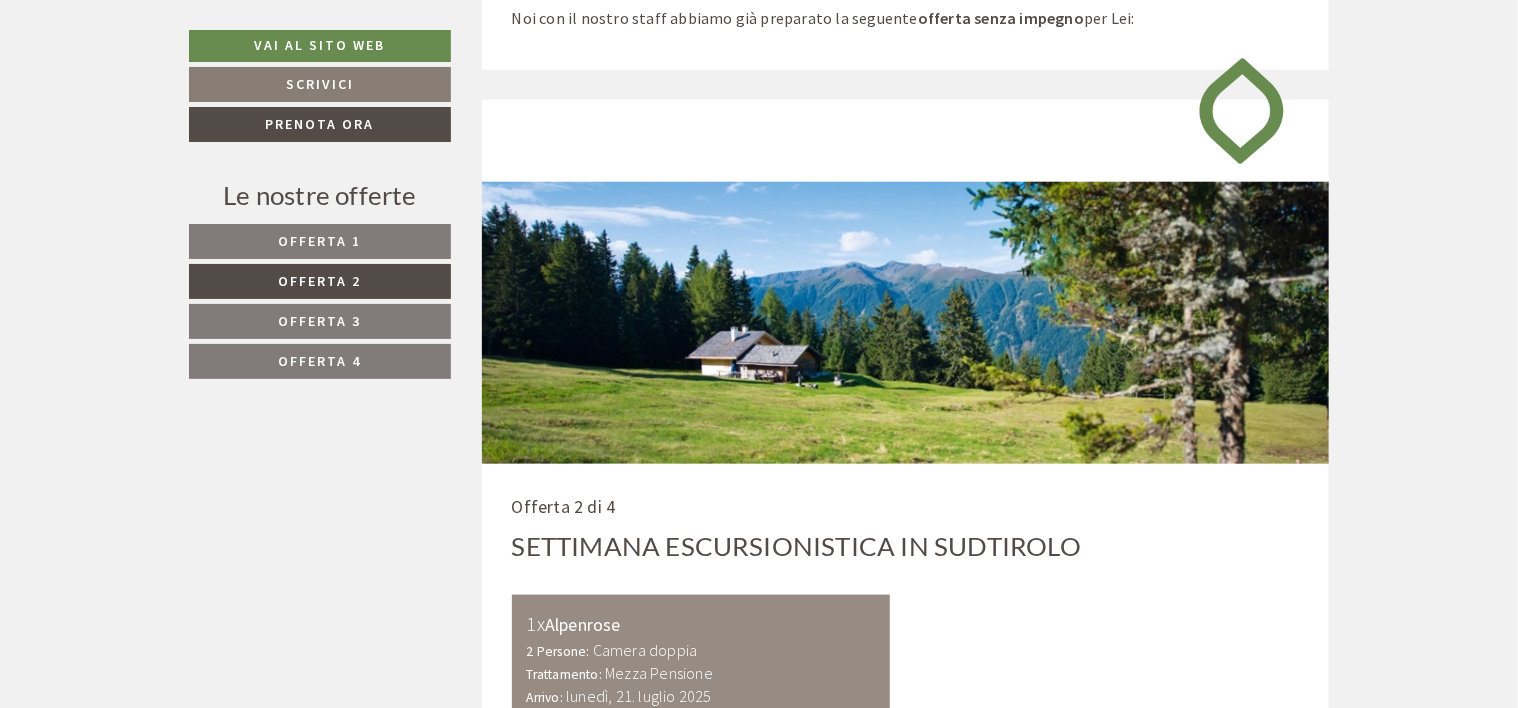 click on "Offerta 3" at bounding box center (320, 321) 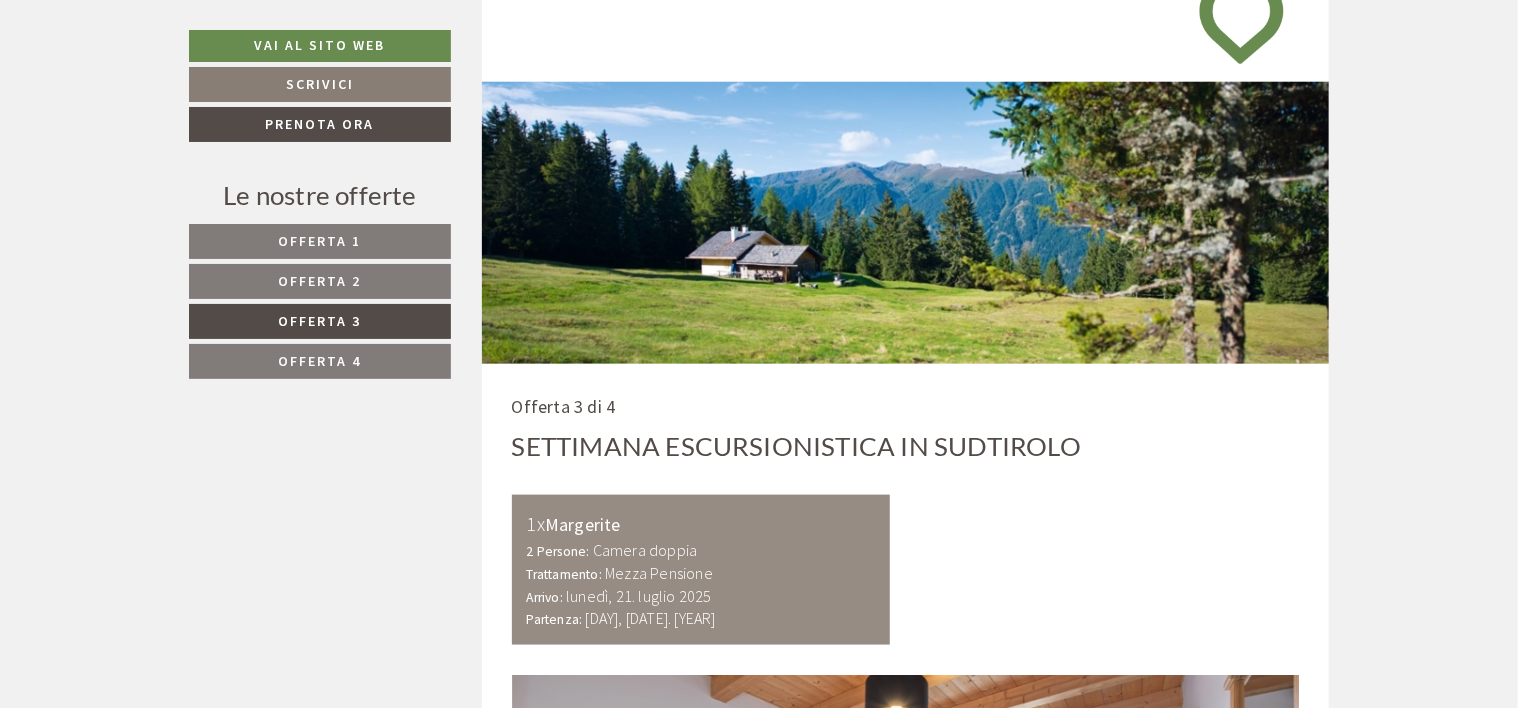 click on "Offerta 4" at bounding box center (320, 361) 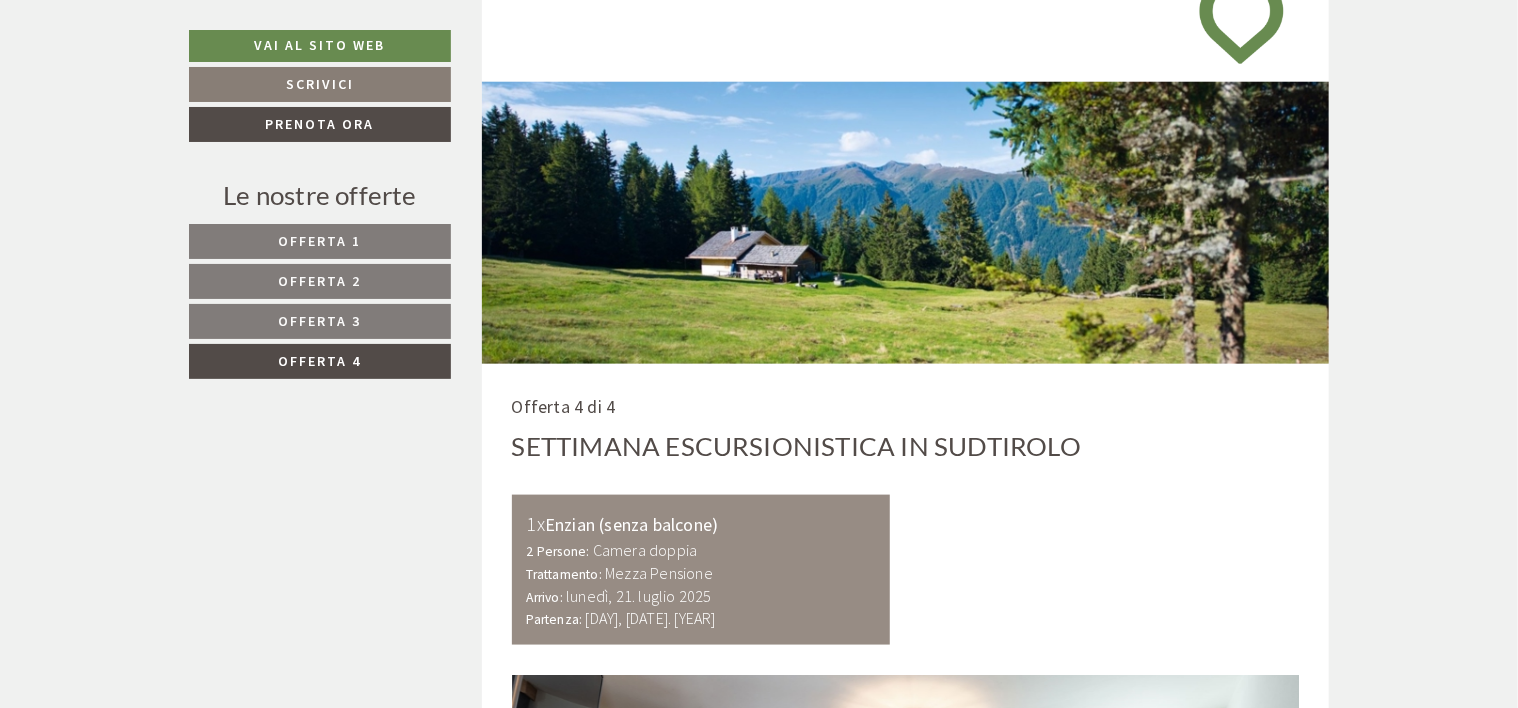 click on "Offerta 3" at bounding box center (320, 321) 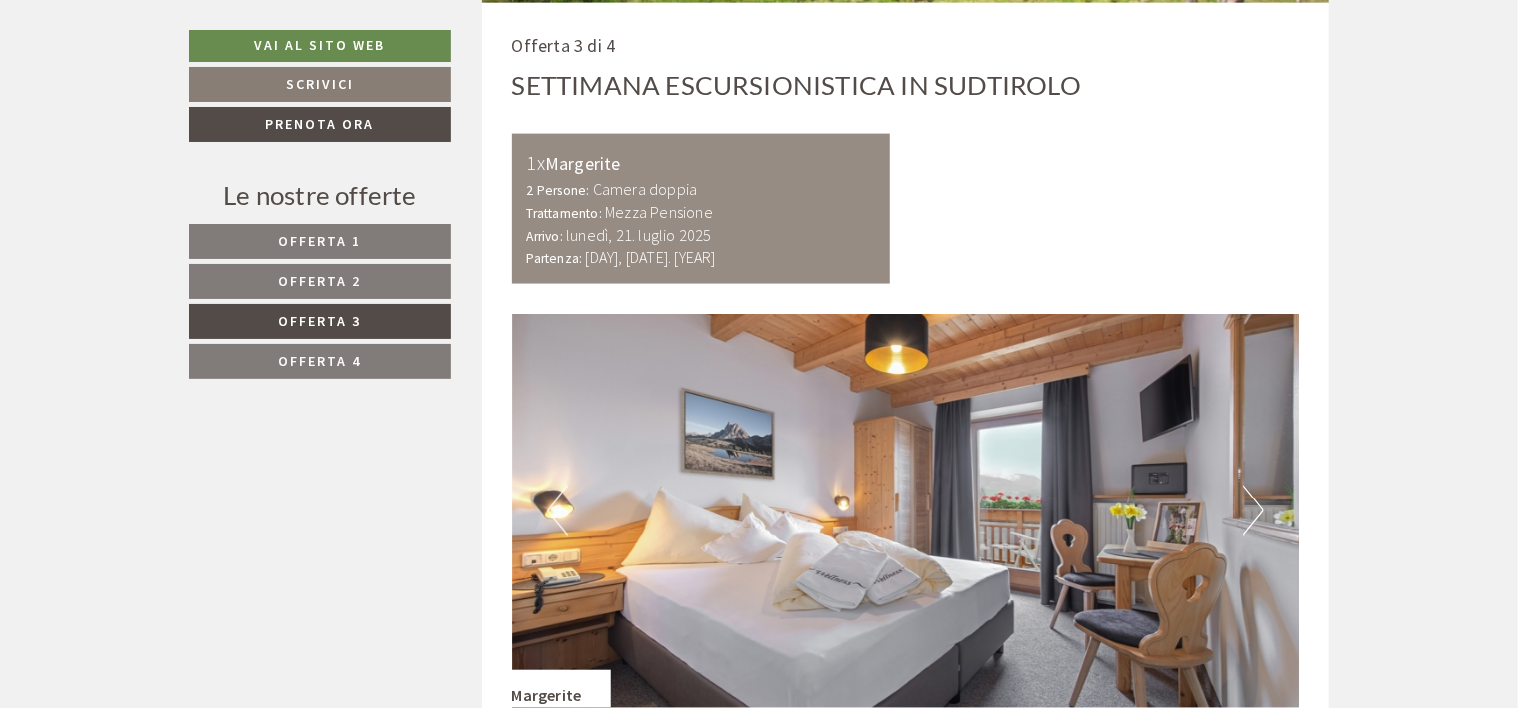 scroll, scrollTop: 1438, scrollLeft: 0, axis: vertical 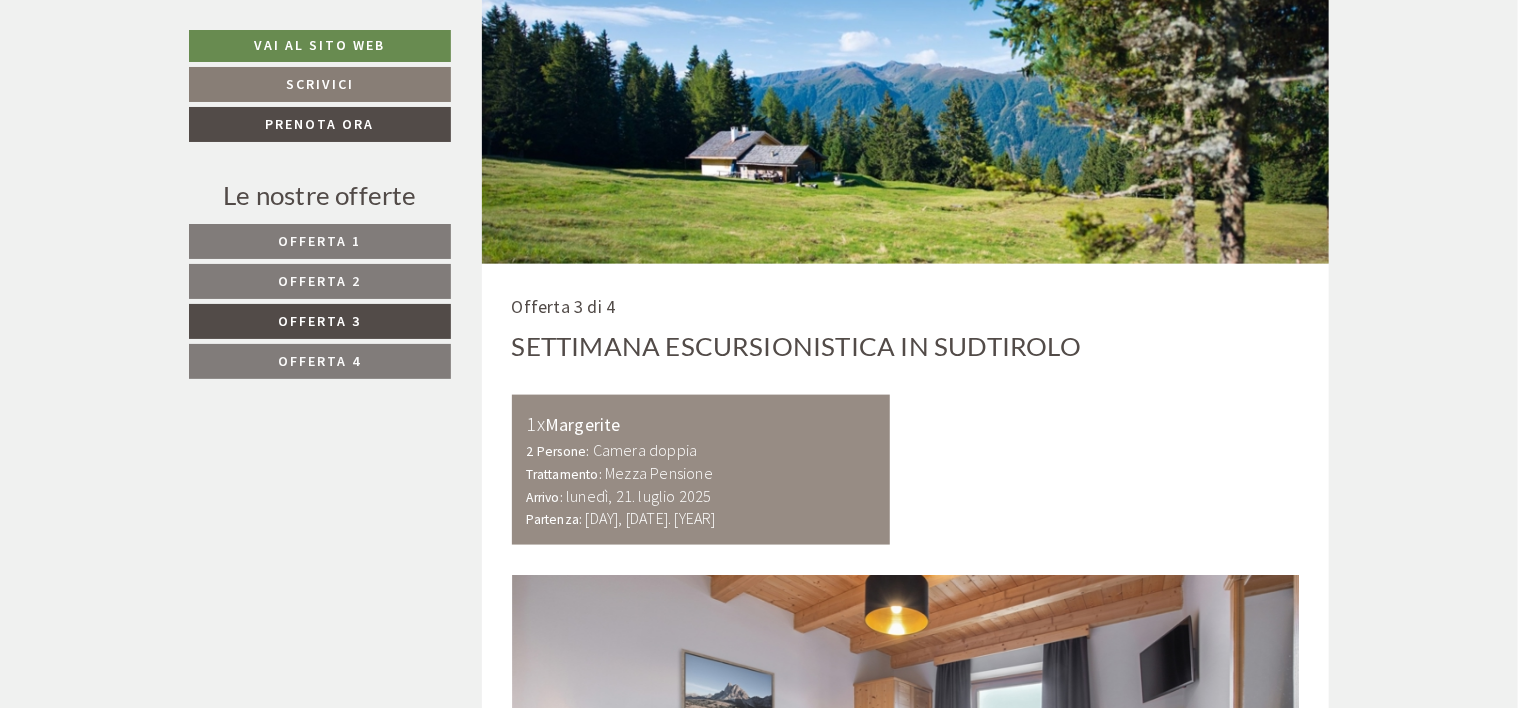 click on "Offerta 2" at bounding box center (320, 281) 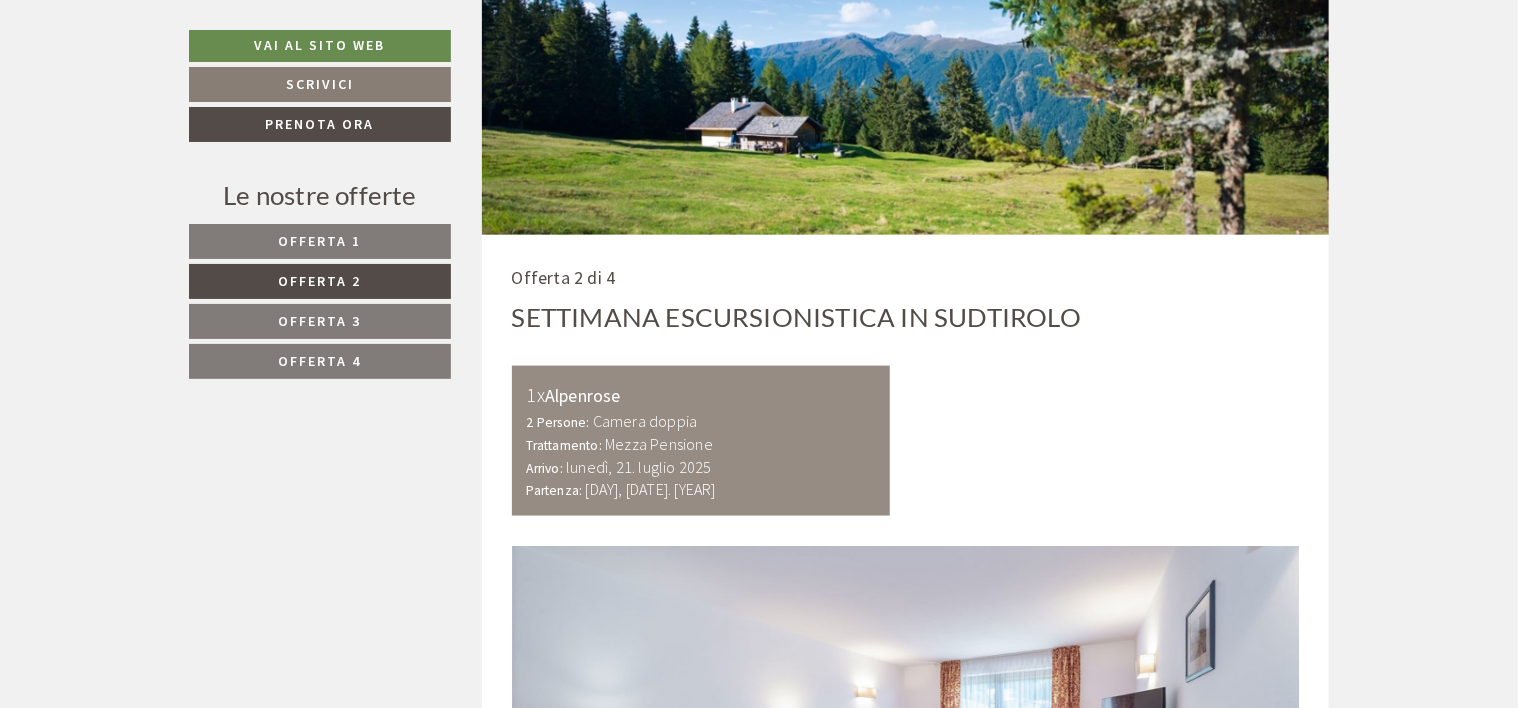 scroll, scrollTop: 1438, scrollLeft: 0, axis: vertical 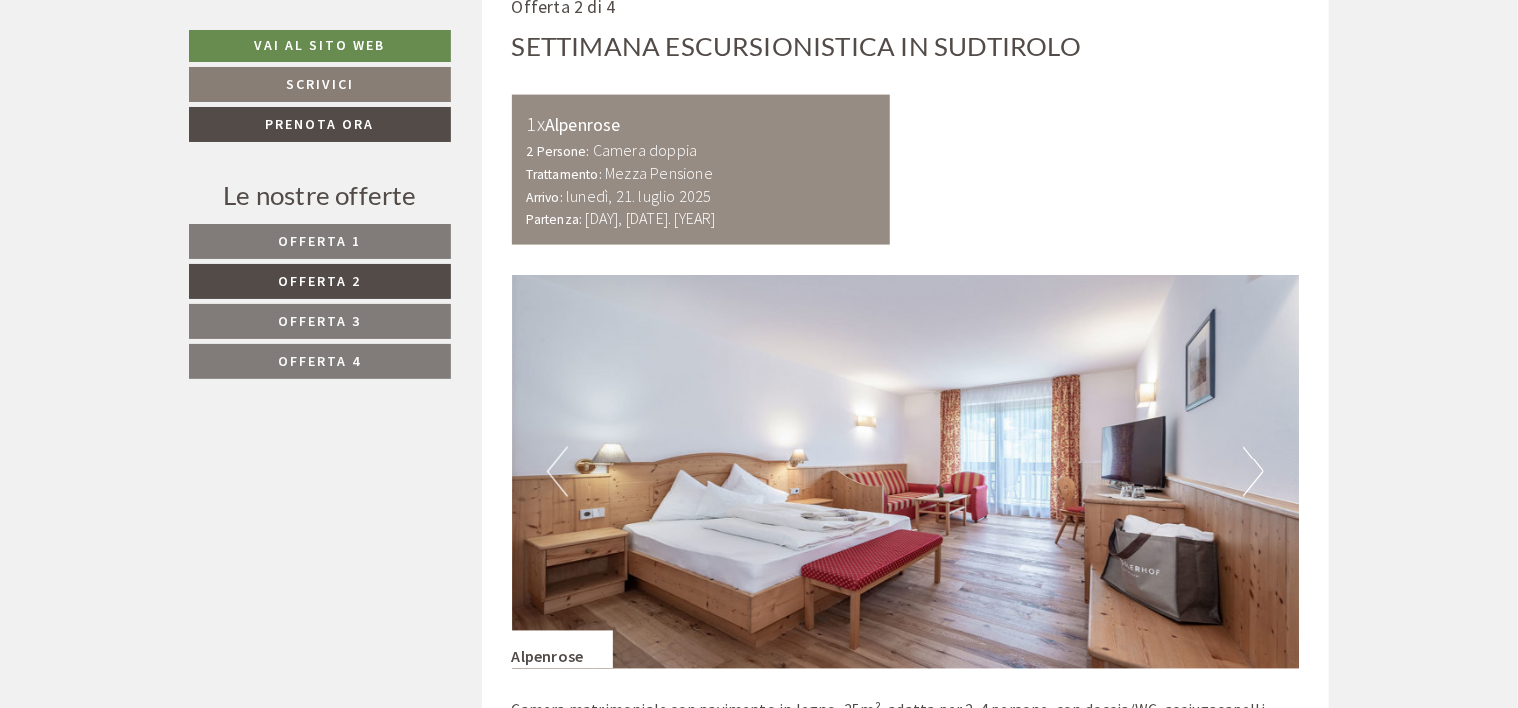 click on "Offerta 1" at bounding box center (320, 241) 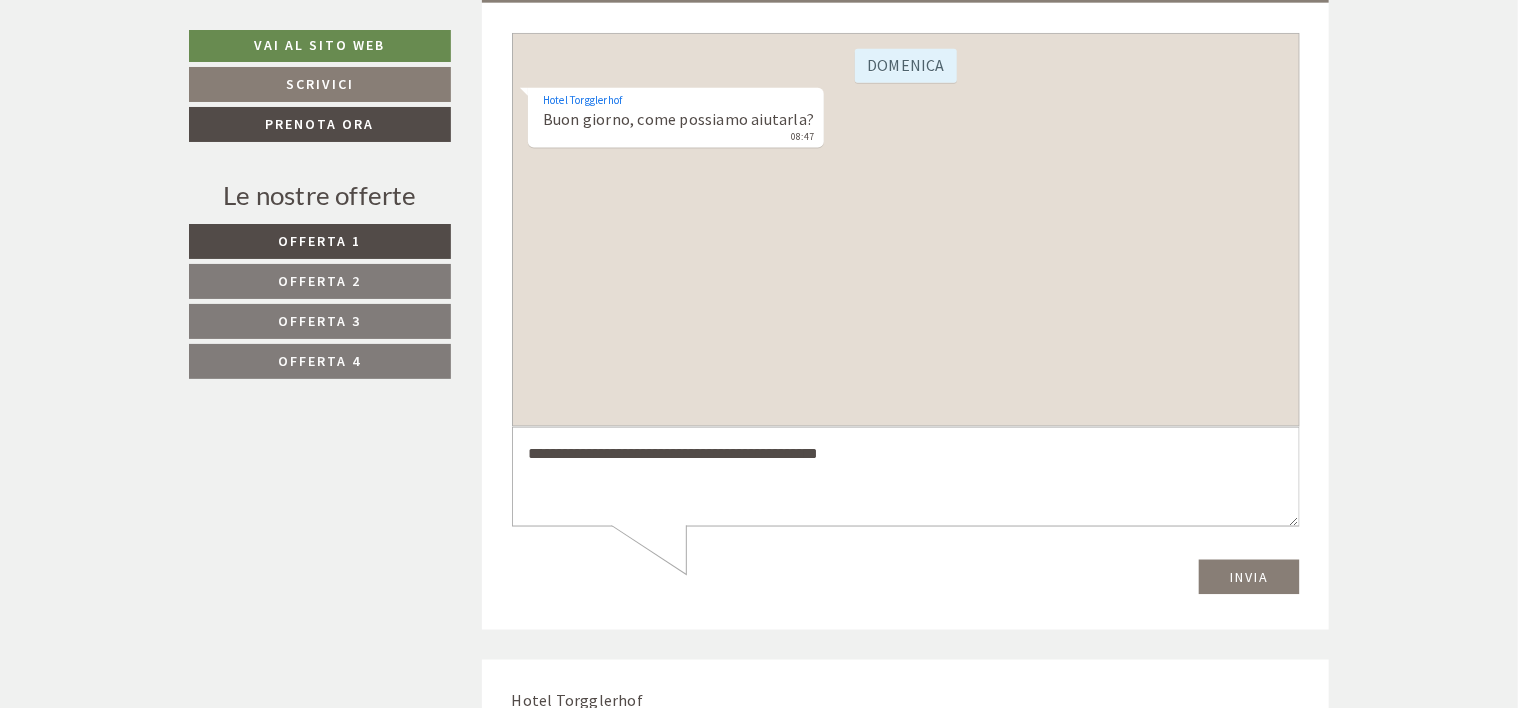 scroll, scrollTop: 5038, scrollLeft: 0, axis: vertical 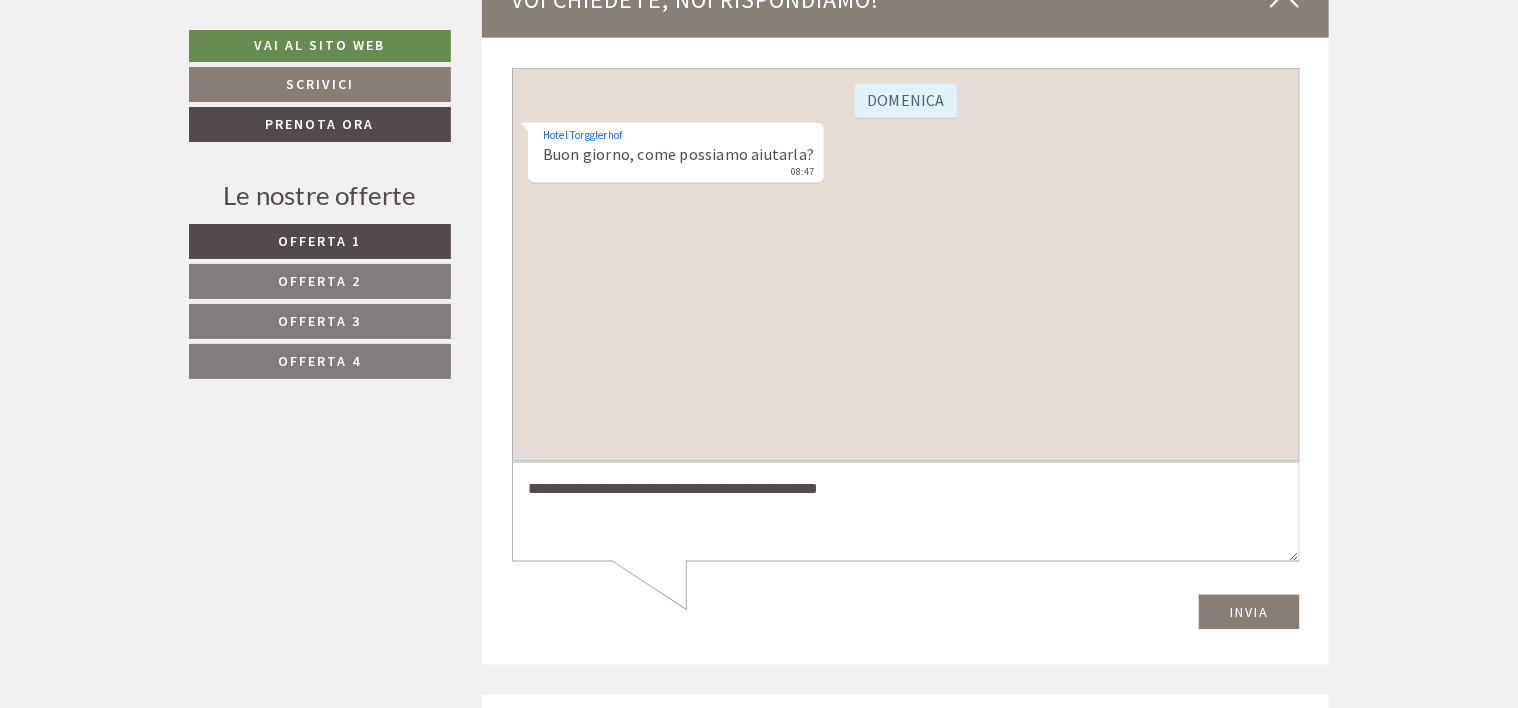 click on "**********" at bounding box center (905, 511) 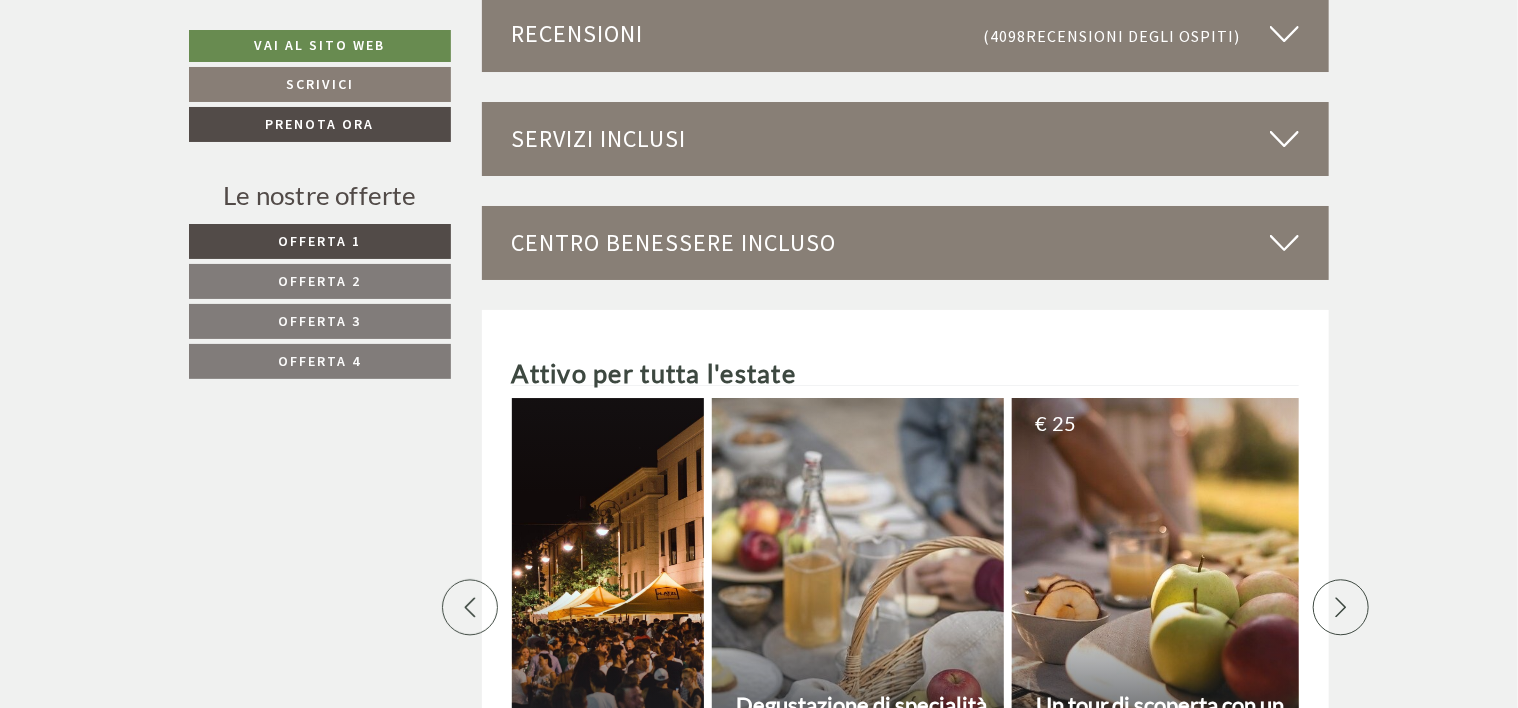 scroll, scrollTop: 3138, scrollLeft: 0, axis: vertical 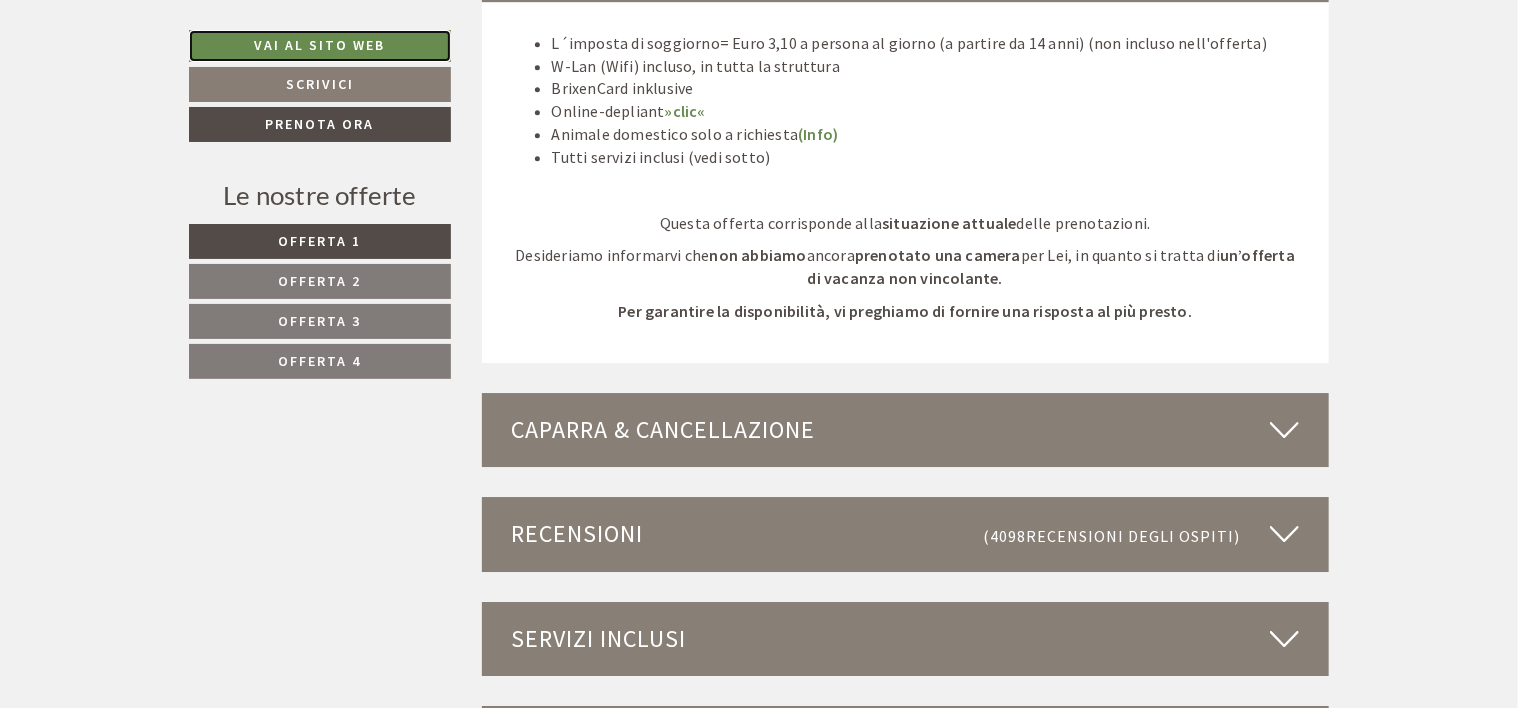 click on "Vai al sito web" at bounding box center (320, 46) 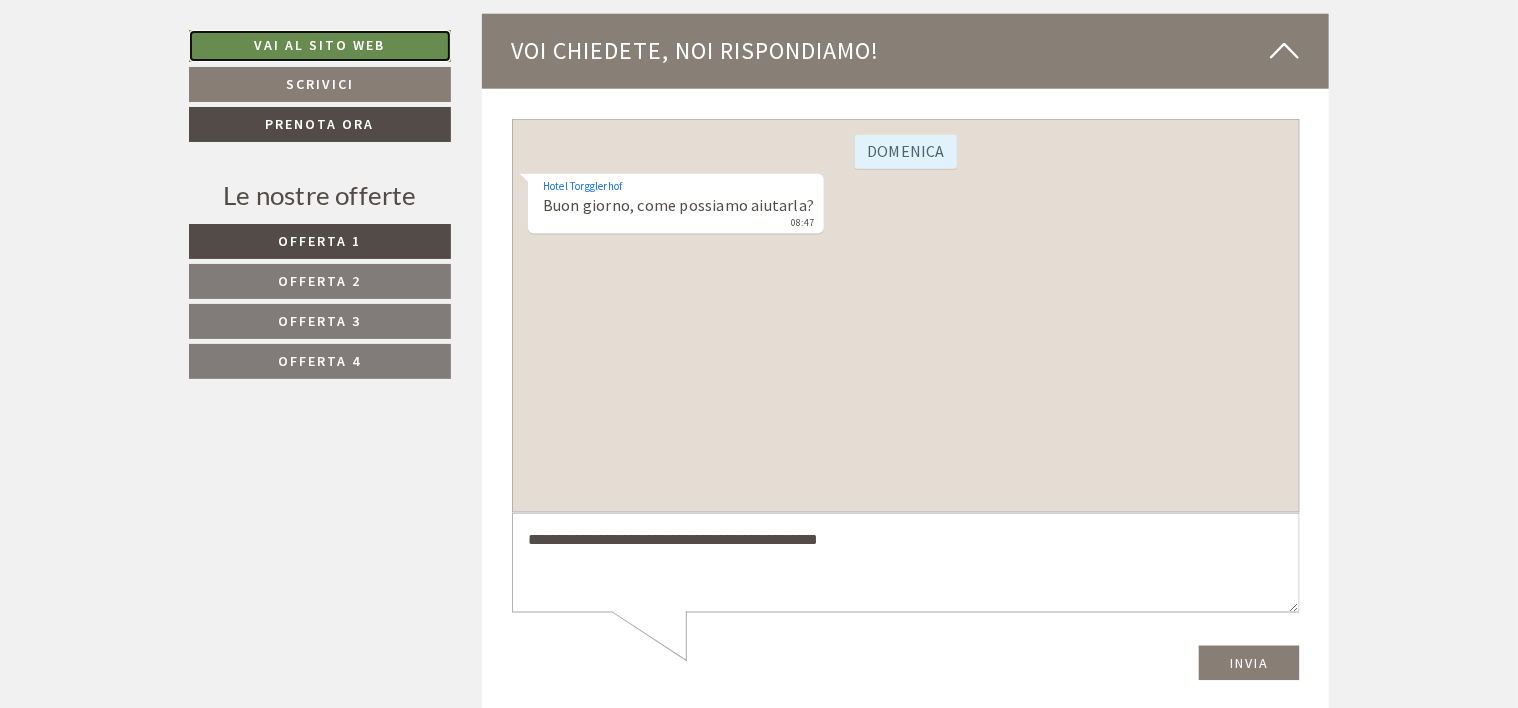 scroll, scrollTop: 5338, scrollLeft: 0, axis: vertical 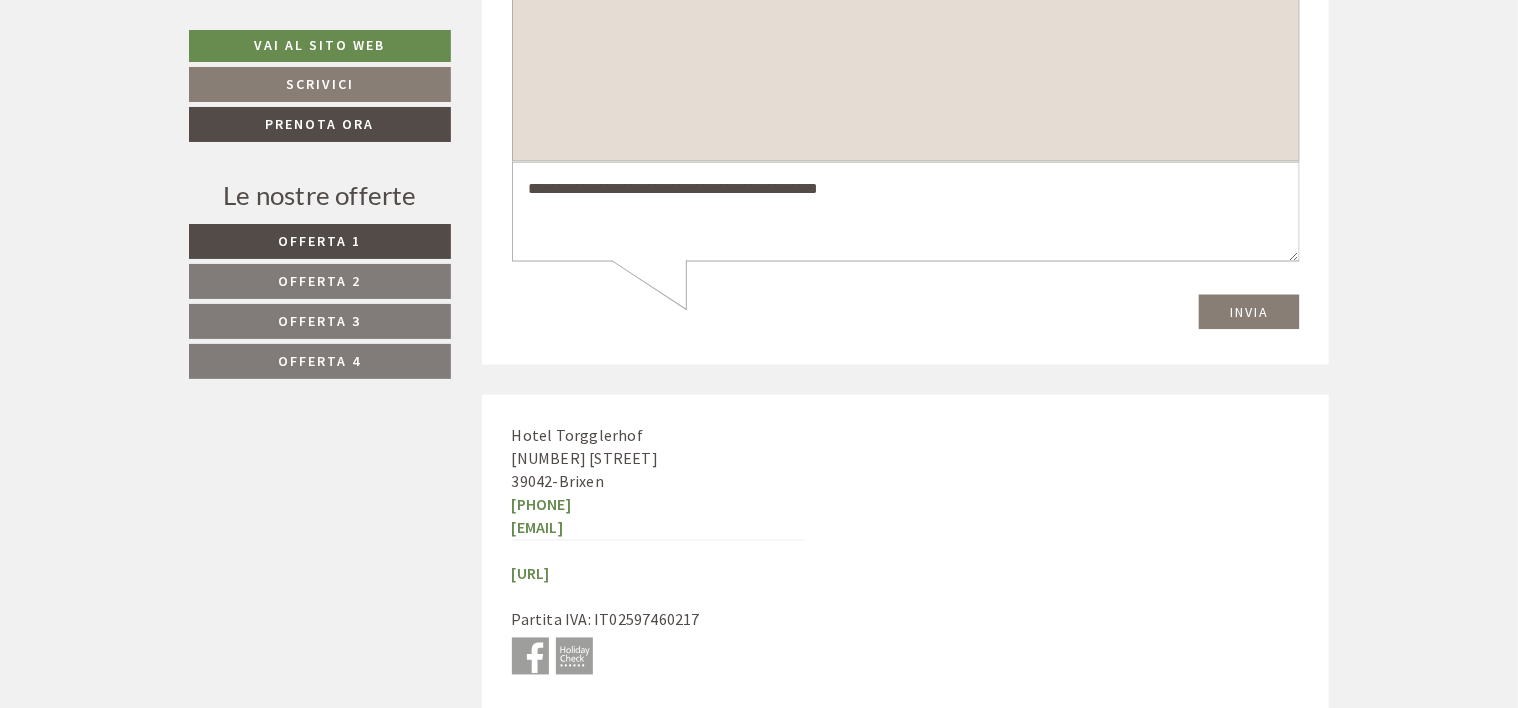 click on "**********" at bounding box center (905, 212) 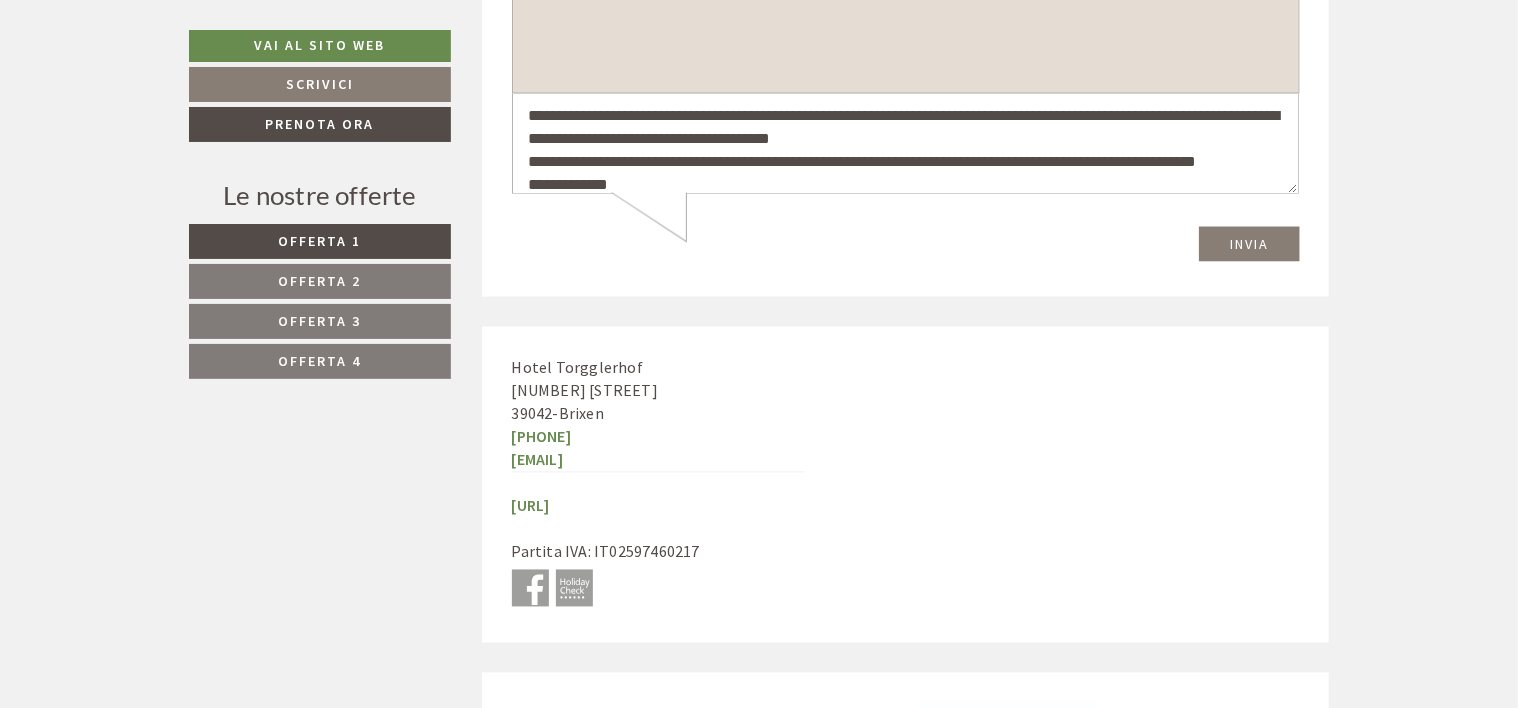 scroll, scrollTop: 28, scrollLeft: 0, axis: vertical 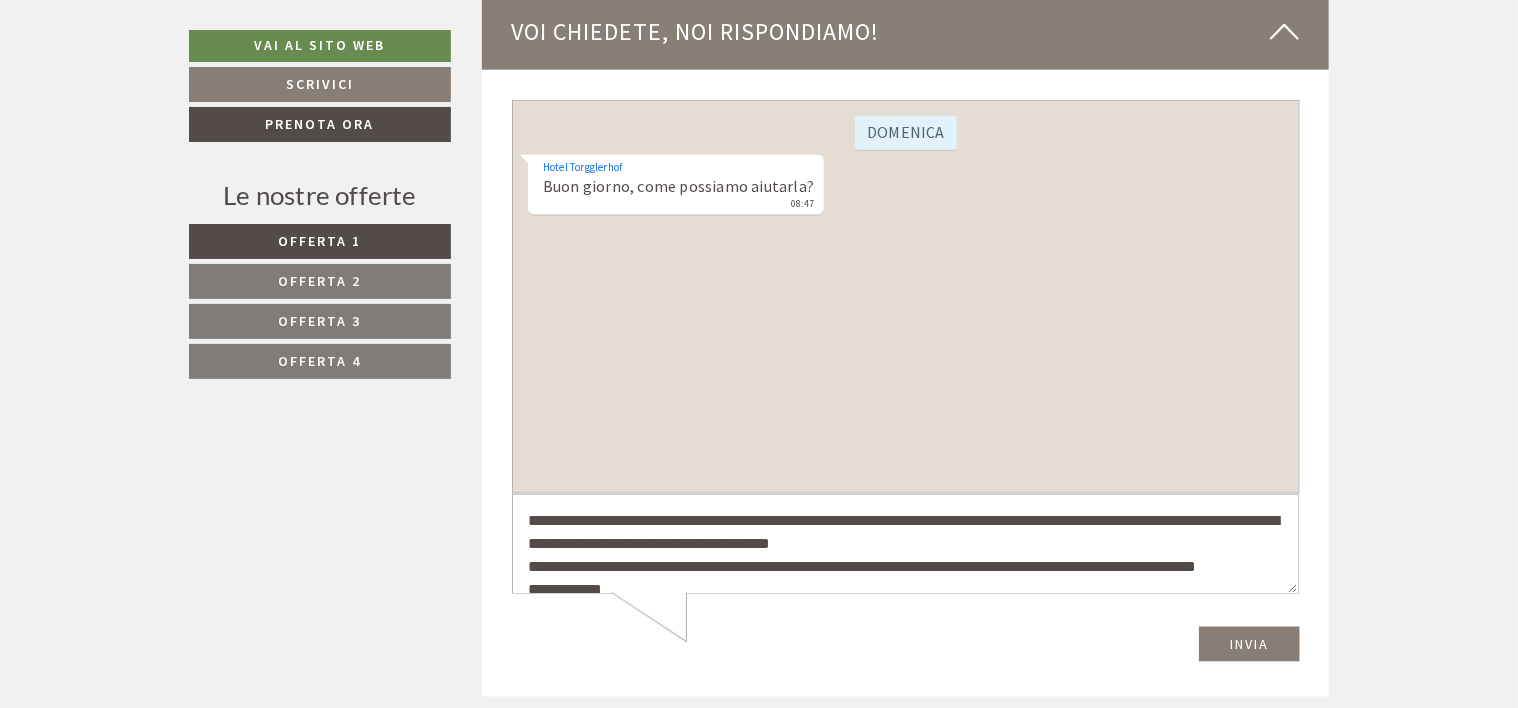 type on "**********" 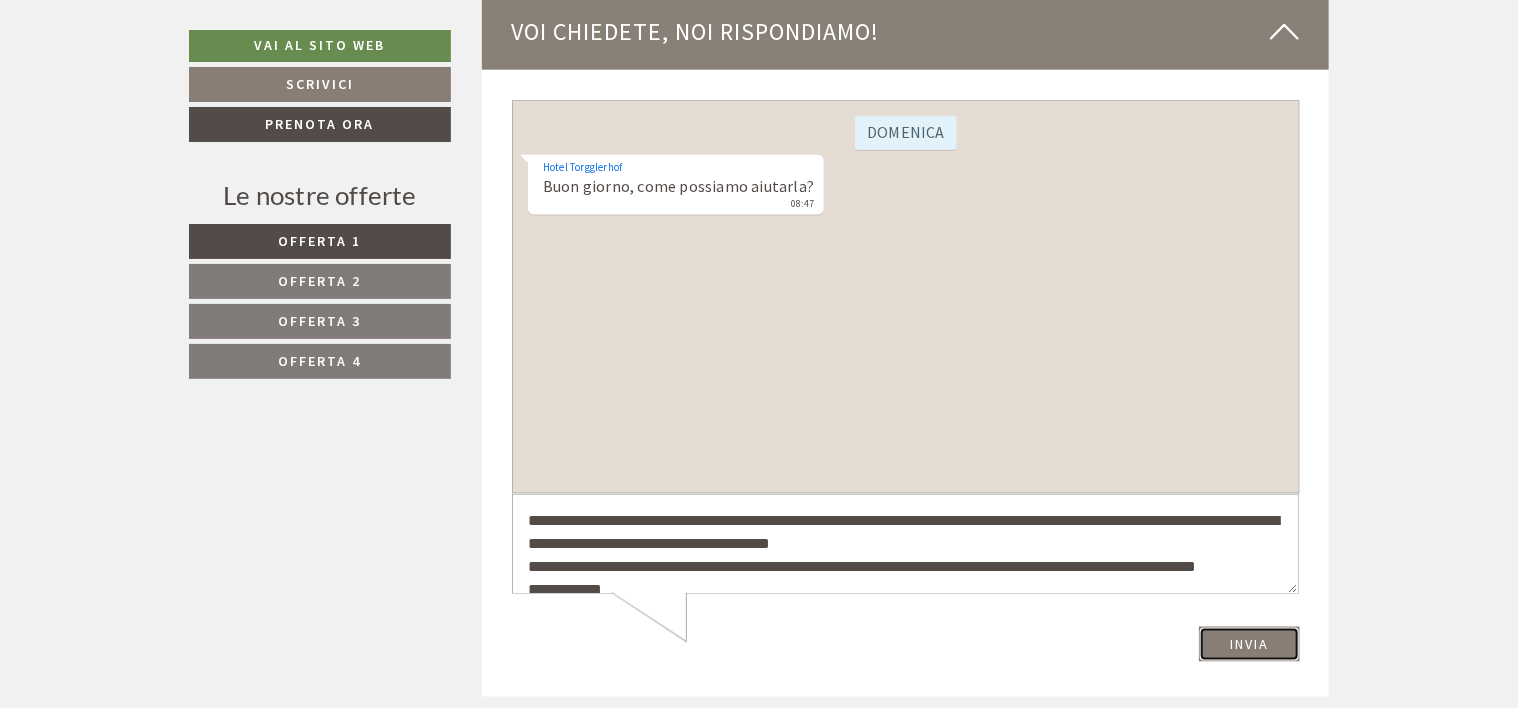 click on "Invia" at bounding box center (1248, 643) 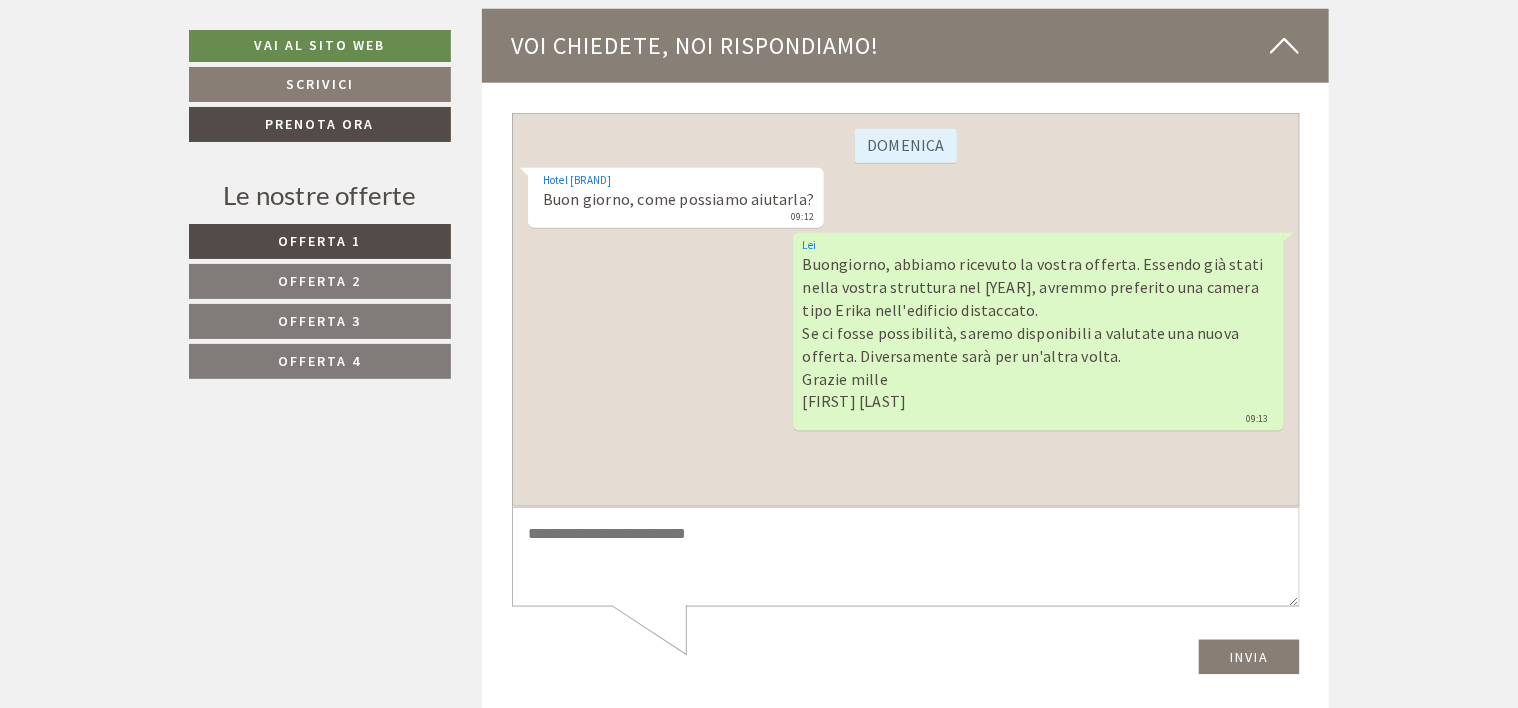scroll, scrollTop: 8700, scrollLeft: 0, axis: vertical 